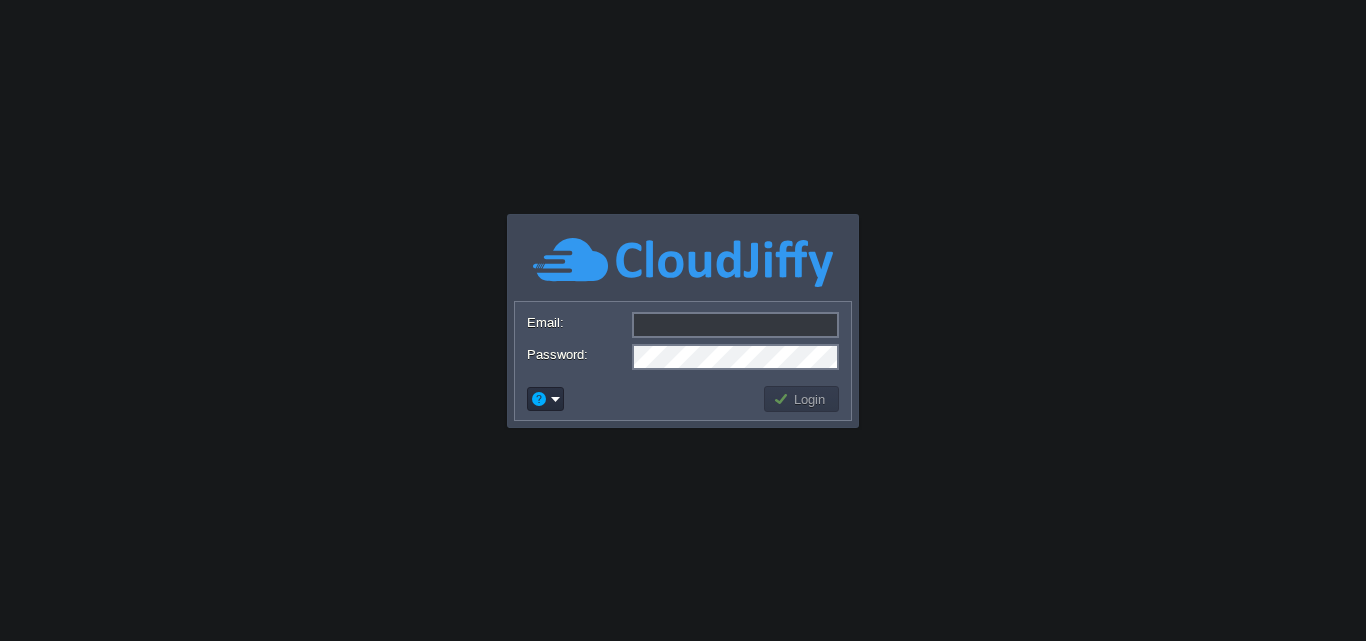 scroll, scrollTop: 0, scrollLeft: 0, axis: both 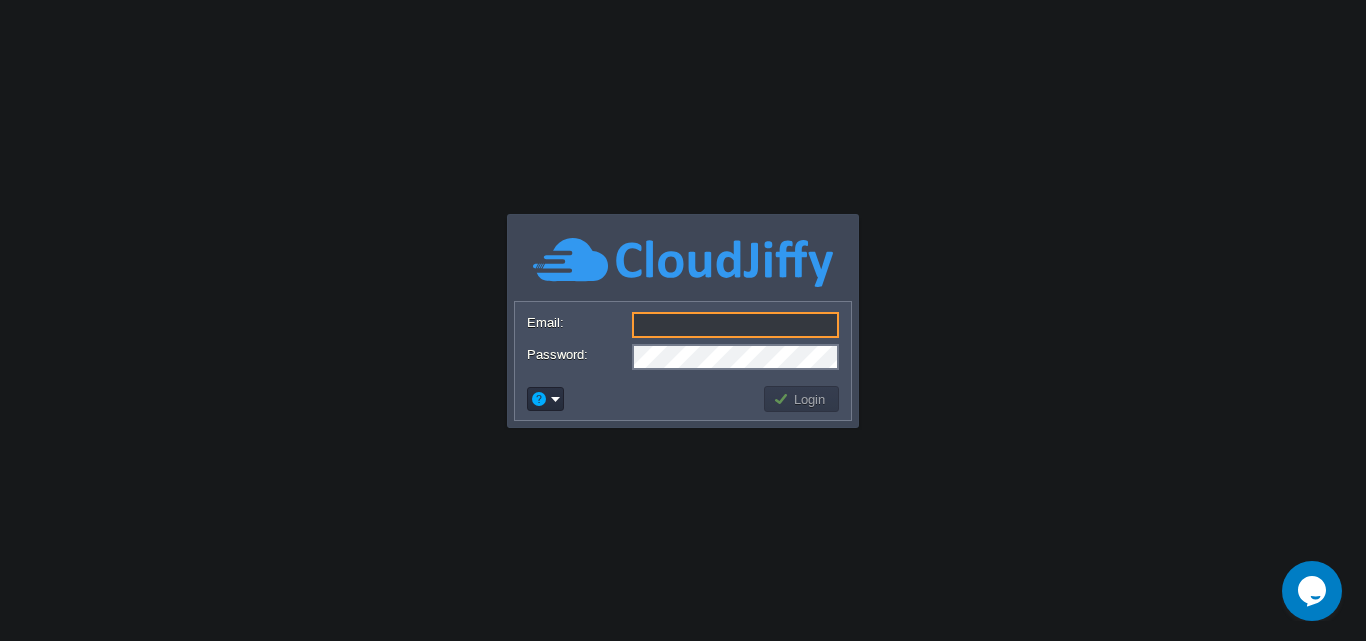 type on "[EMAIL_ADDRESS][DOMAIN_NAME]" 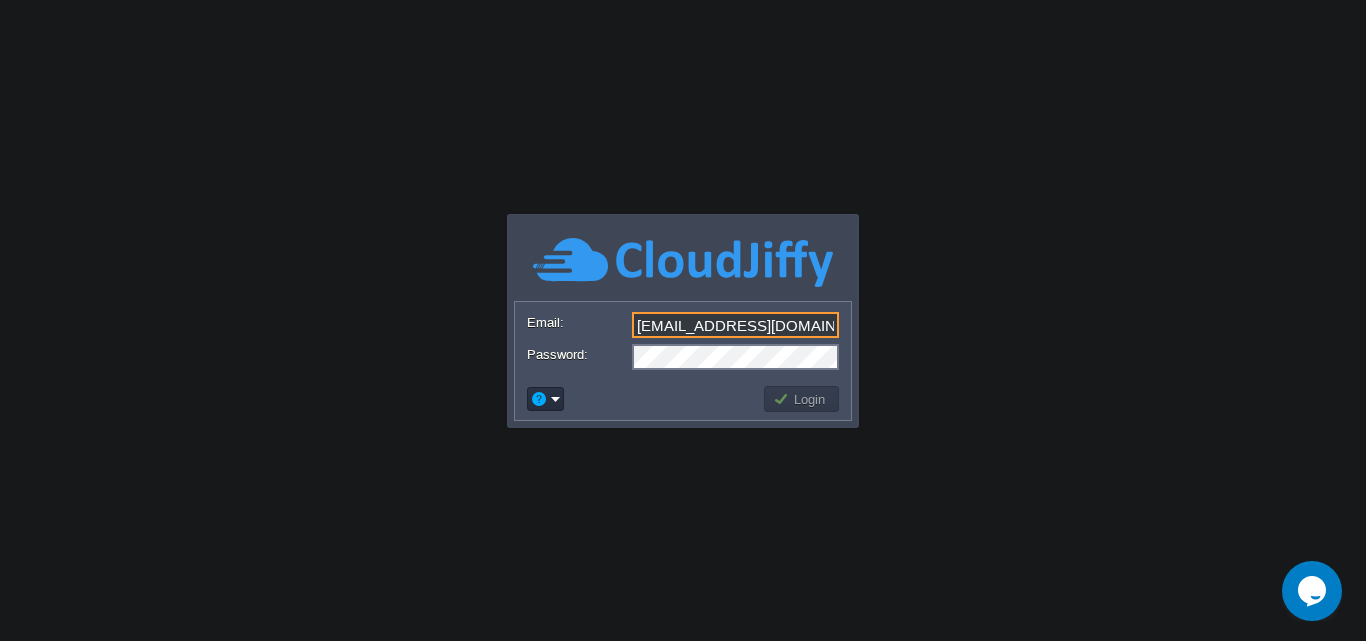 click at bounding box center [642, 399] 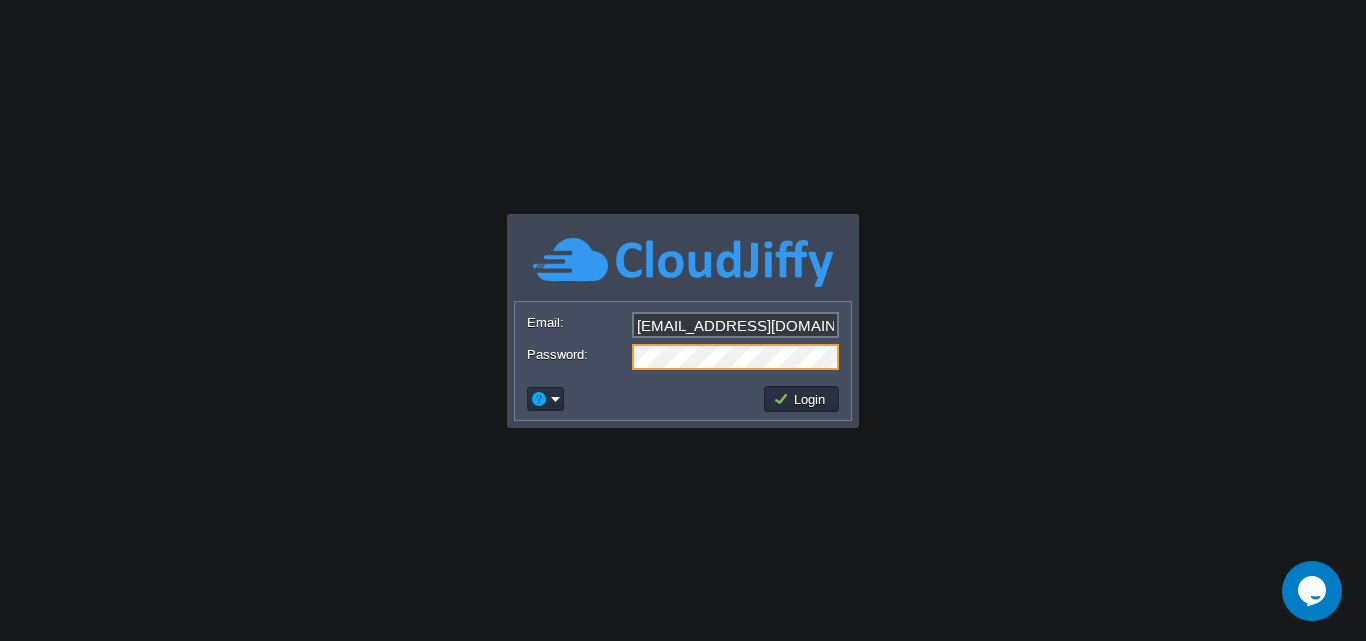 click on "Application Platform   v.8.10.2
Email: [EMAIL_ADDRESS][DOMAIN_NAME] Password:     Login" at bounding box center [683, 320] 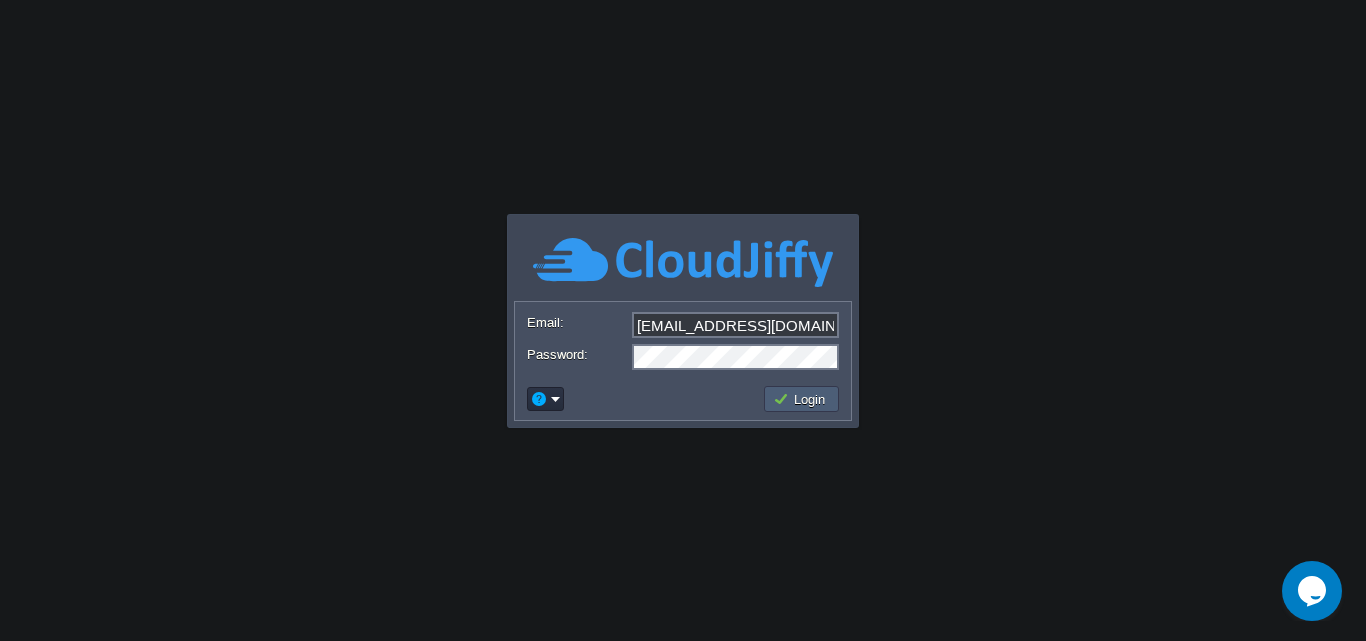click on "Login" at bounding box center (802, 399) 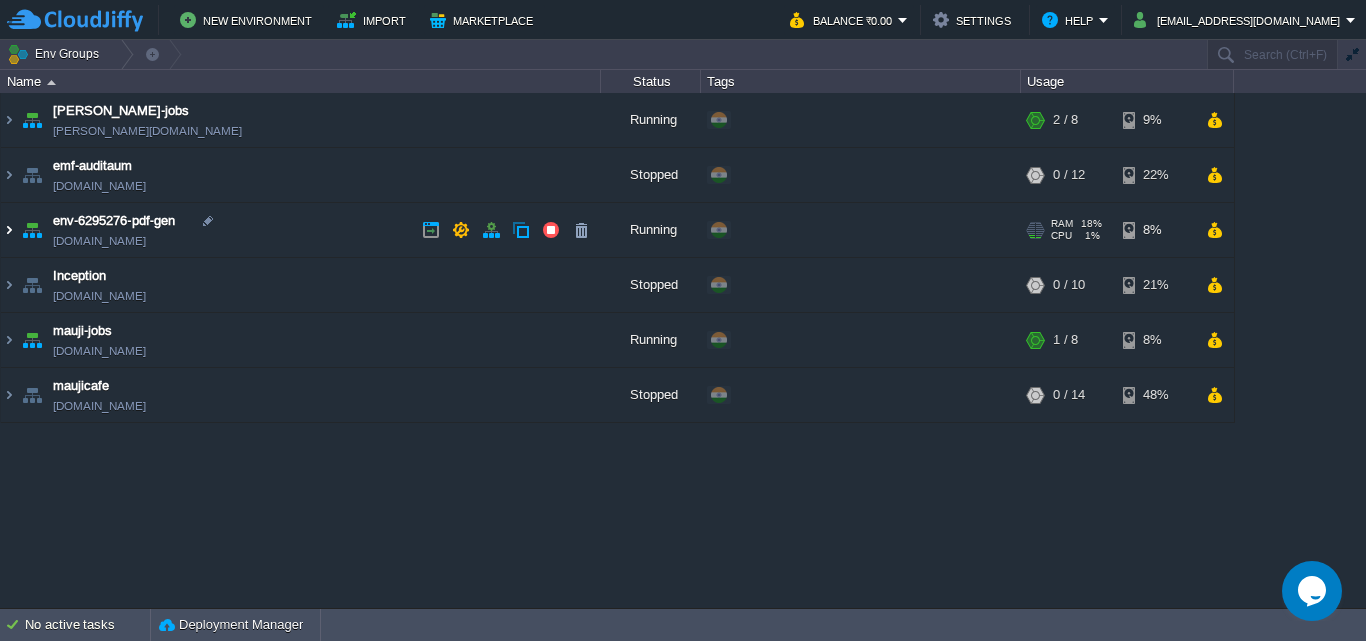 click at bounding box center (9, 230) 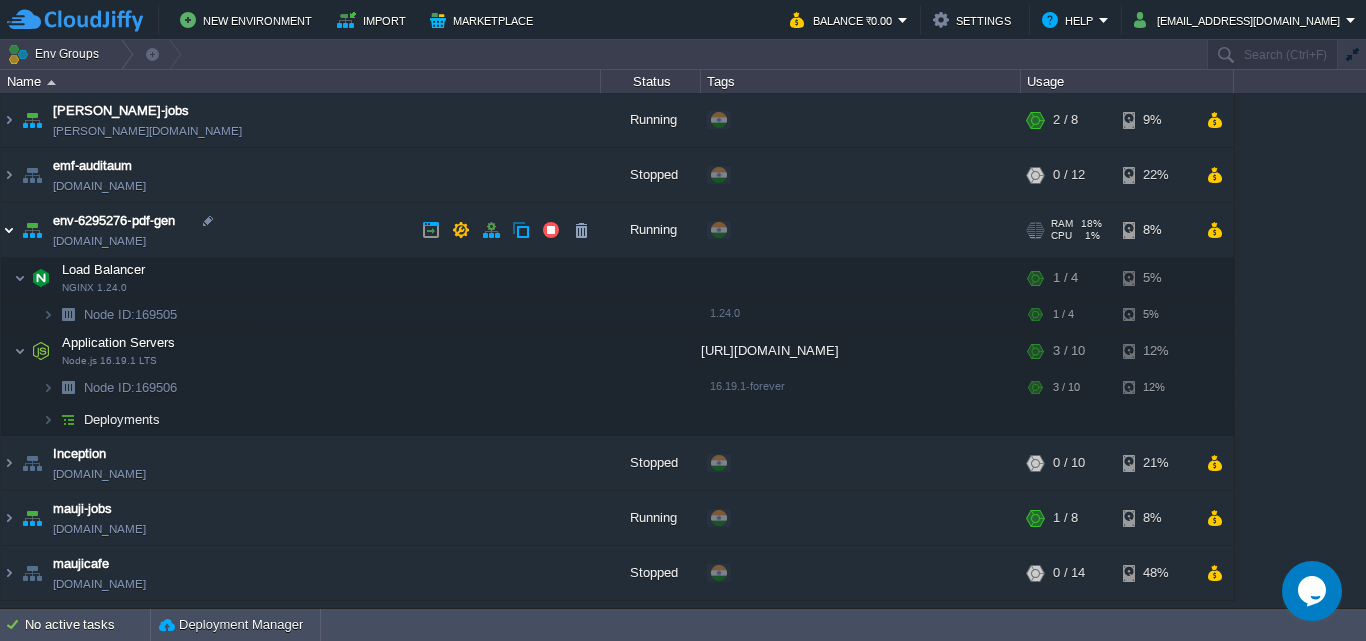 click at bounding box center (9, 230) 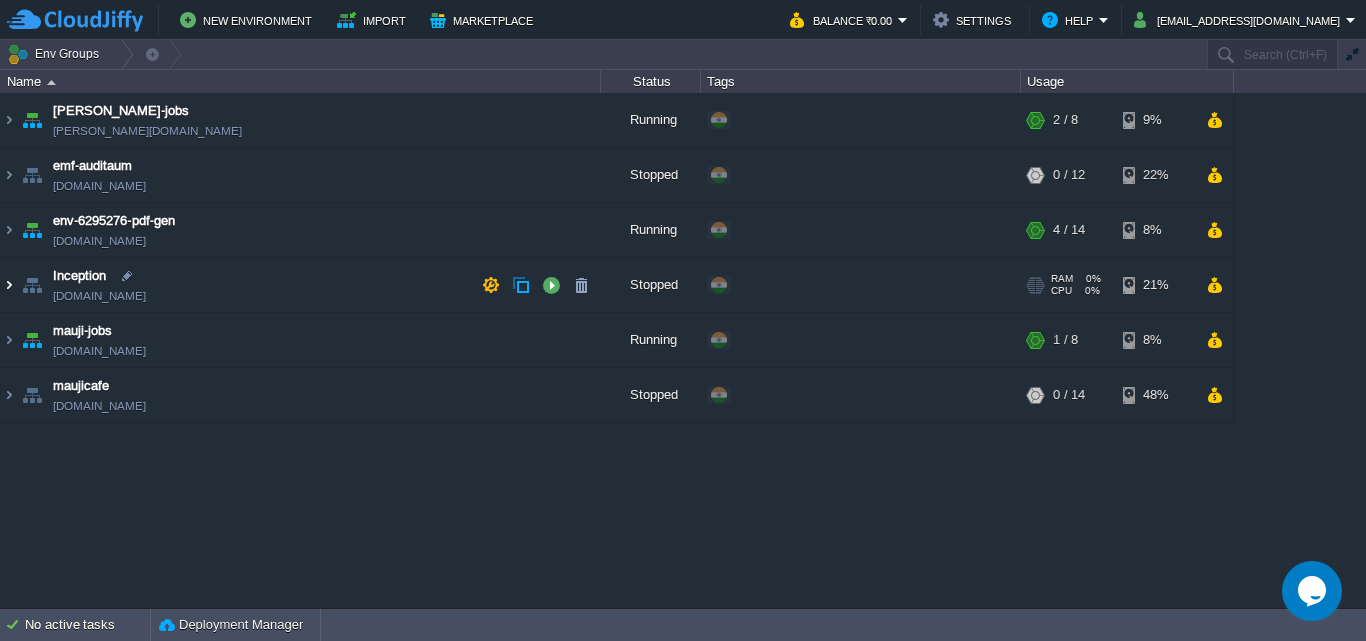 click at bounding box center (9, 285) 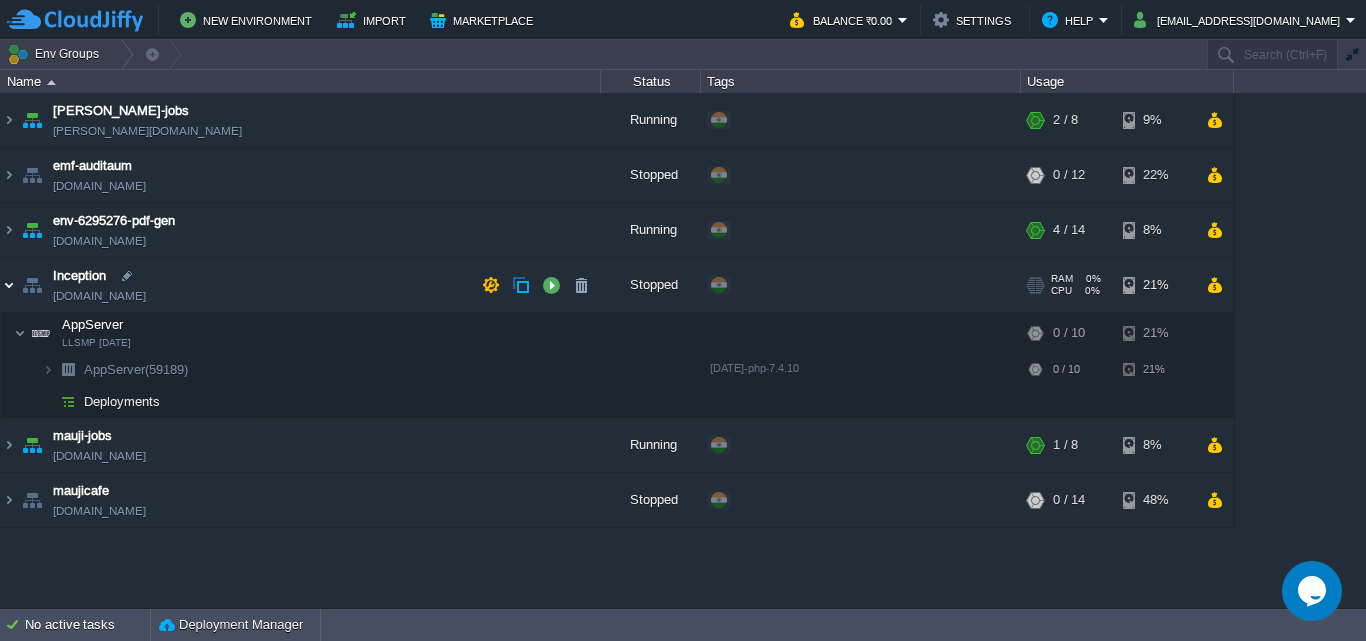 click at bounding box center (9, 285) 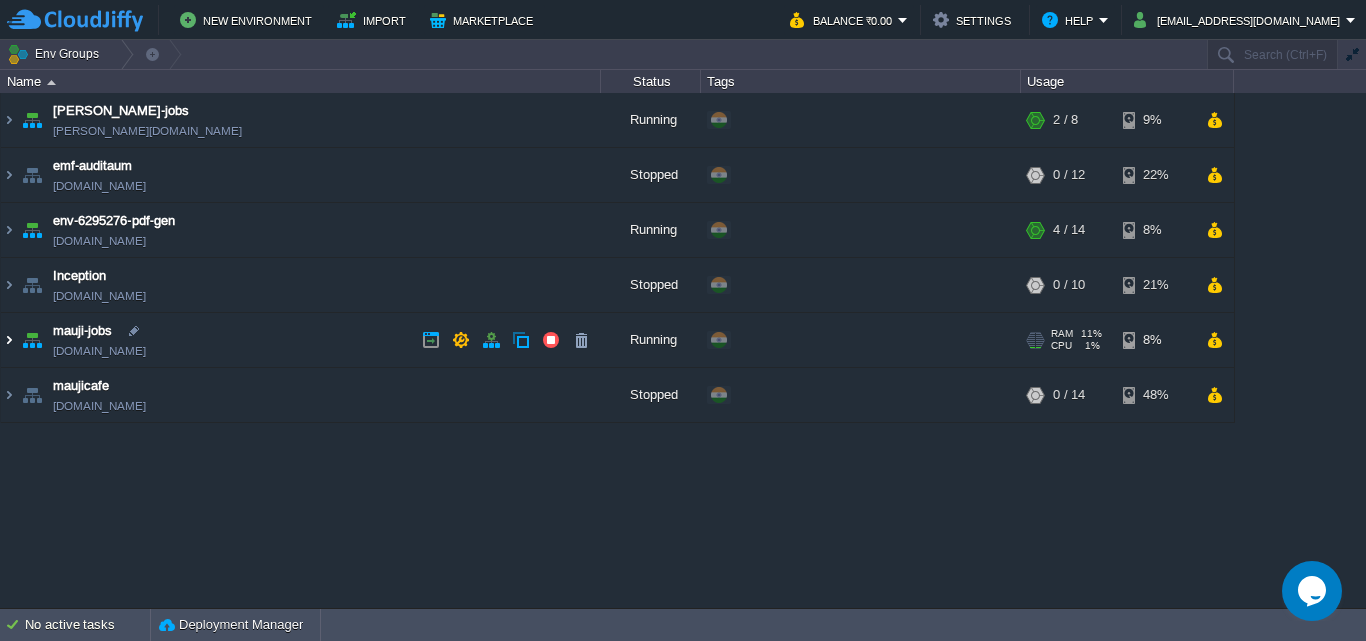 click at bounding box center [9, 340] 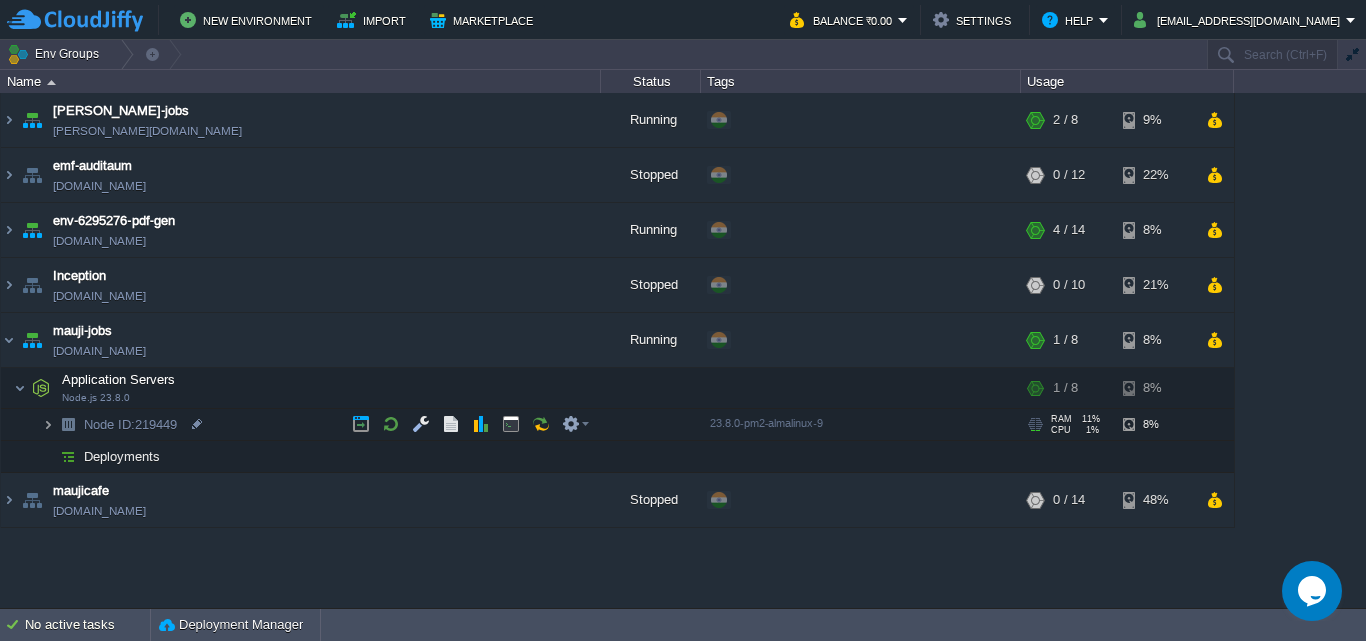 click at bounding box center [48, 424] 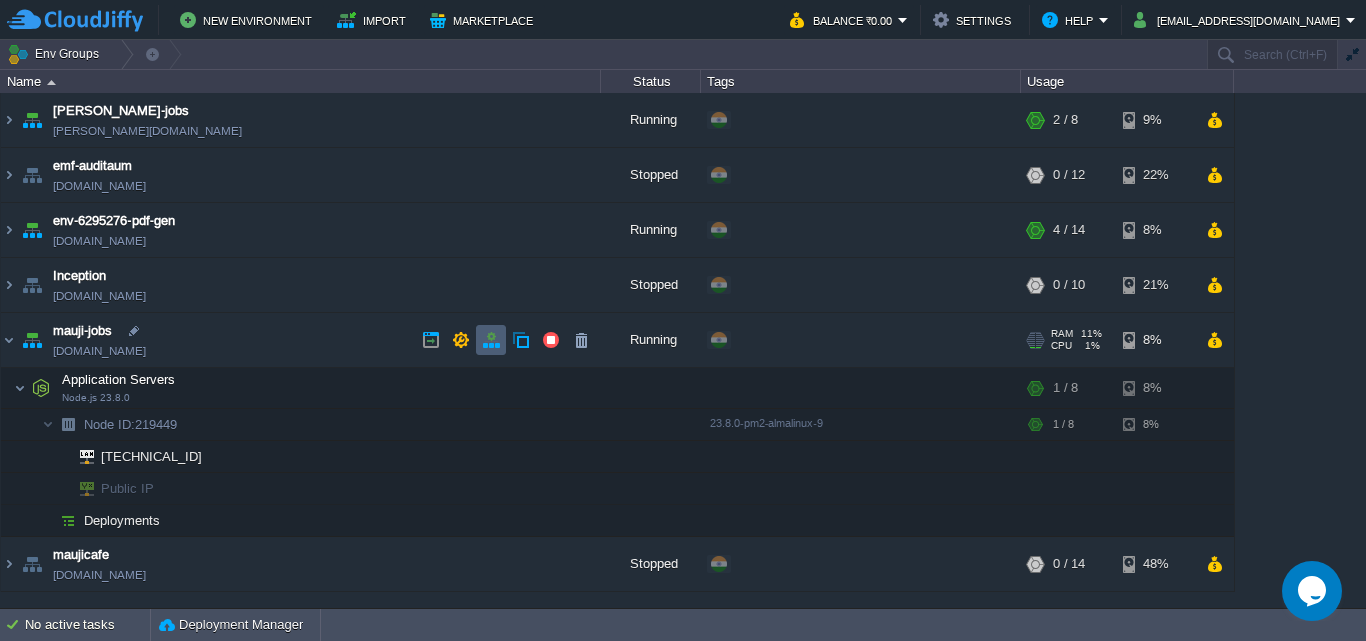 click at bounding box center [491, 340] 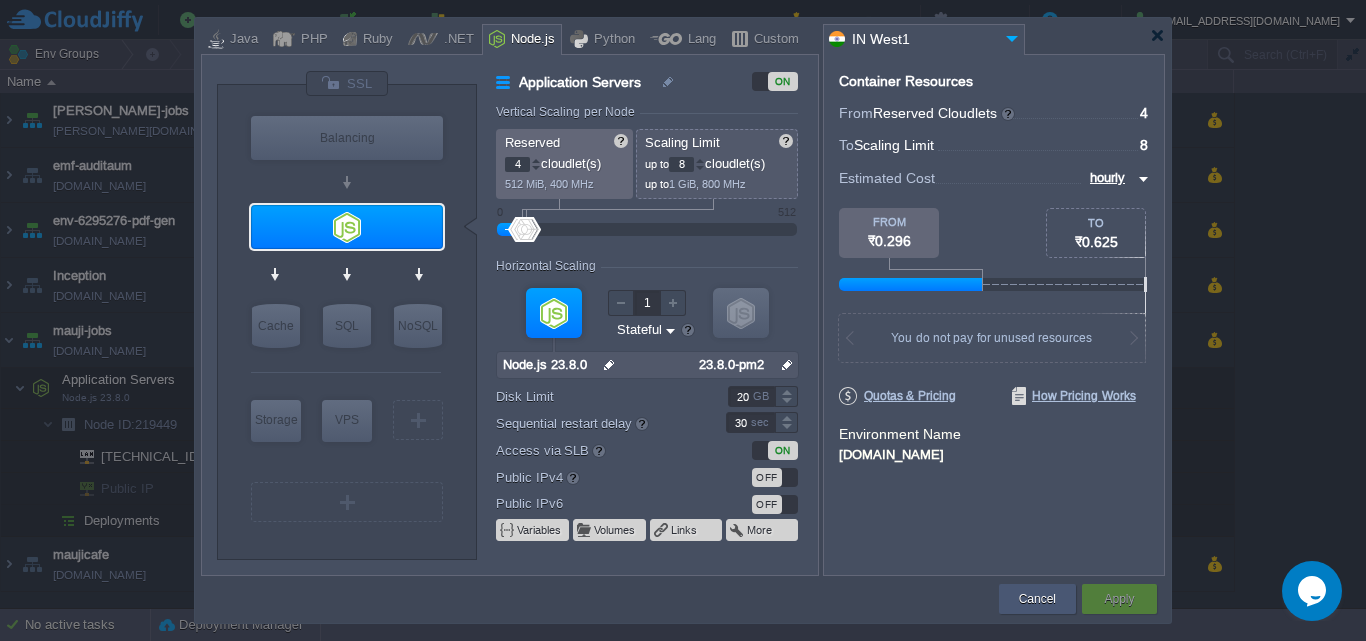 click on "Cancel" at bounding box center [1037, 599] 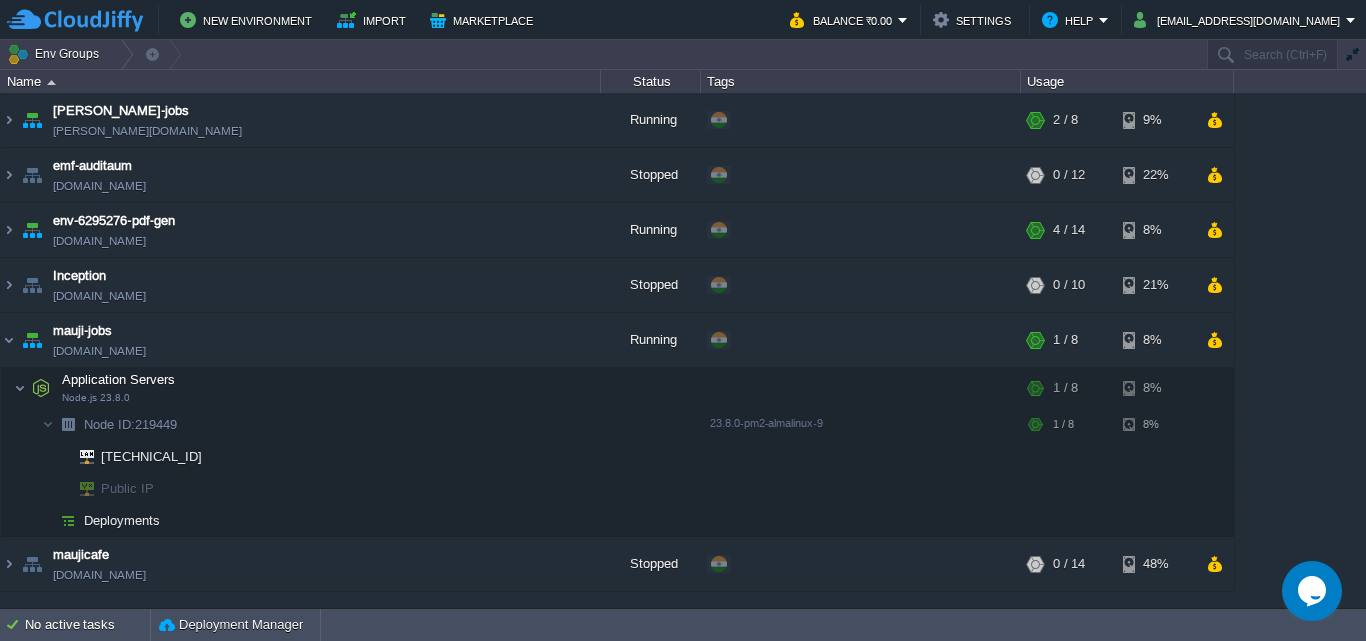 click 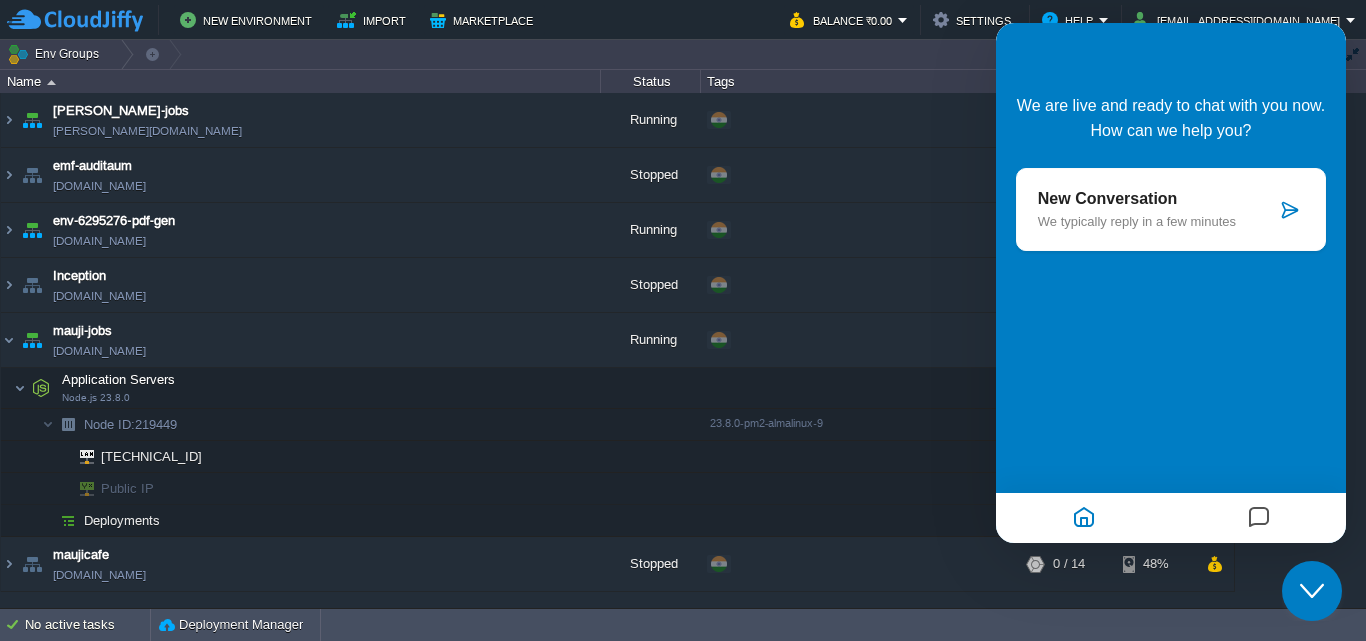 click at bounding box center [1290, 210] 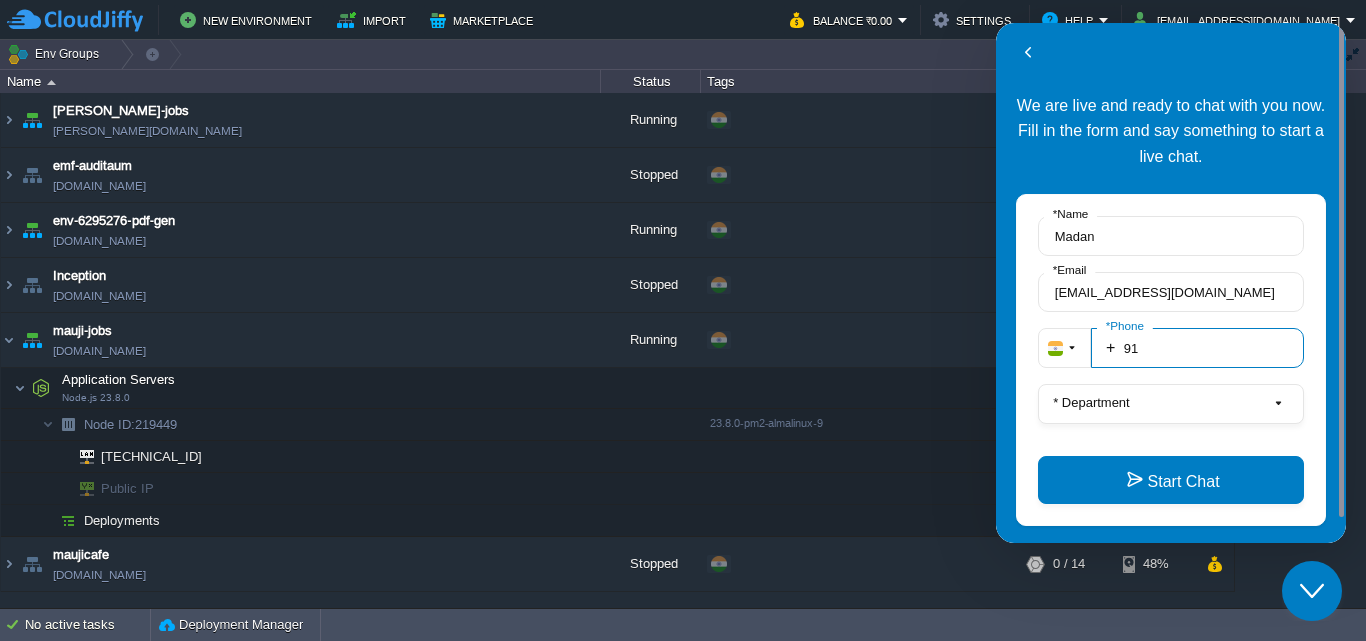click on "91" at bounding box center (1197, 348) 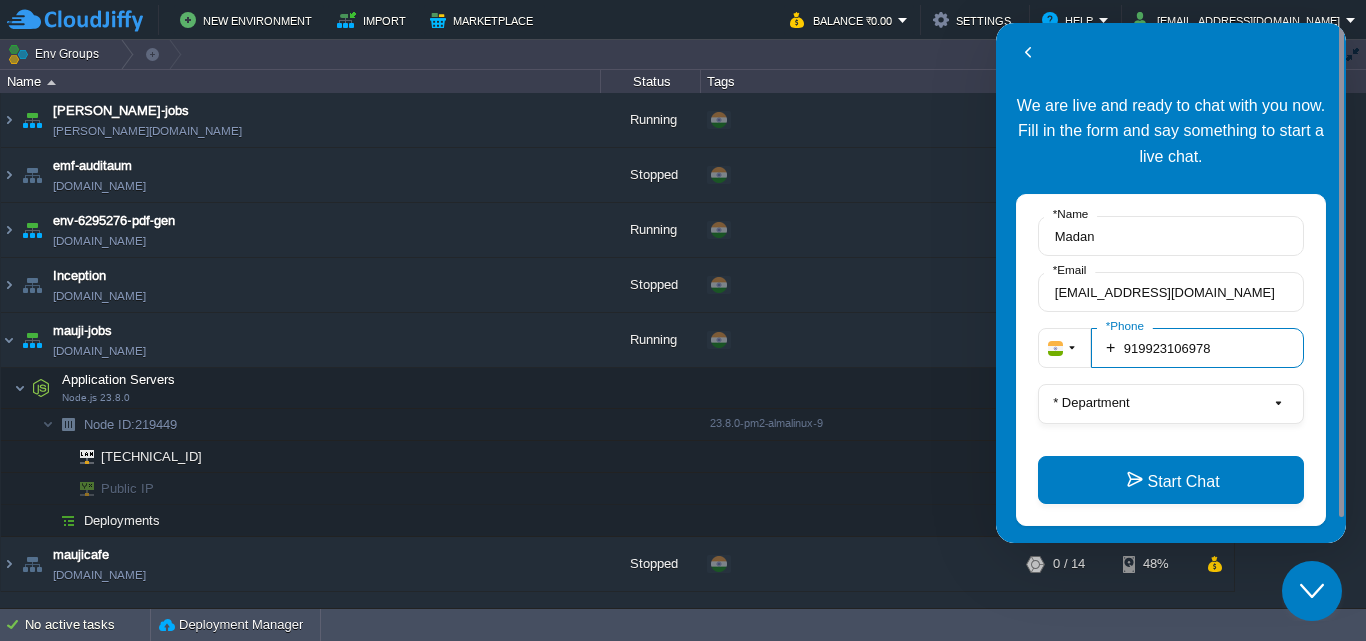 type on "919923106978" 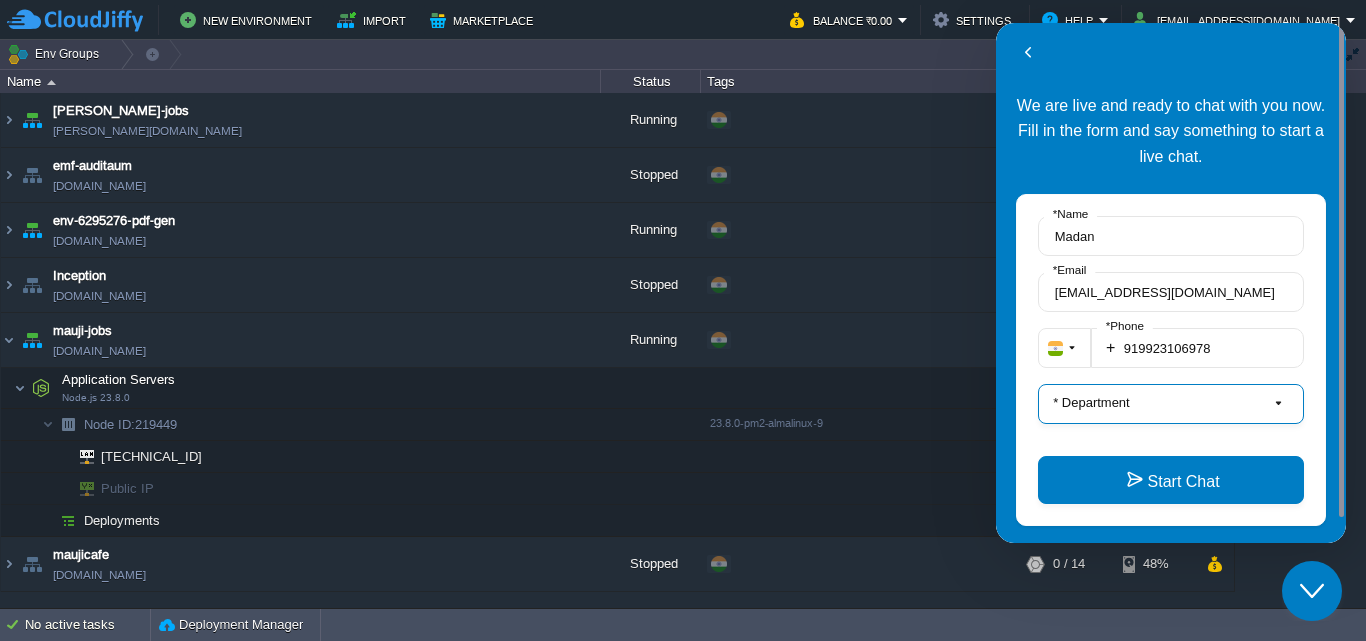 click on "* Department" at bounding box center [1171, 404] 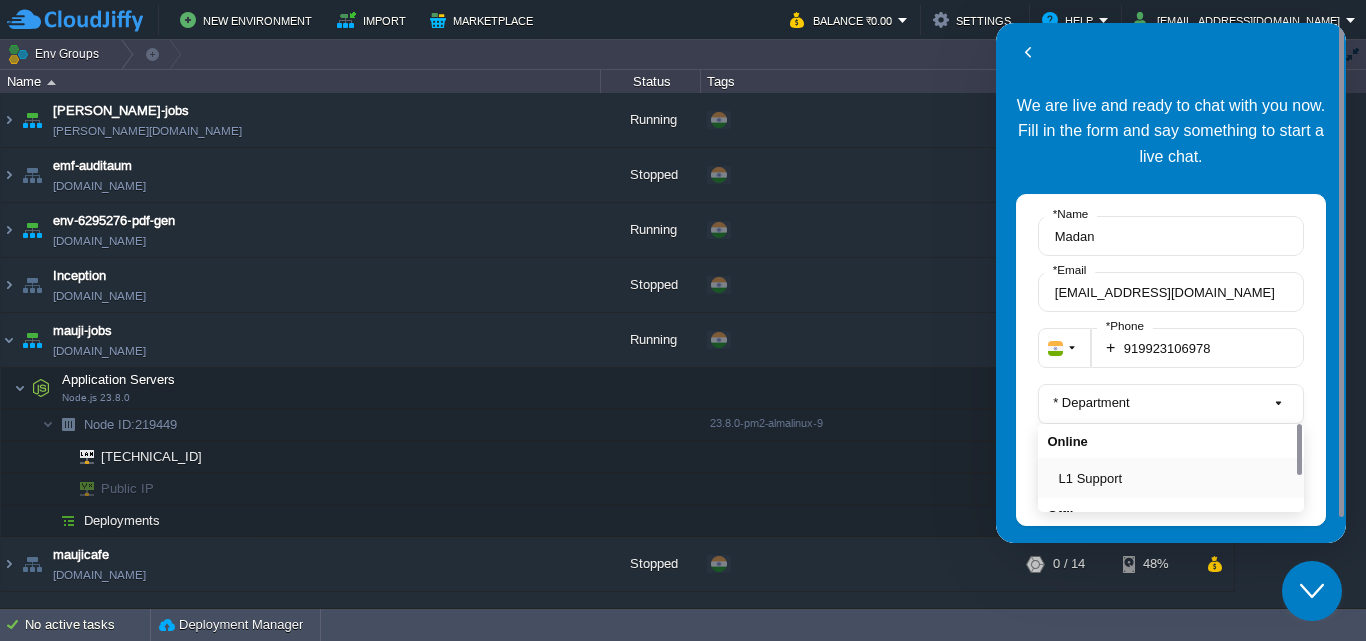 click on "L1 Support" at bounding box center [1177, 478] 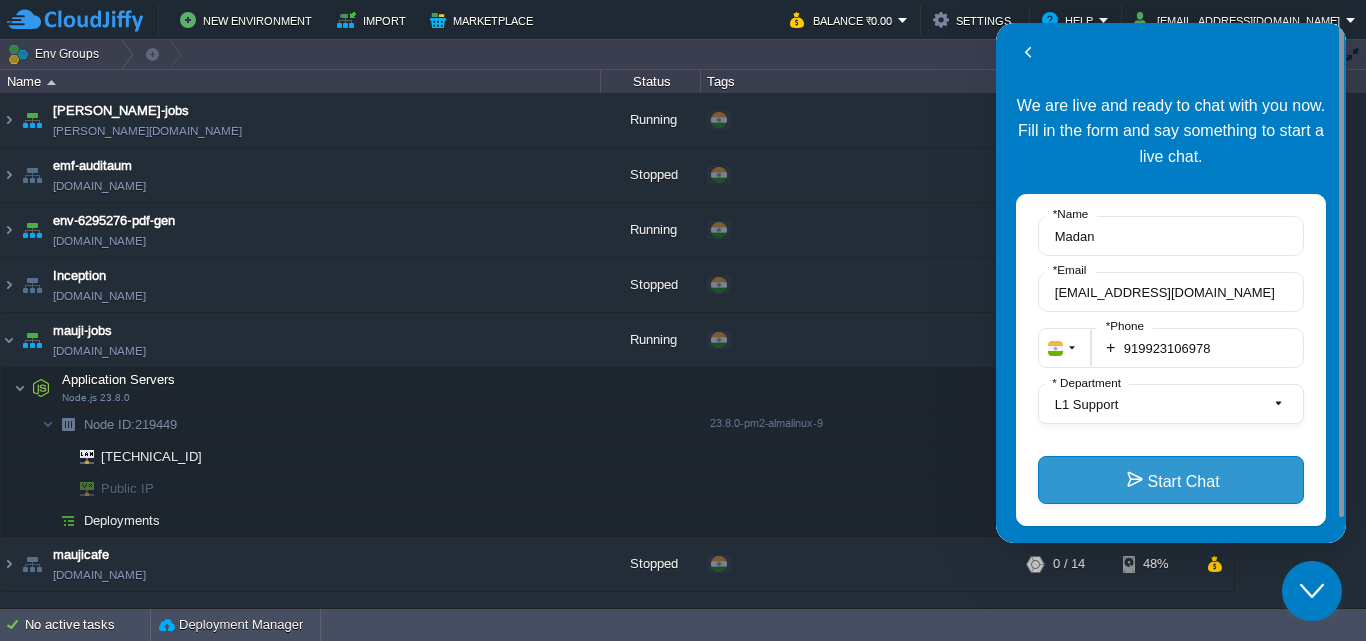 click on "Start Chat" at bounding box center (1171, 480) 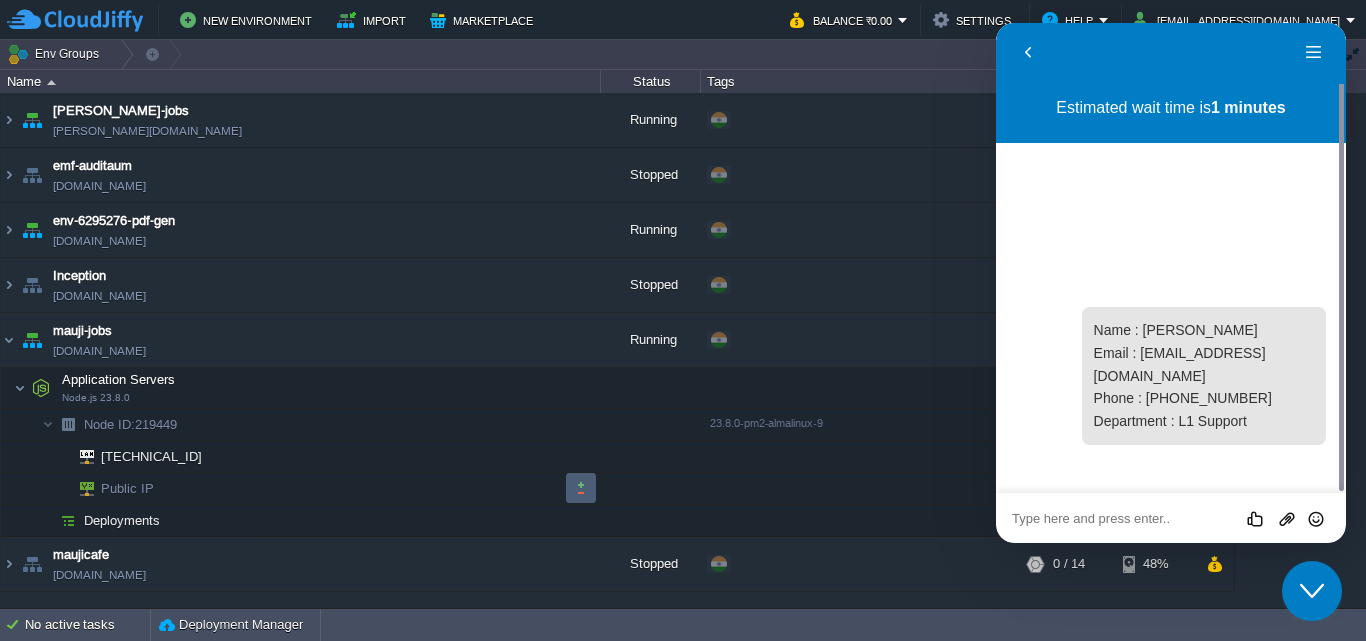click at bounding box center [581, 488] 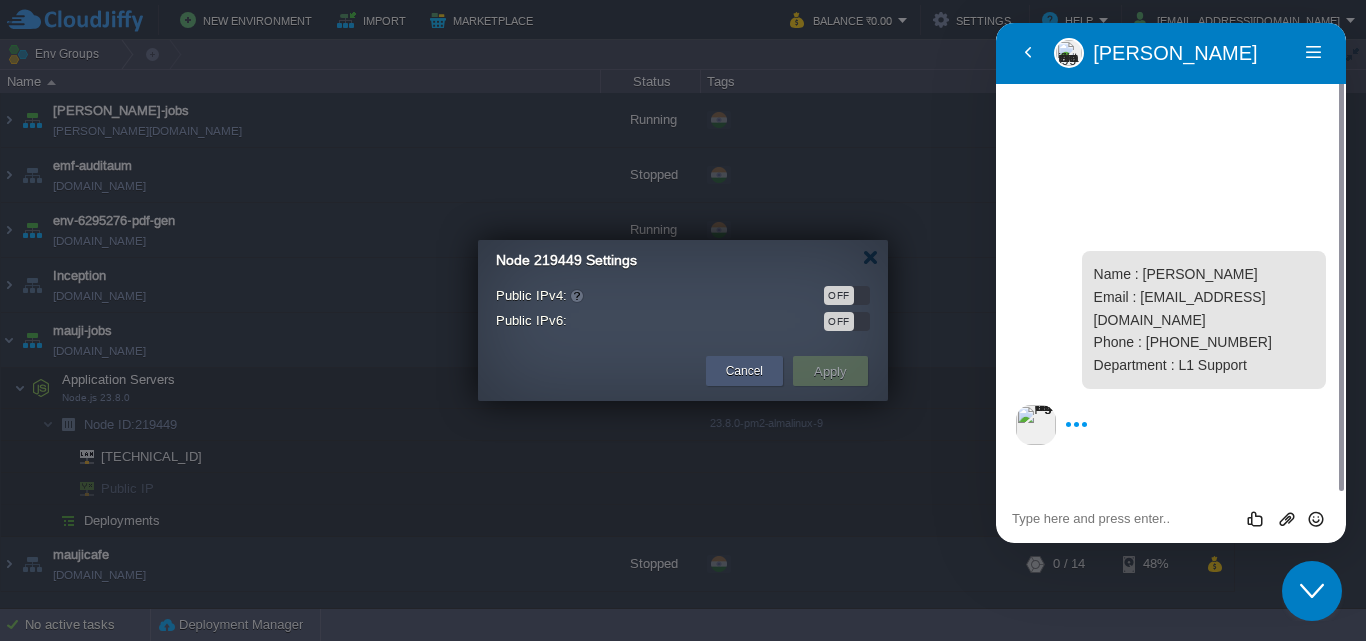 click on "Cancel" at bounding box center (744, 371) 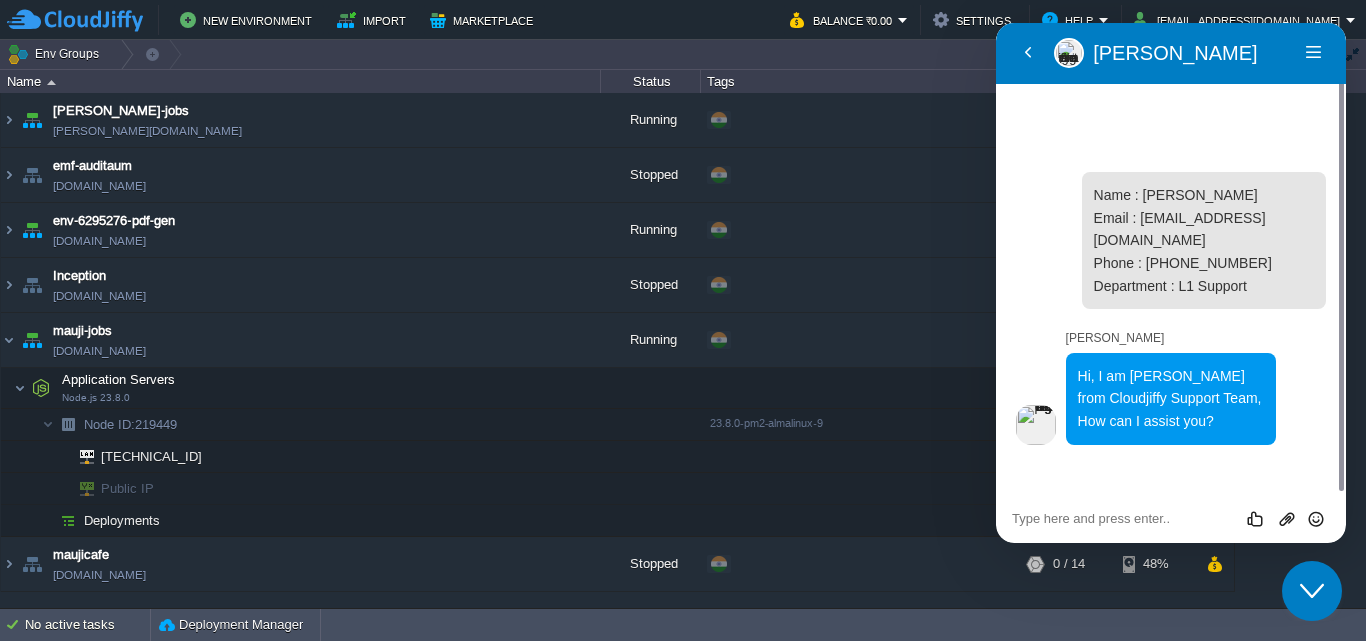 click at bounding box center [996, 23] 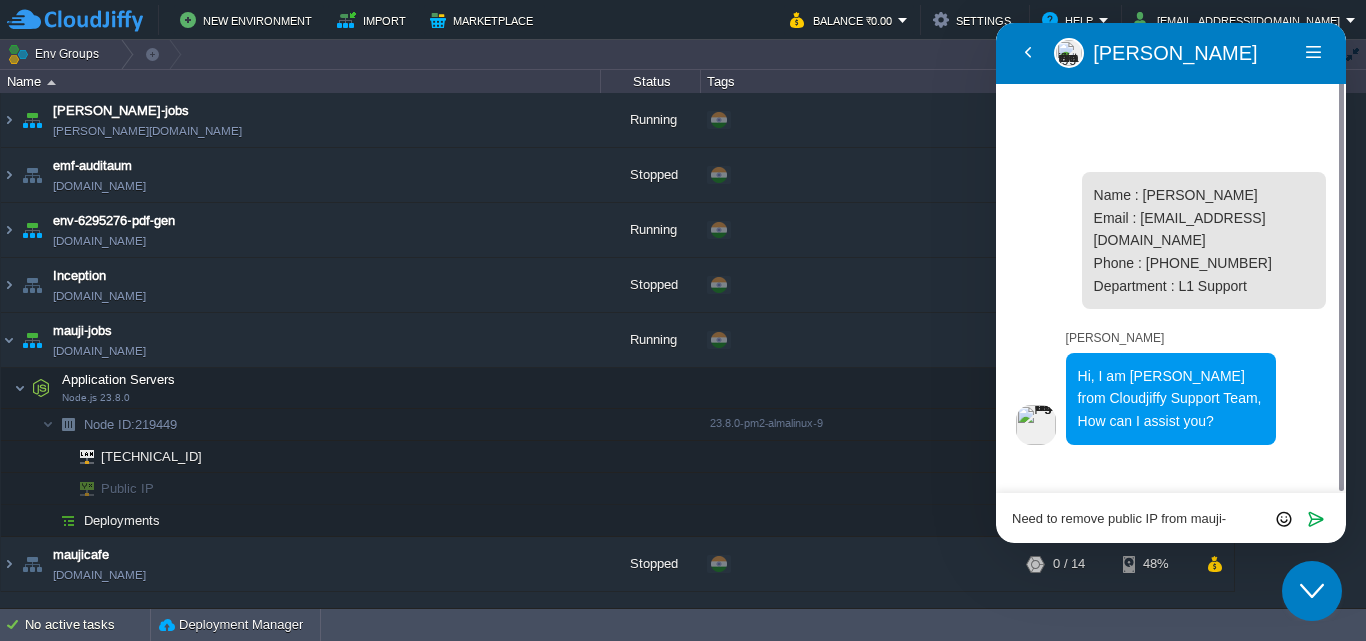 scroll, scrollTop: 14, scrollLeft: 0, axis: vertical 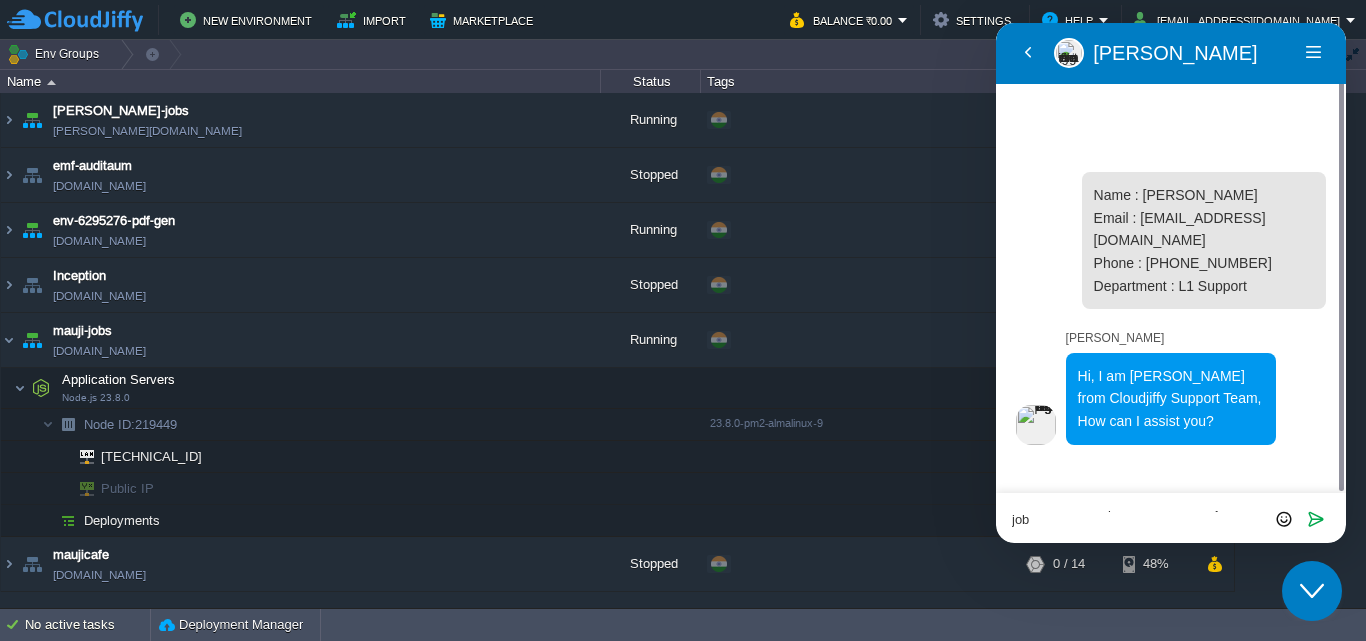type on "Need to remove public IP from mauji-jobs" 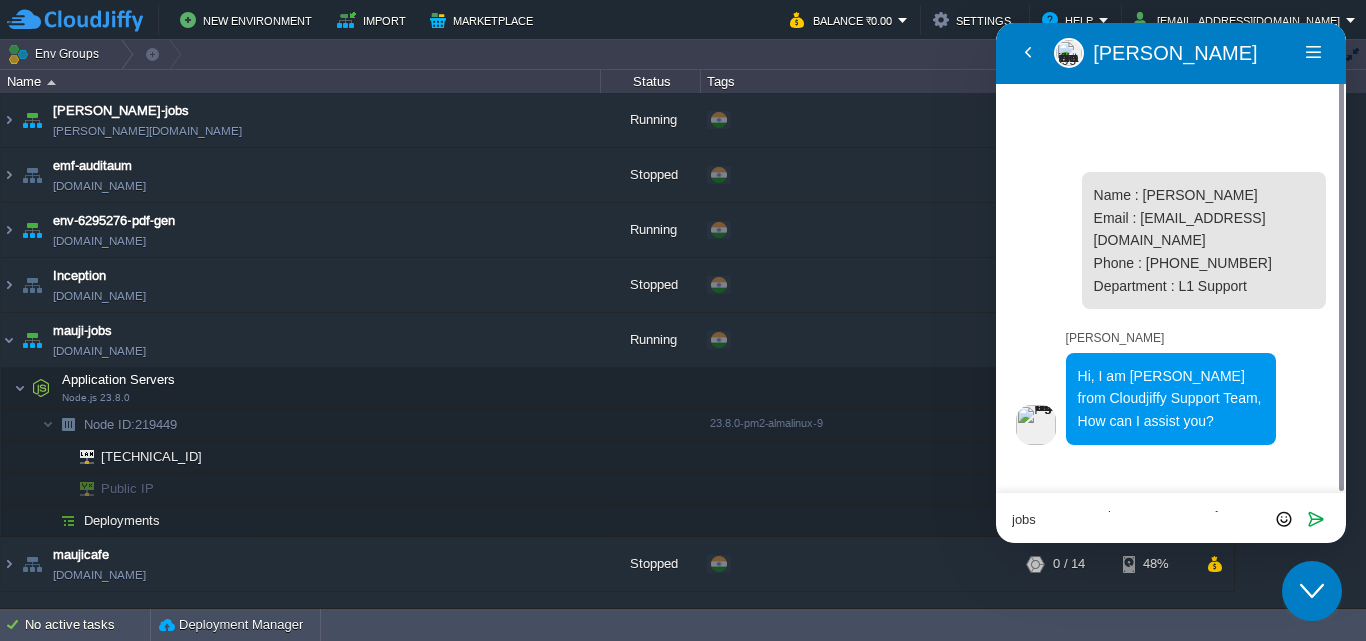 scroll, scrollTop: 0, scrollLeft: 0, axis: both 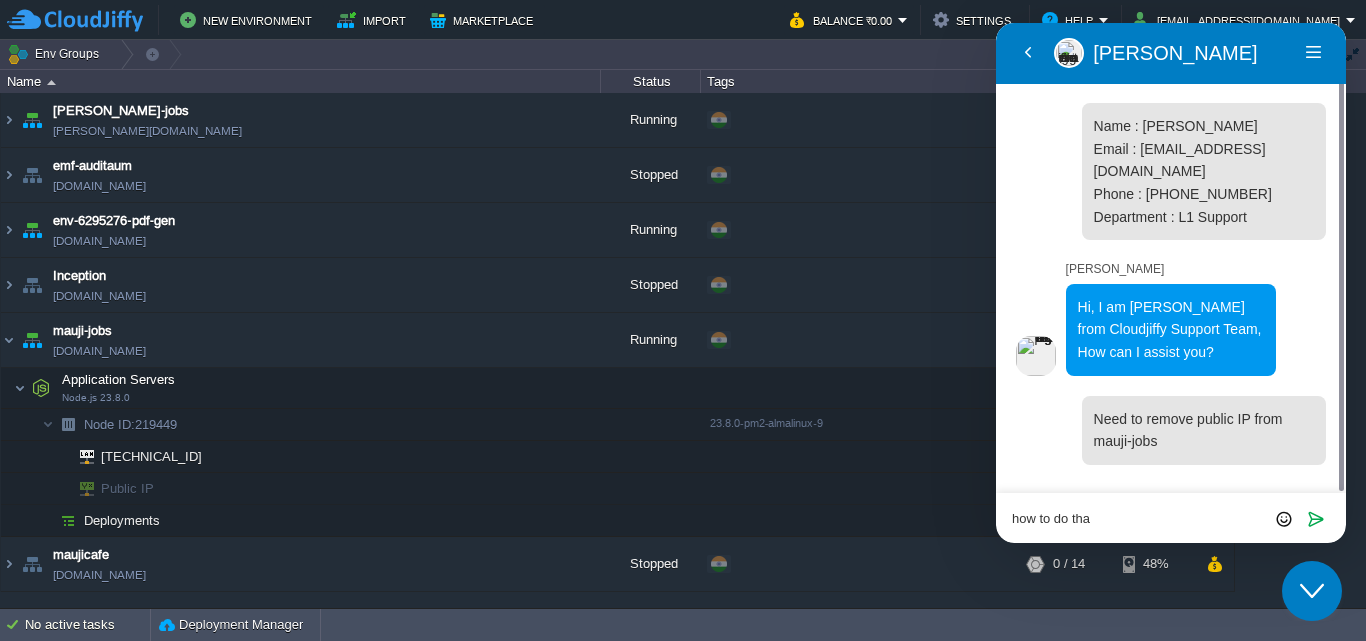 type on "how to do that" 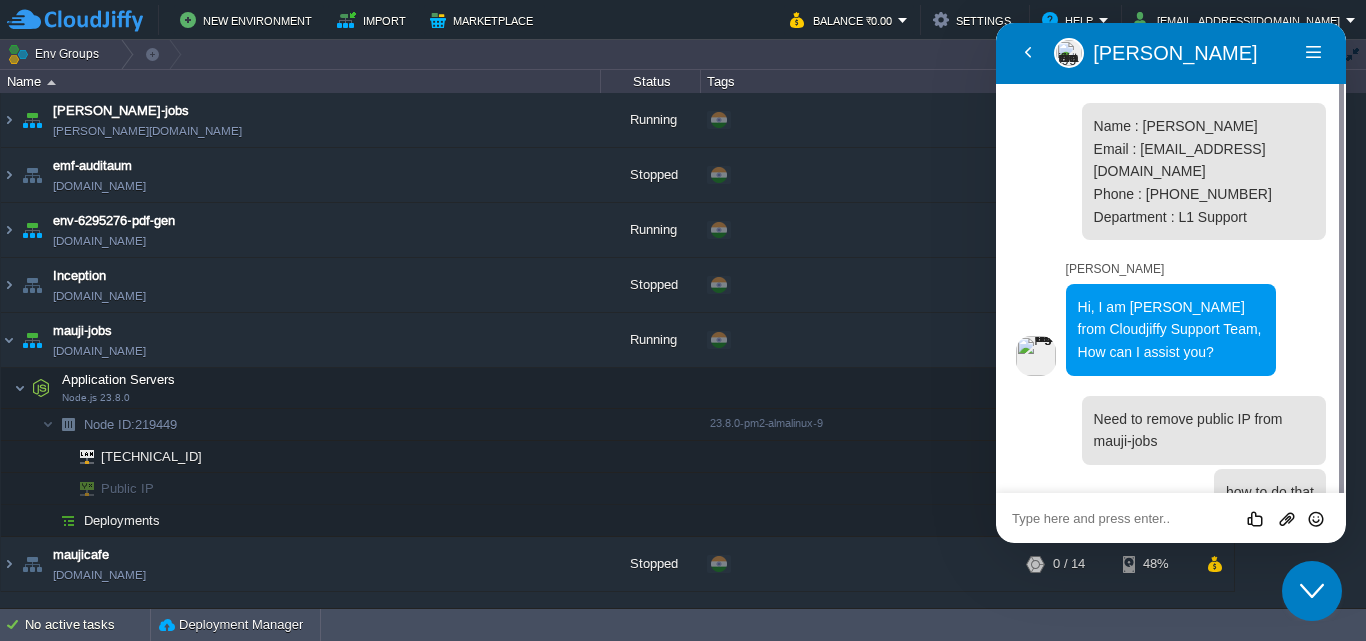 scroll, scrollTop: 16, scrollLeft: 0, axis: vertical 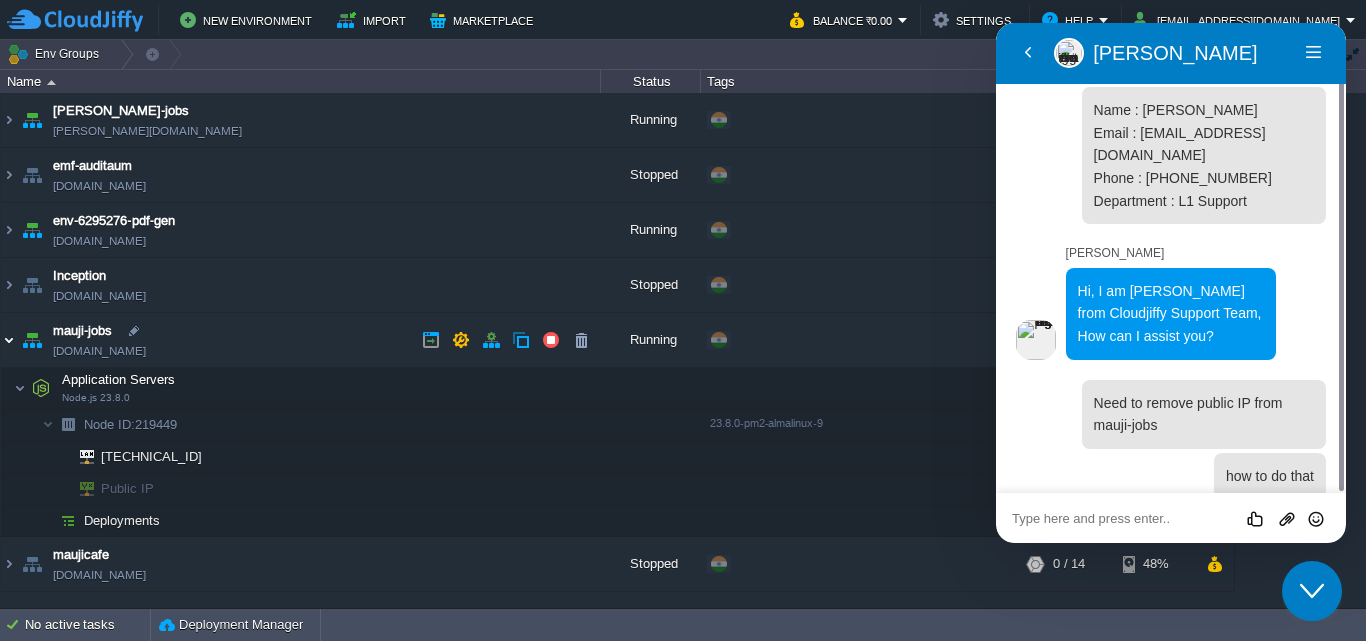 click at bounding box center [9, 340] 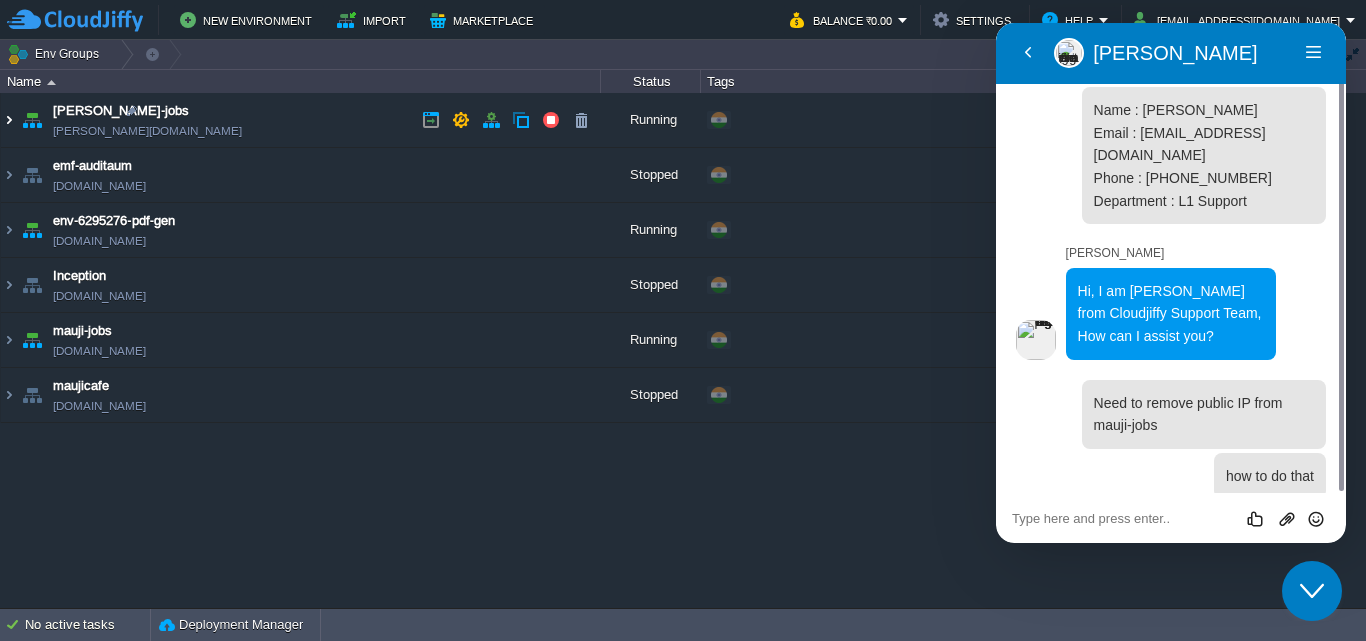 click at bounding box center (9, 120) 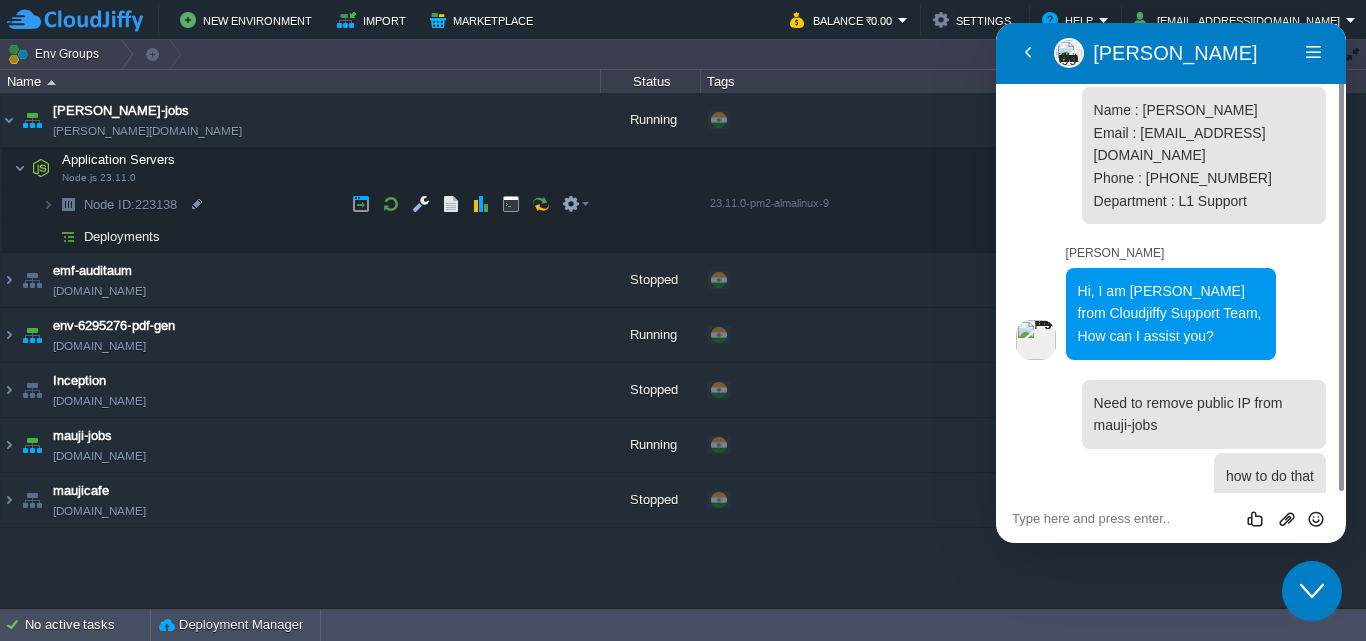 click at bounding box center (28, 198) 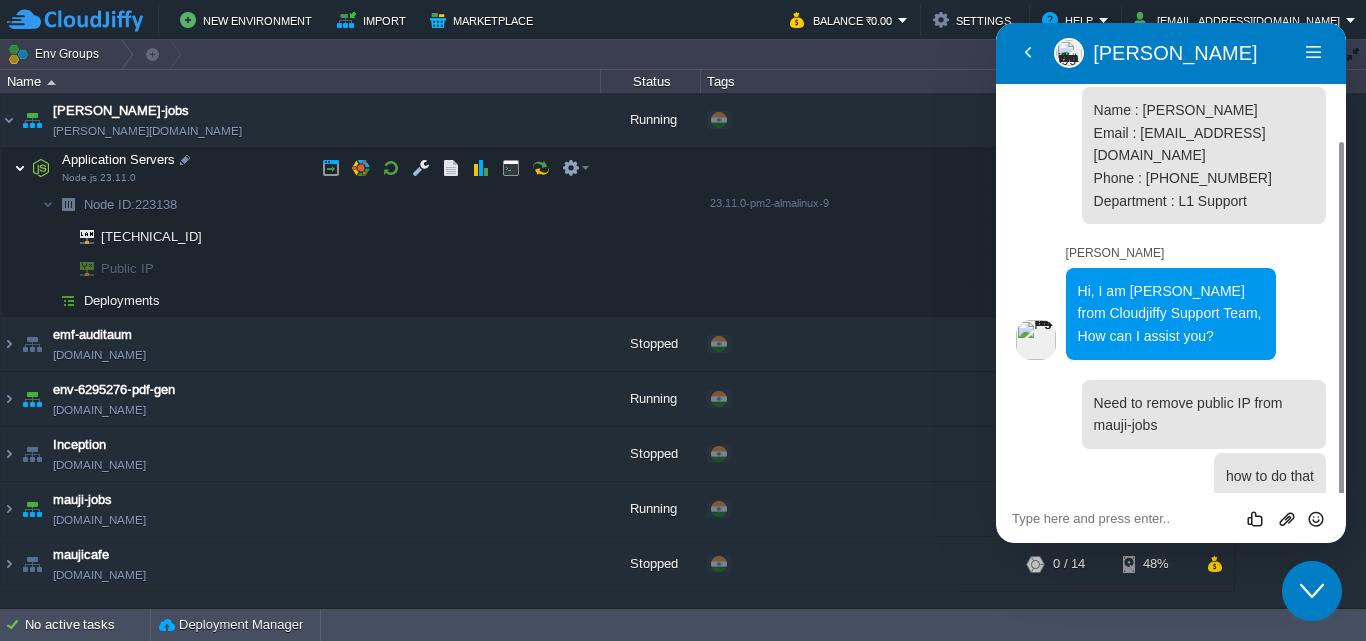 scroll, scrollTop: 72, scrollLeft: 0, axis: vertical 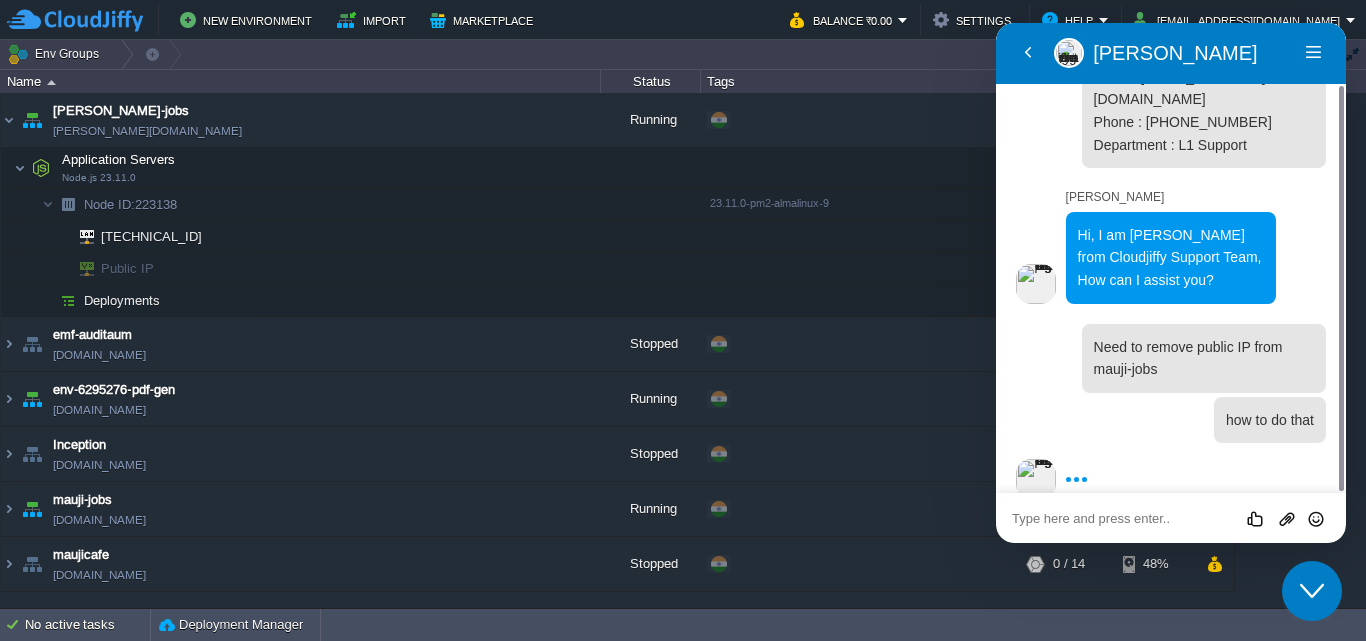 click at bounding box center (996, 23) 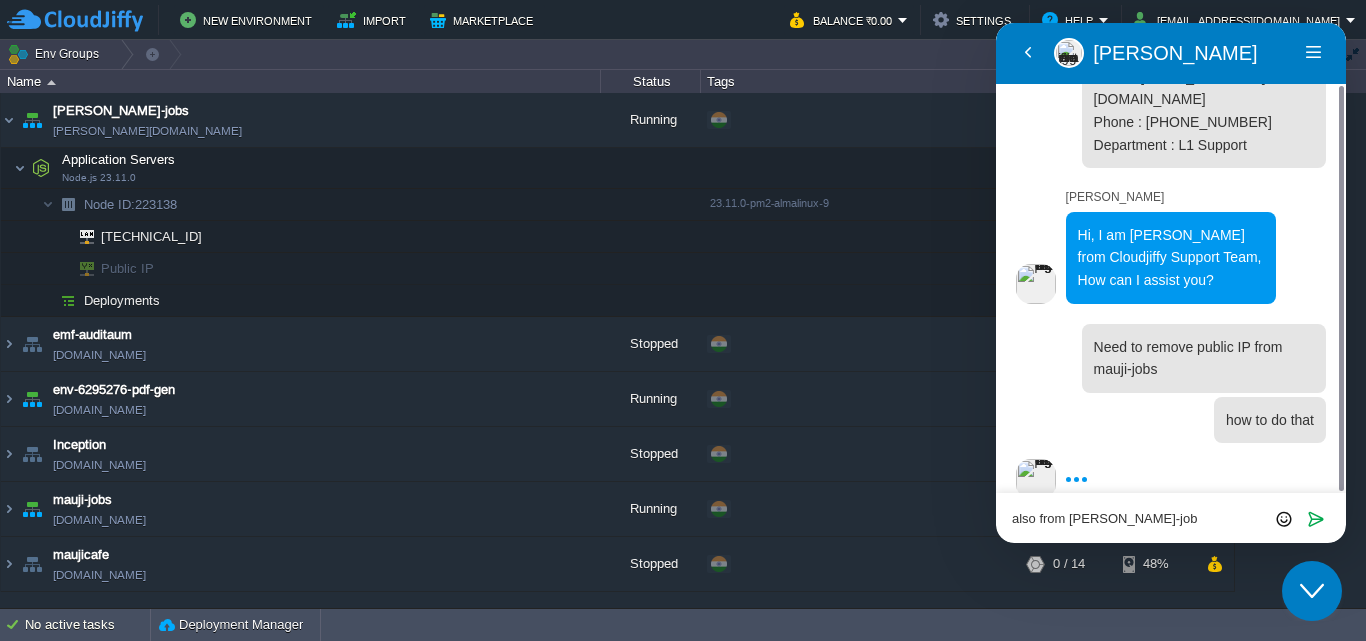 type on "also from [PERSON_NAME]-jobs" 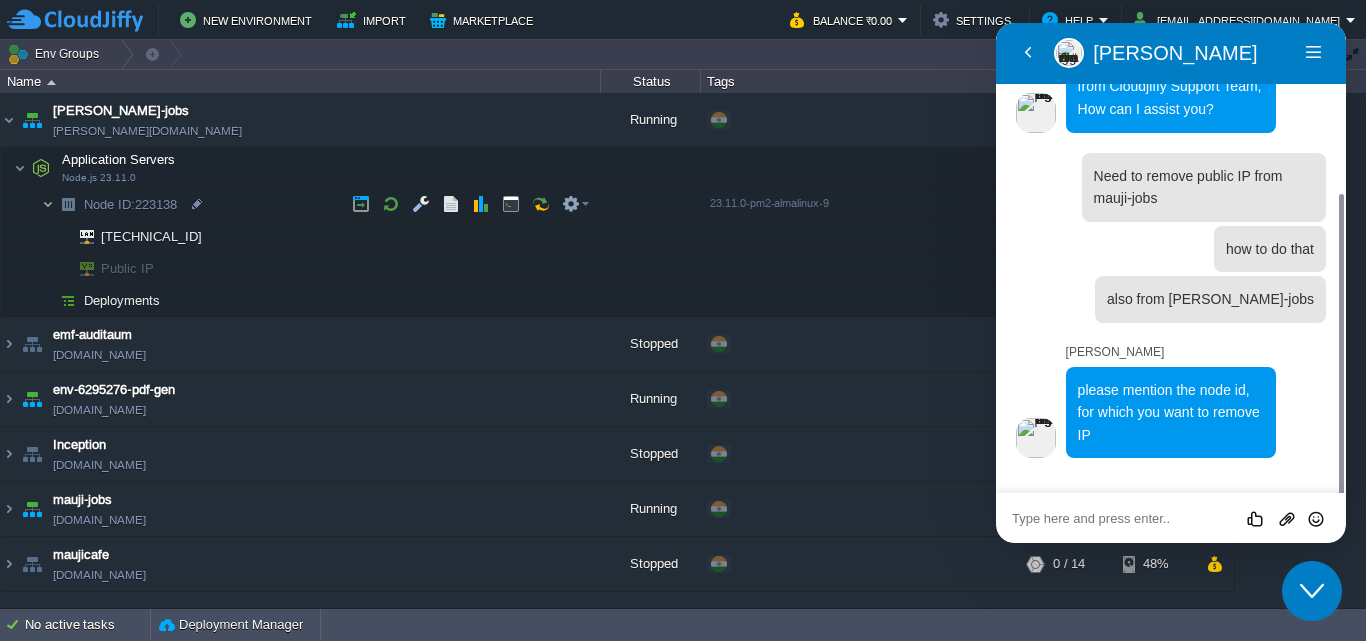 scroll, scrollTop: 202, scrollLeft: 0, axis: vertical 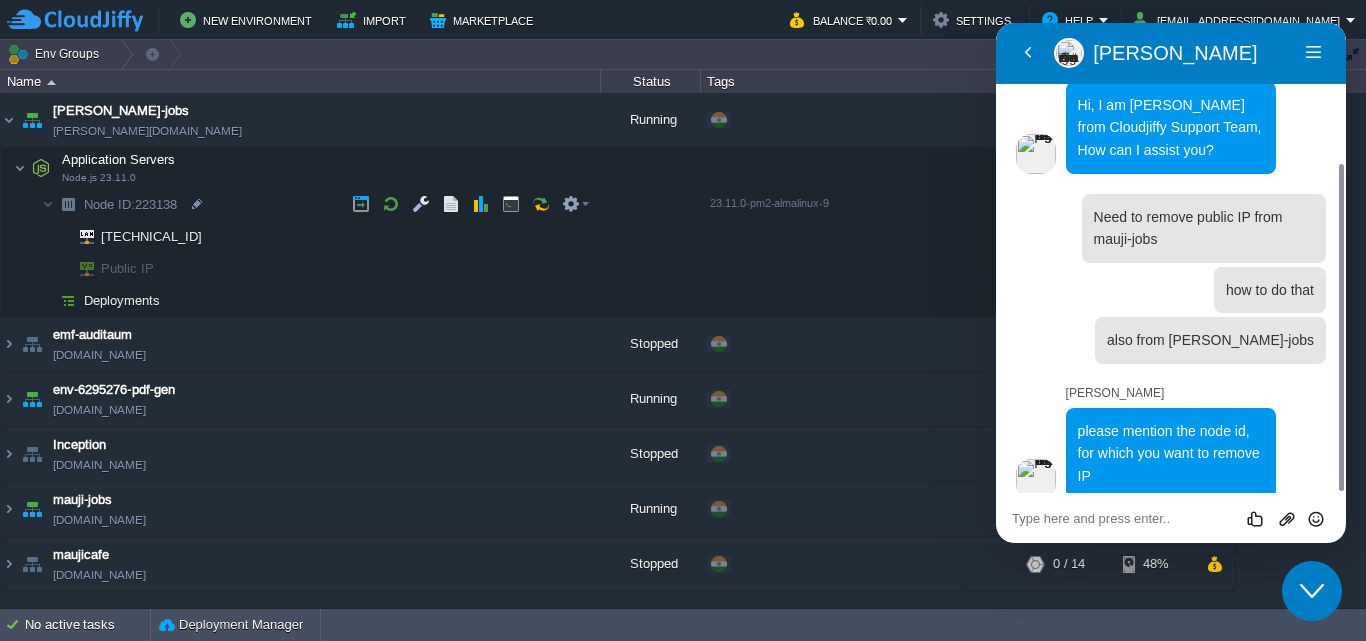 click on "Node ID:  223138" at bounding box center (131, 204) 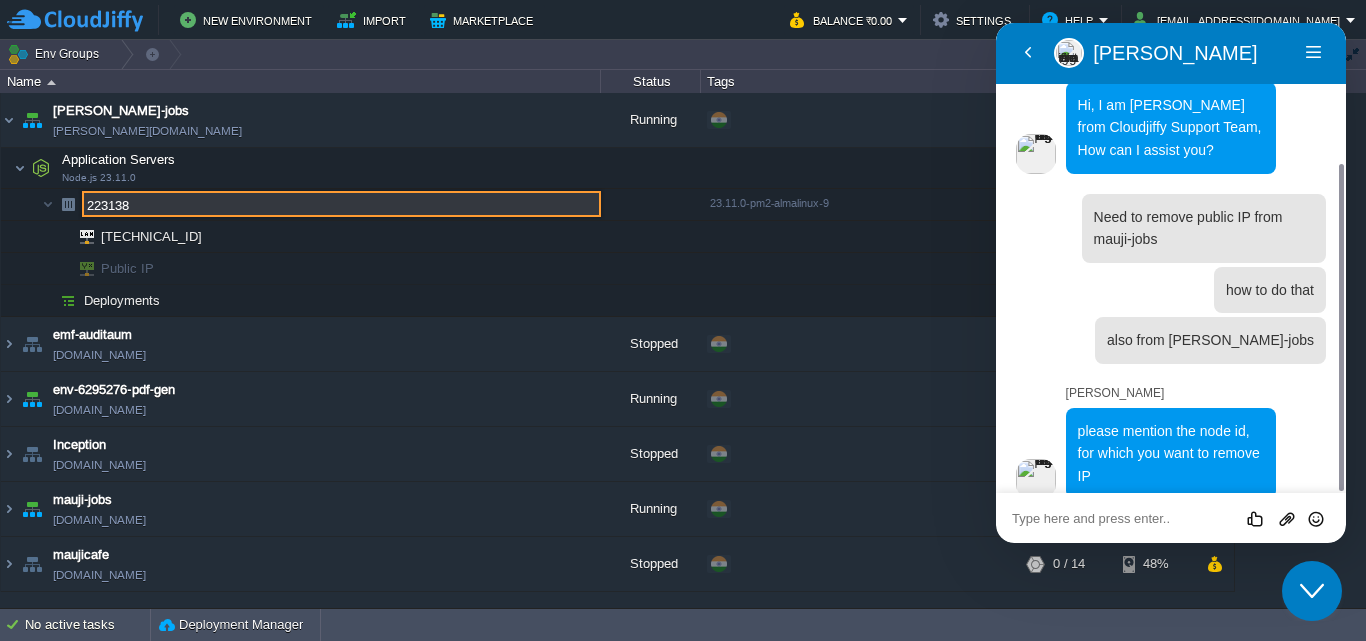 click at bounding box center [996, 23] 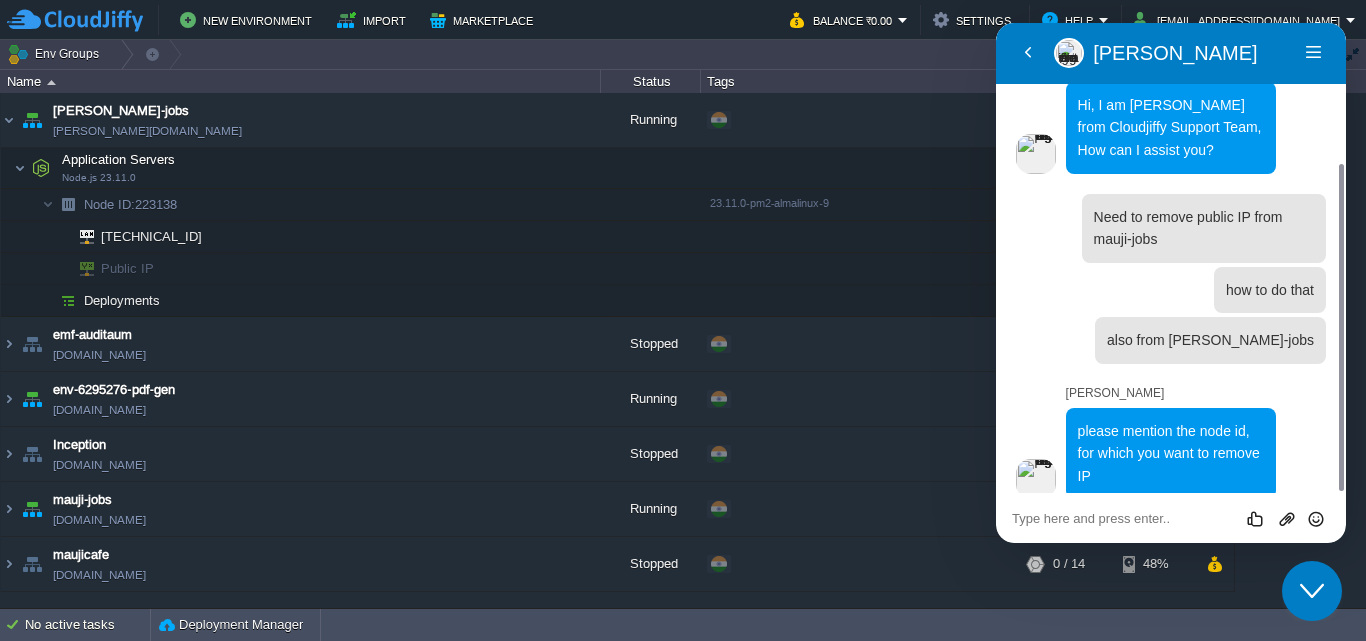 click at bounding box center (996, 23) 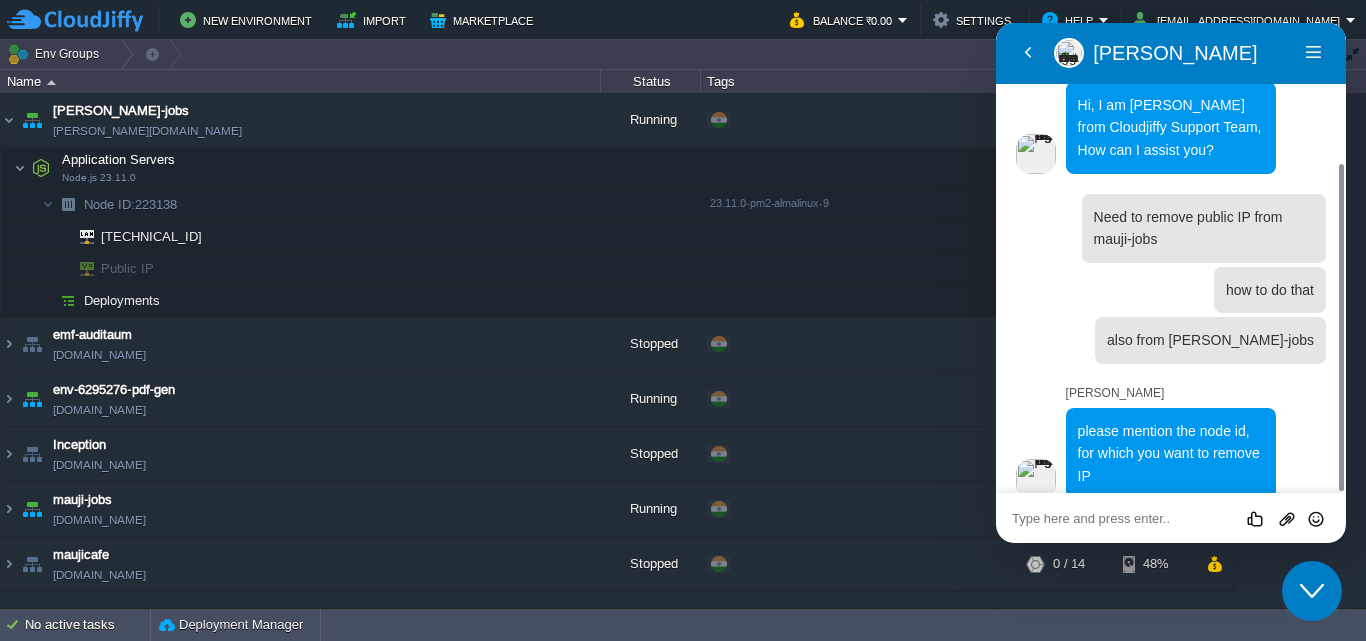 type on "223138" 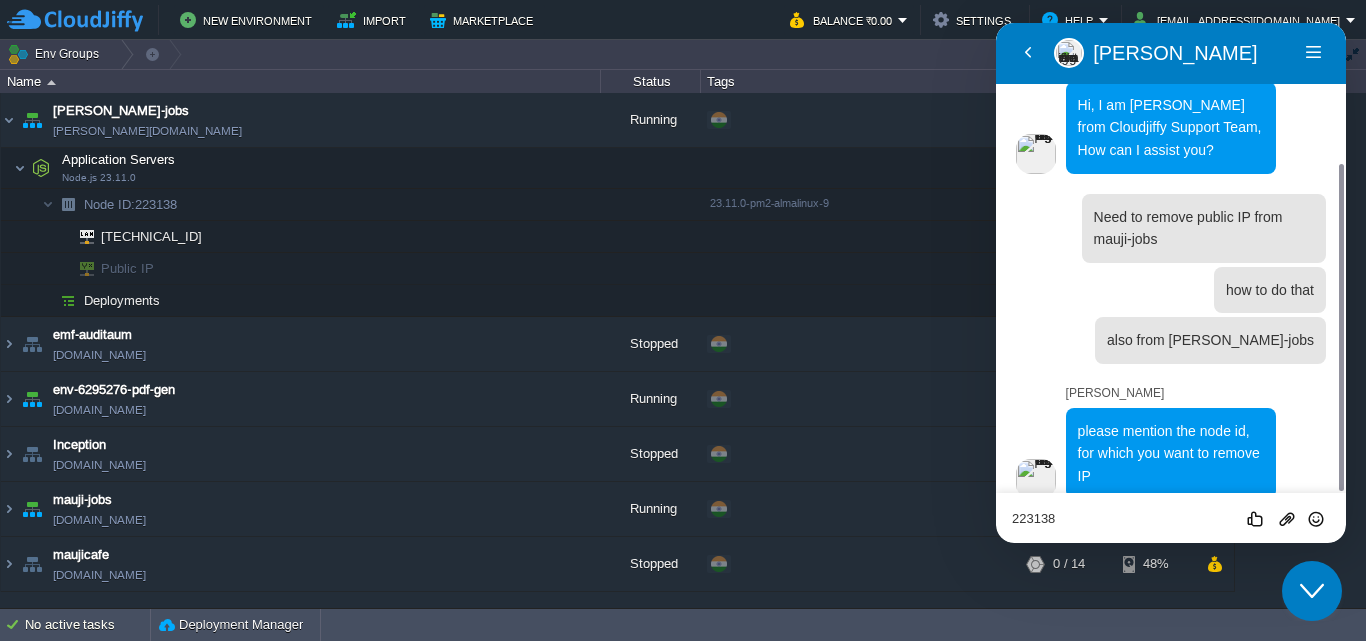 type 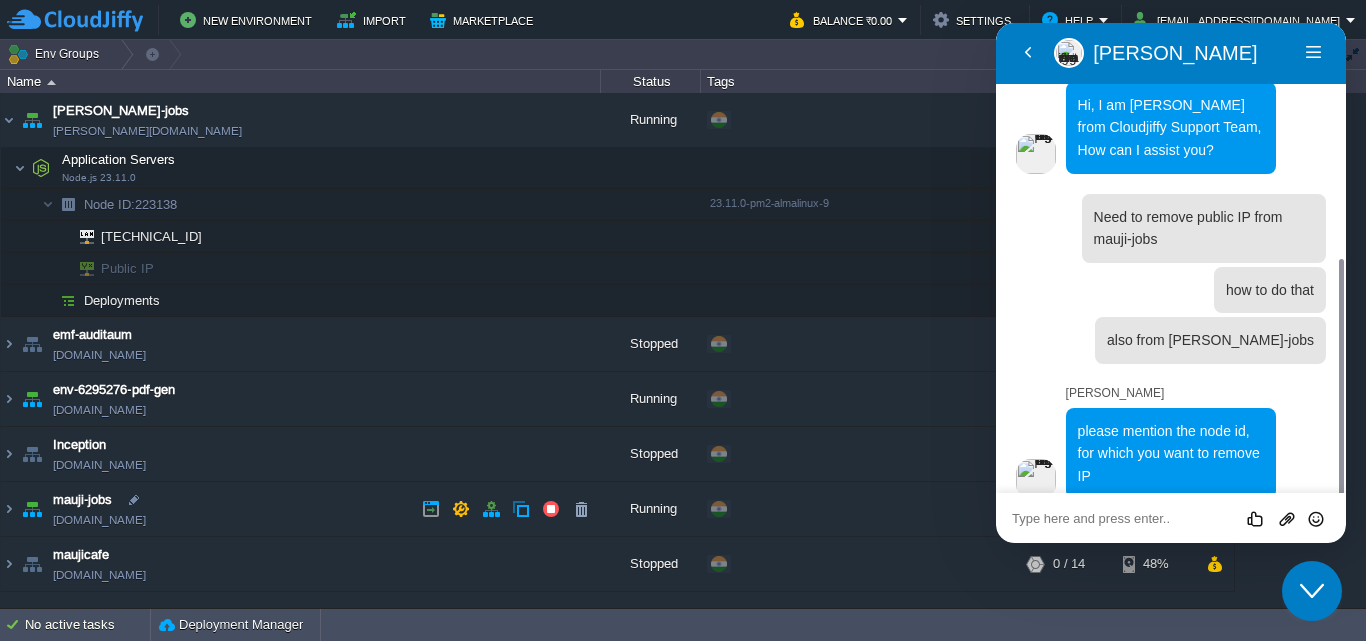 scroll, scrollTop: 268, scrollLeft: 0, axis: vertical 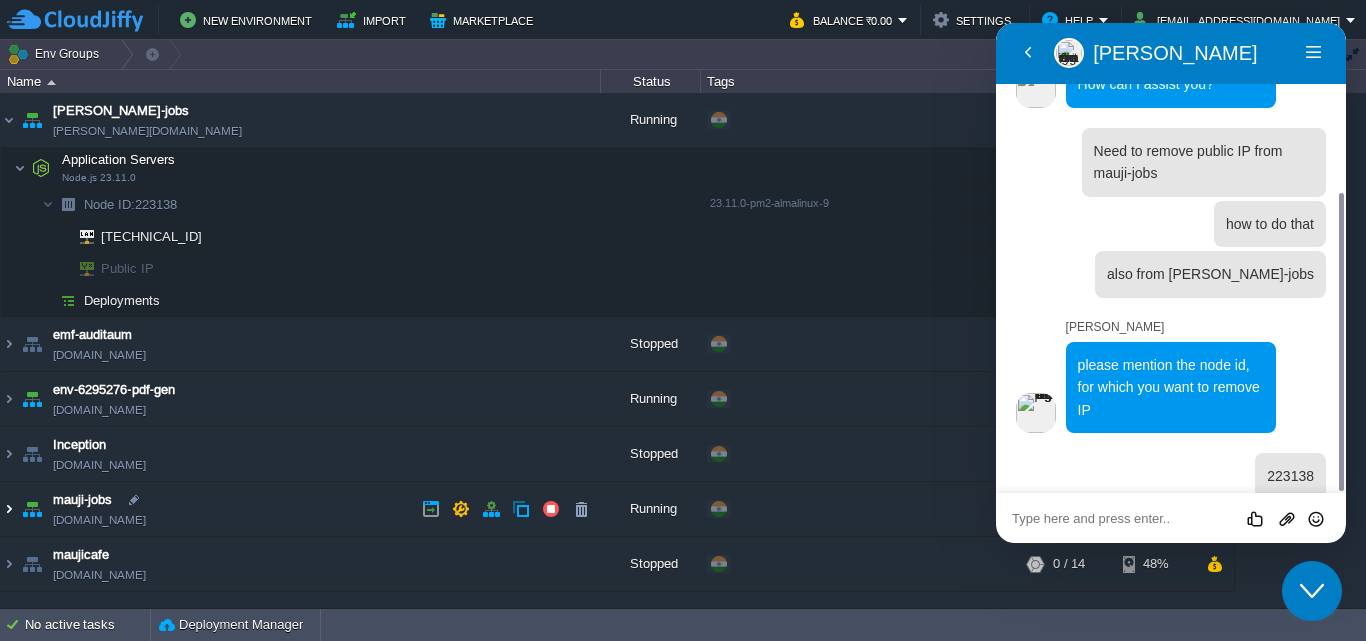 click at bounding box center (9, 509) 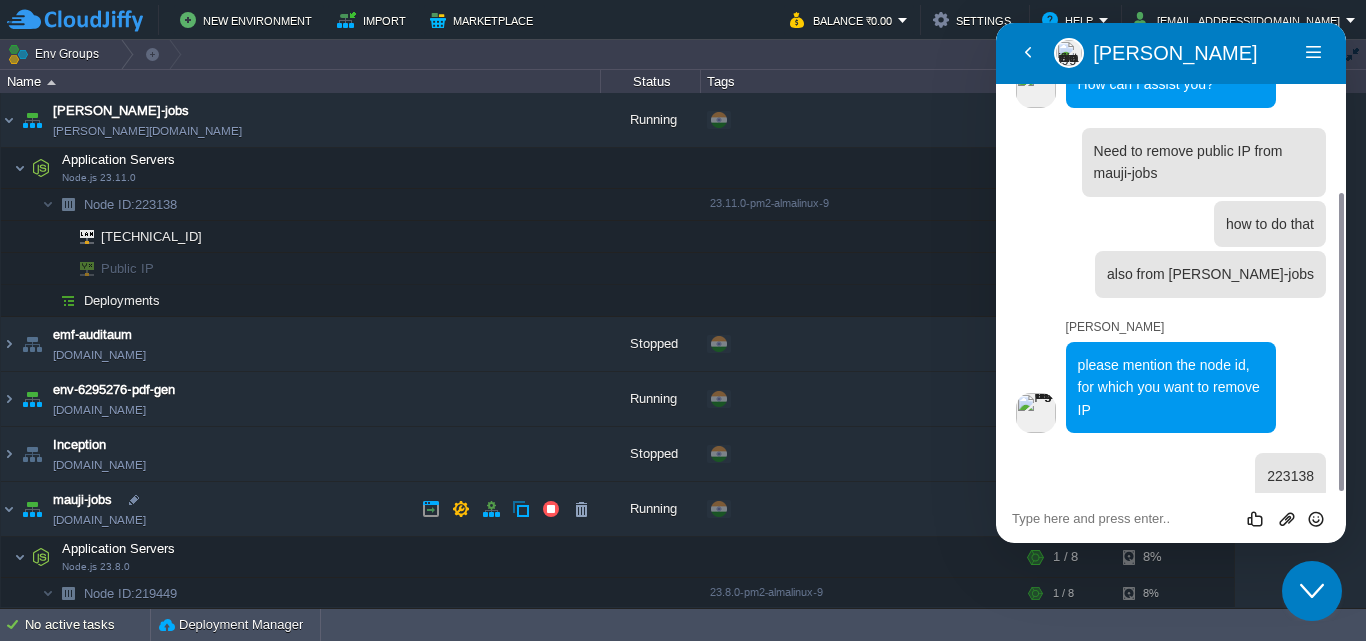 scroll, scrollTop: 154, scrollLeft: 0, axis: vertical 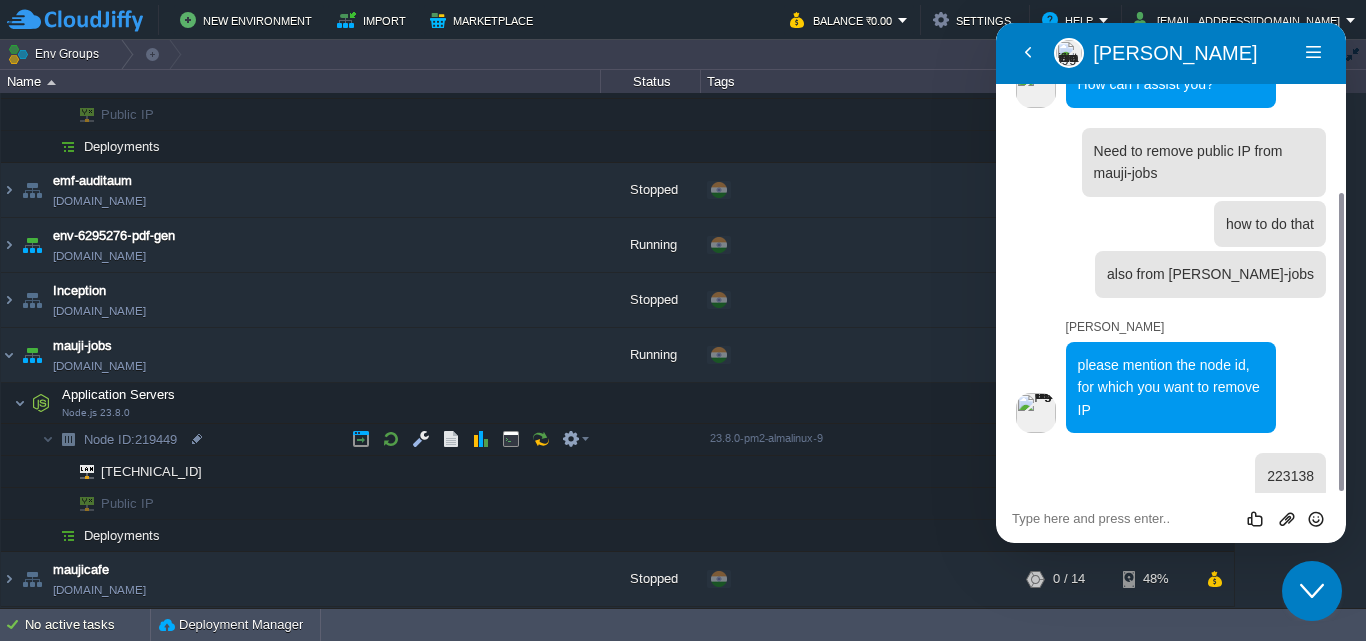 click on "Node ID:  219449" at bounding box center [131, 439] 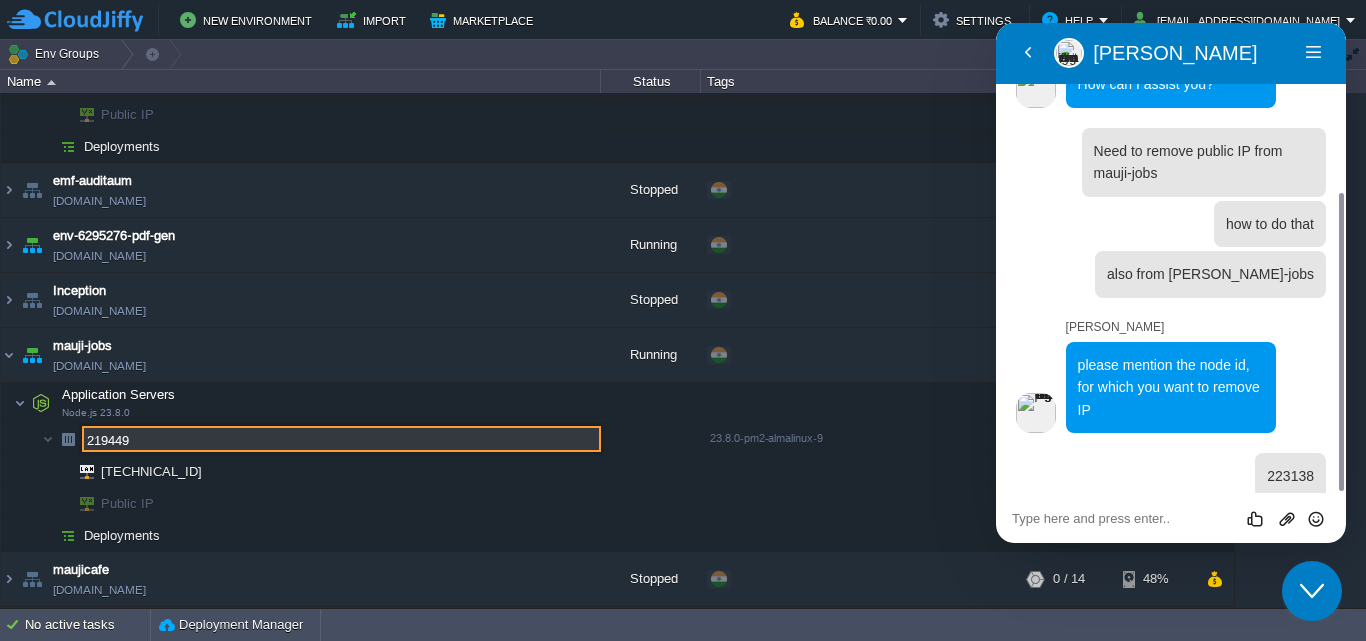 click on "219449" at bounding box center (341, 439) 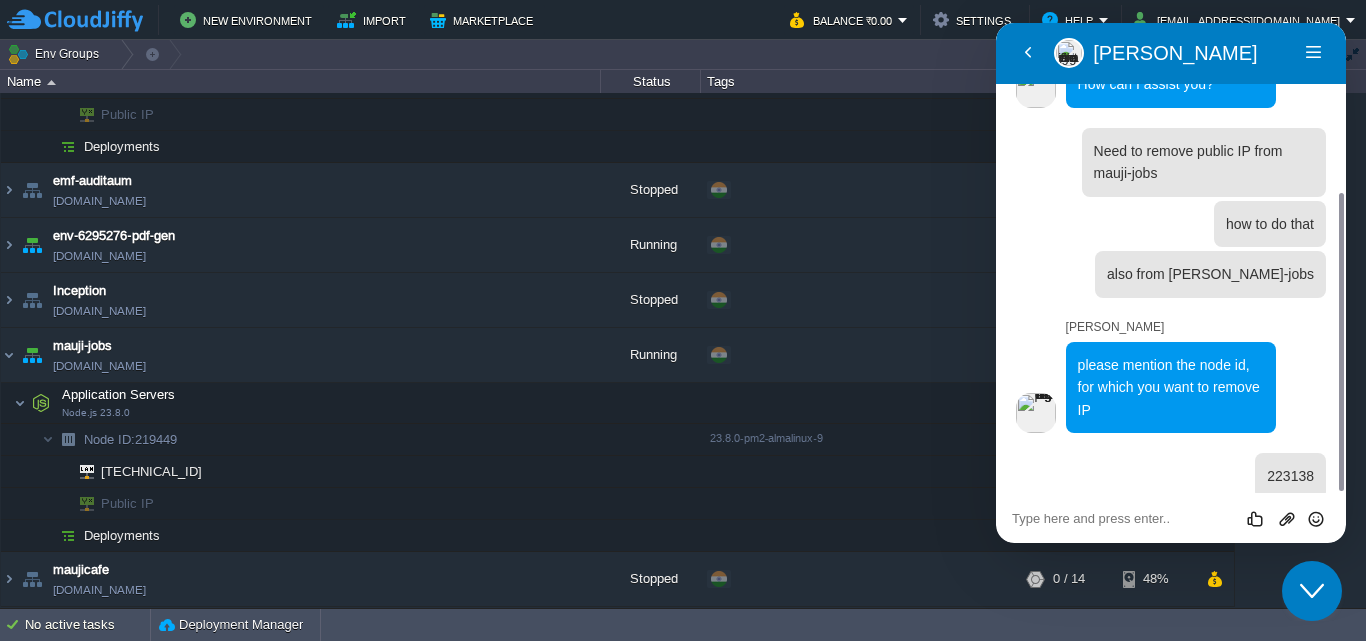 click at bounding box center [996, 23] 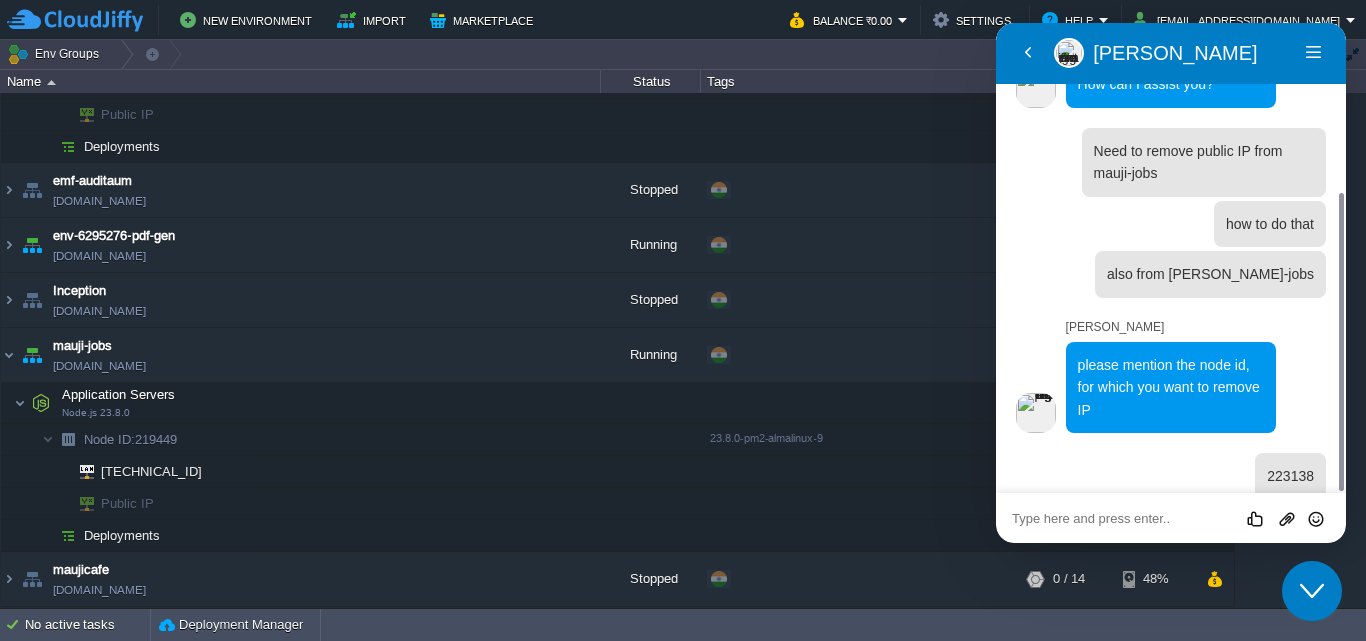 paste on "219449" 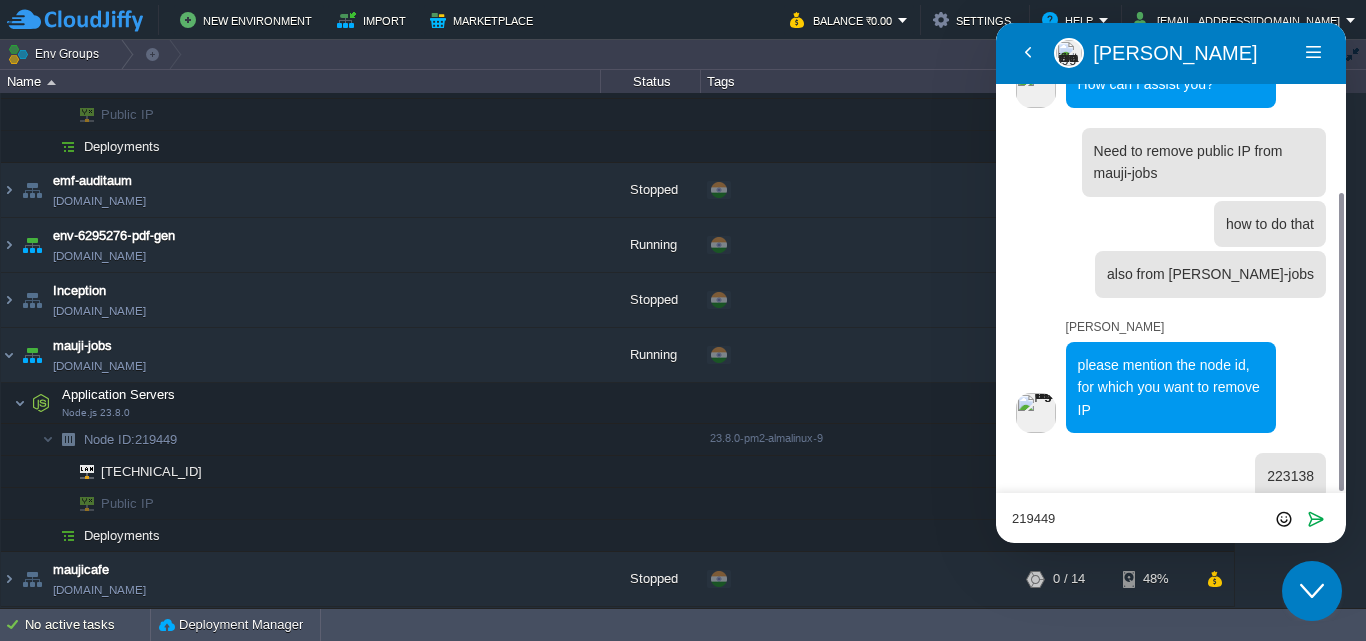 type 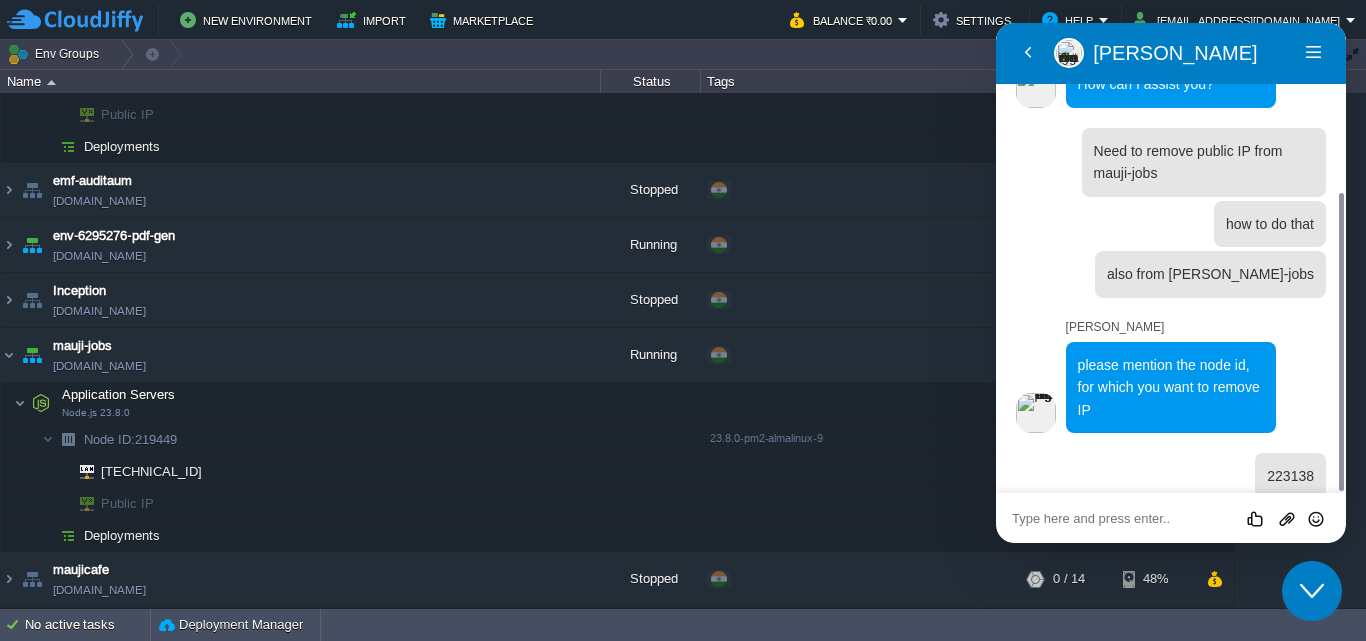 scroll, scrollTop: 319, scrollLeft: 0, axis: vertical 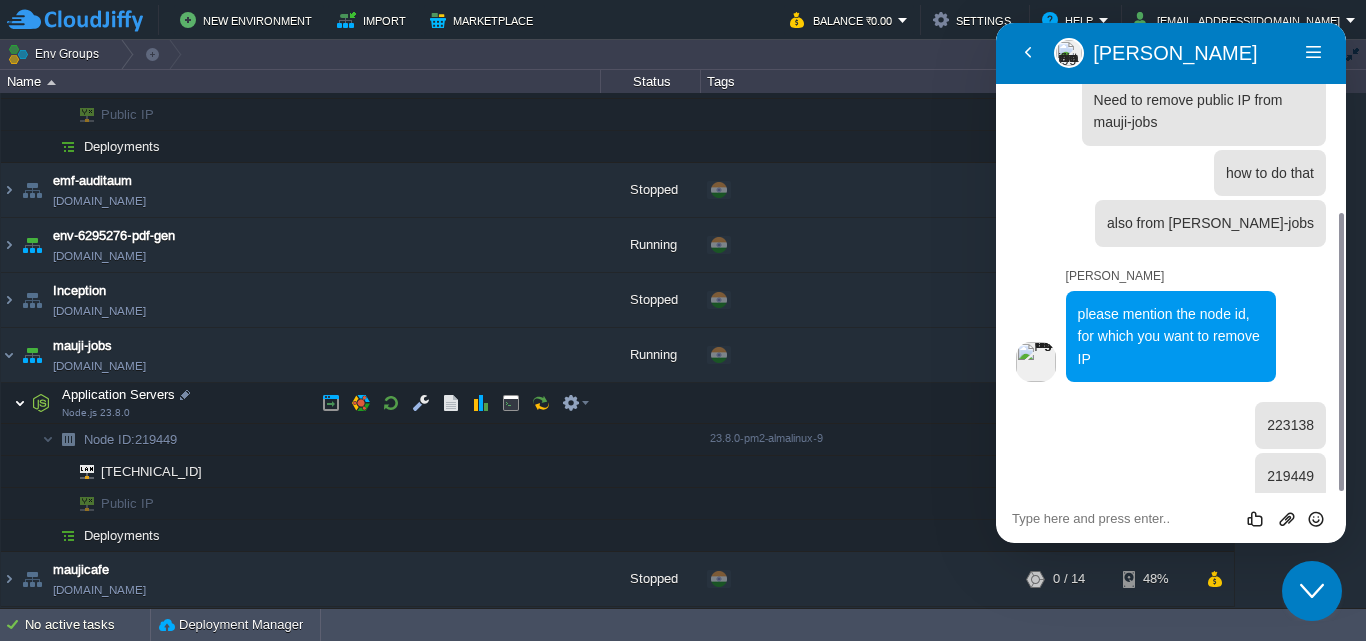 click at bounding box center [20, 403] 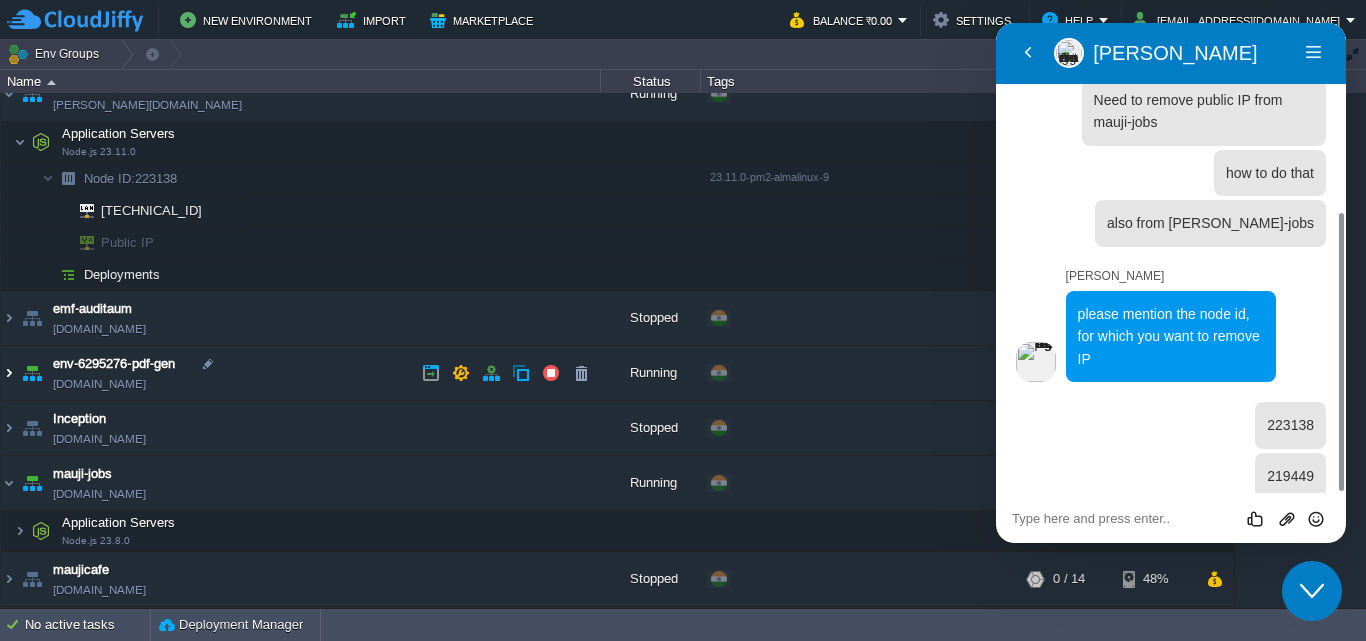 click at bounding box center (9, 373) 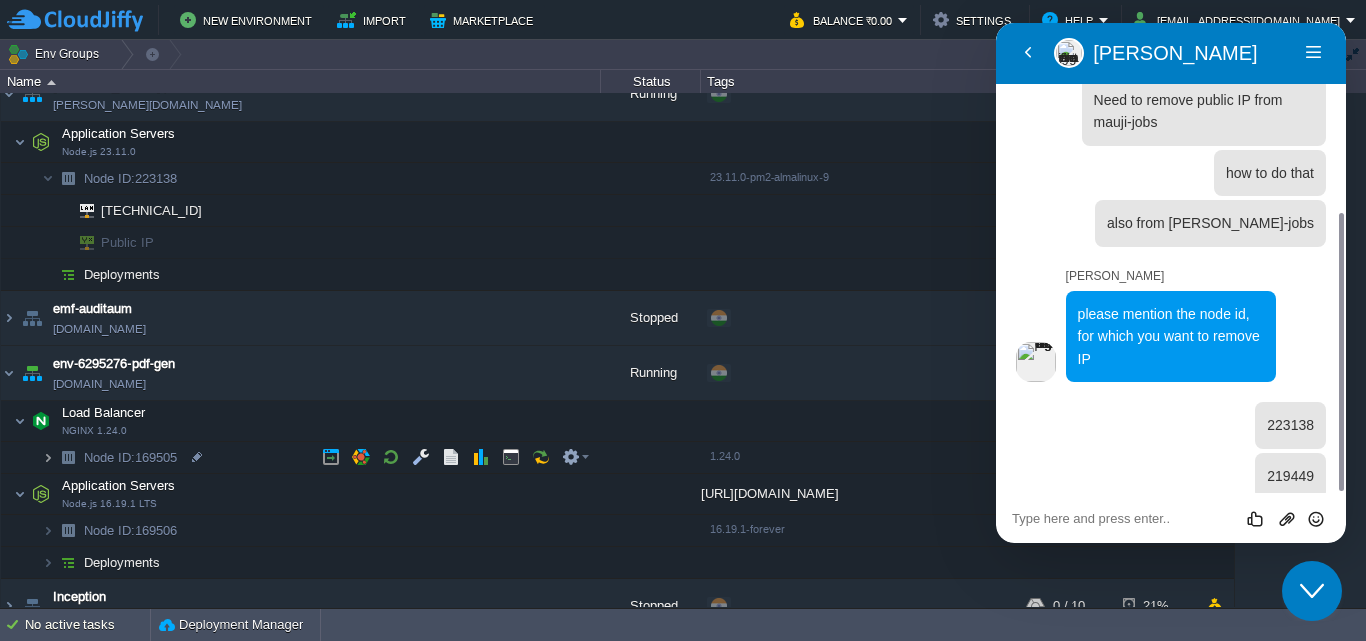click at bounding box center (48, 457) 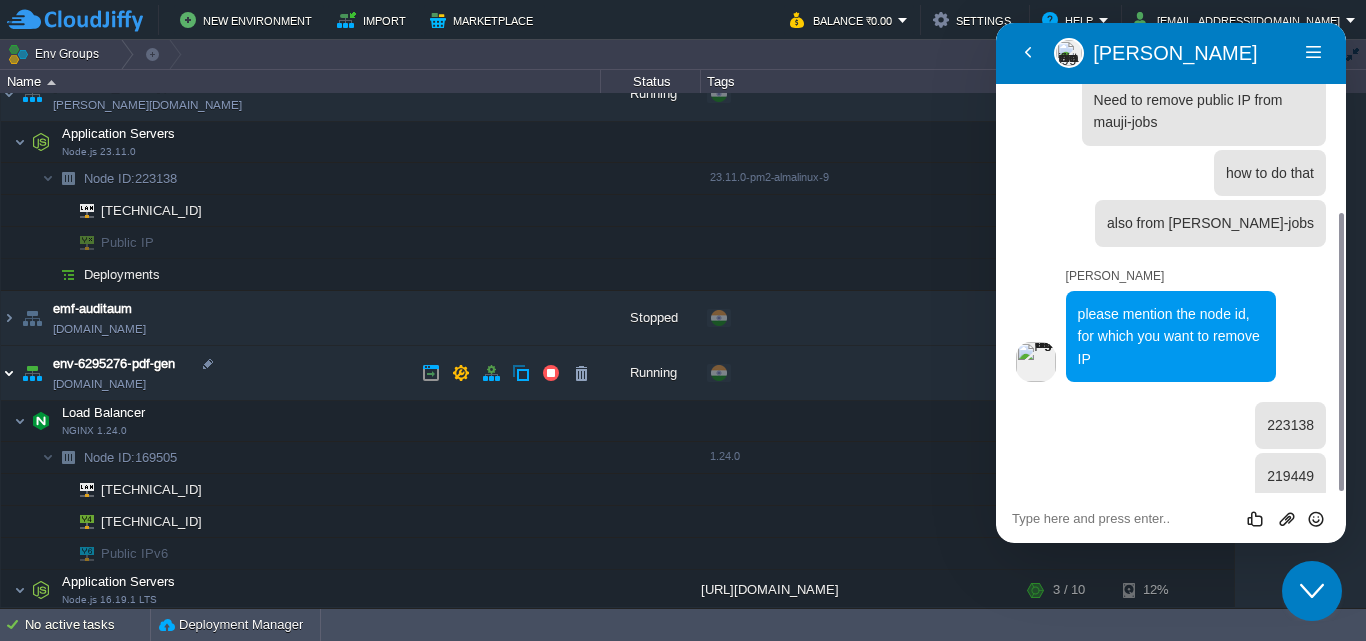 click at bounding box center [9, 373] 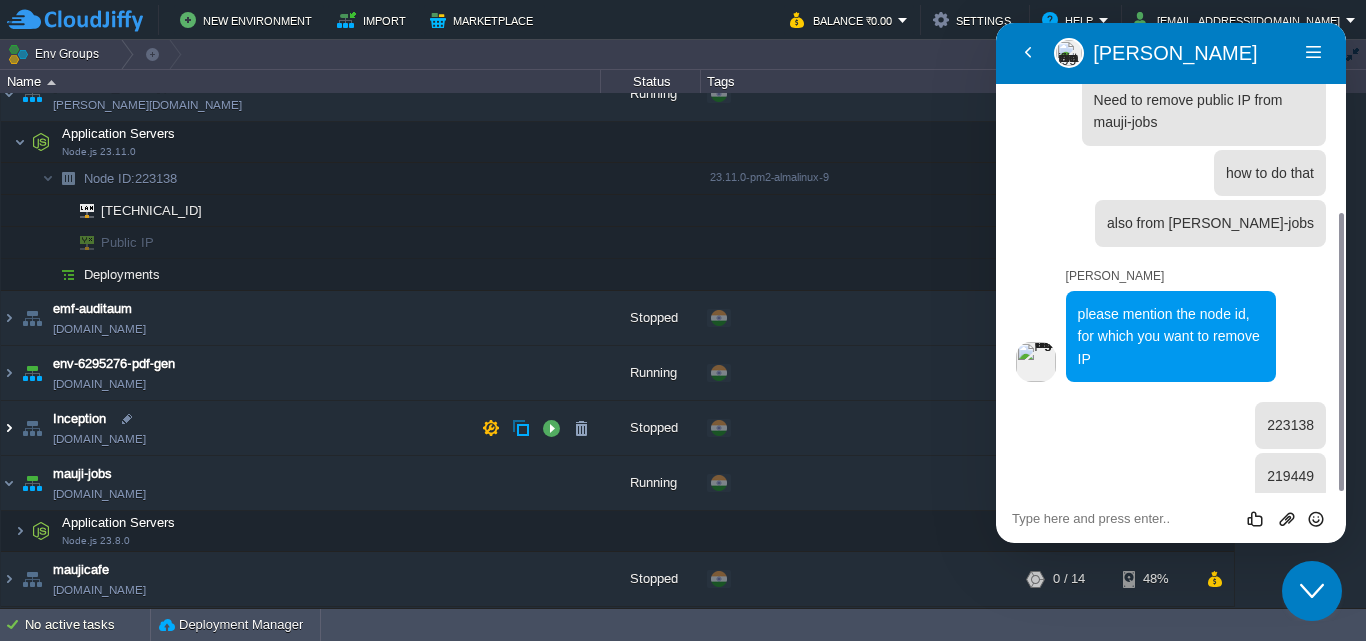 click at bounding box center [9, 428] 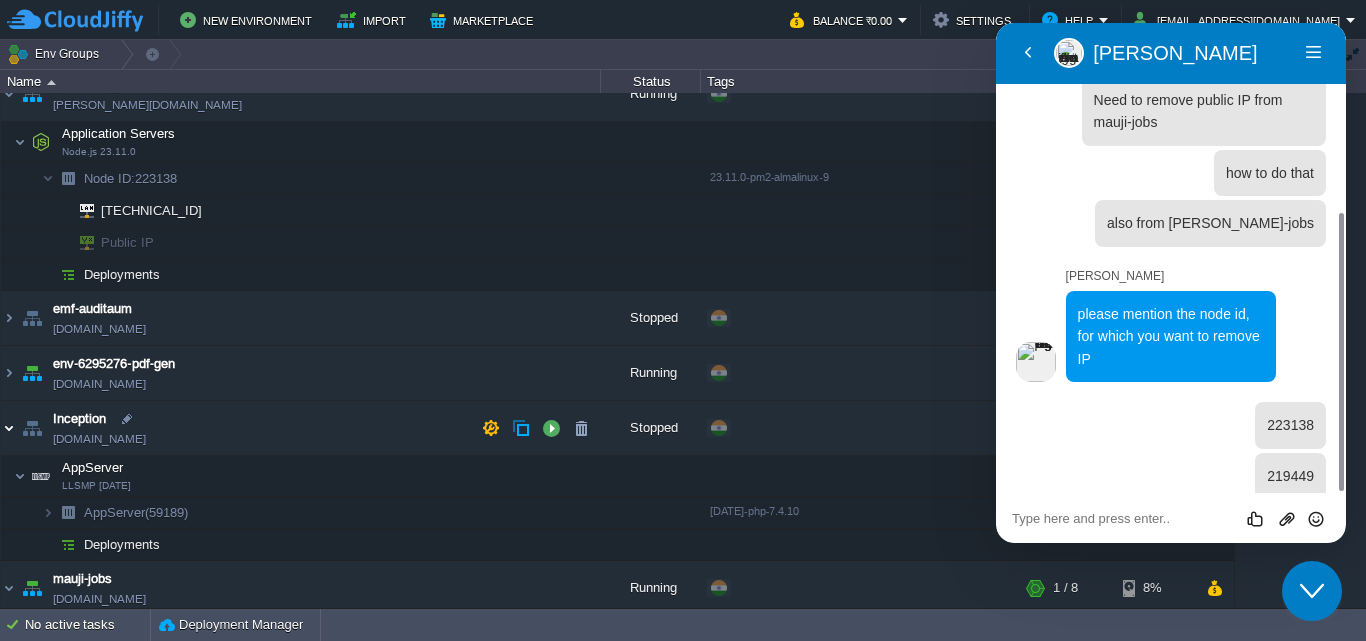 click at bounding box center (9, 428) 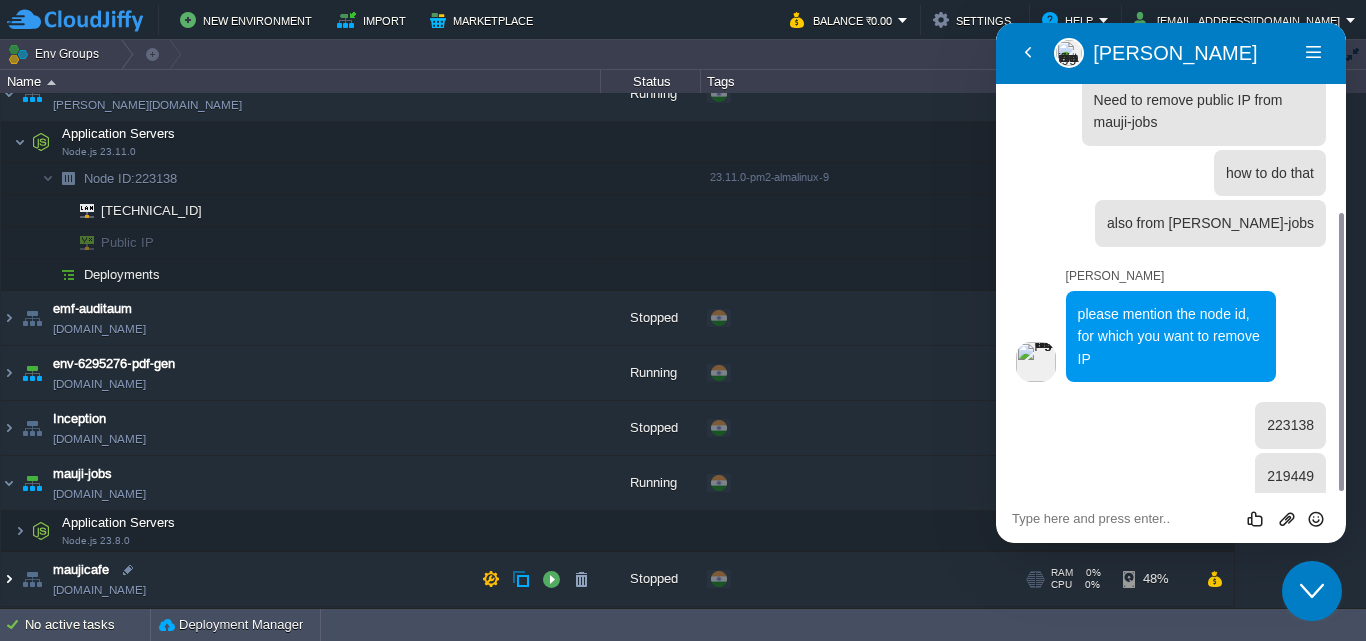 click at bounding box center (9, 579) 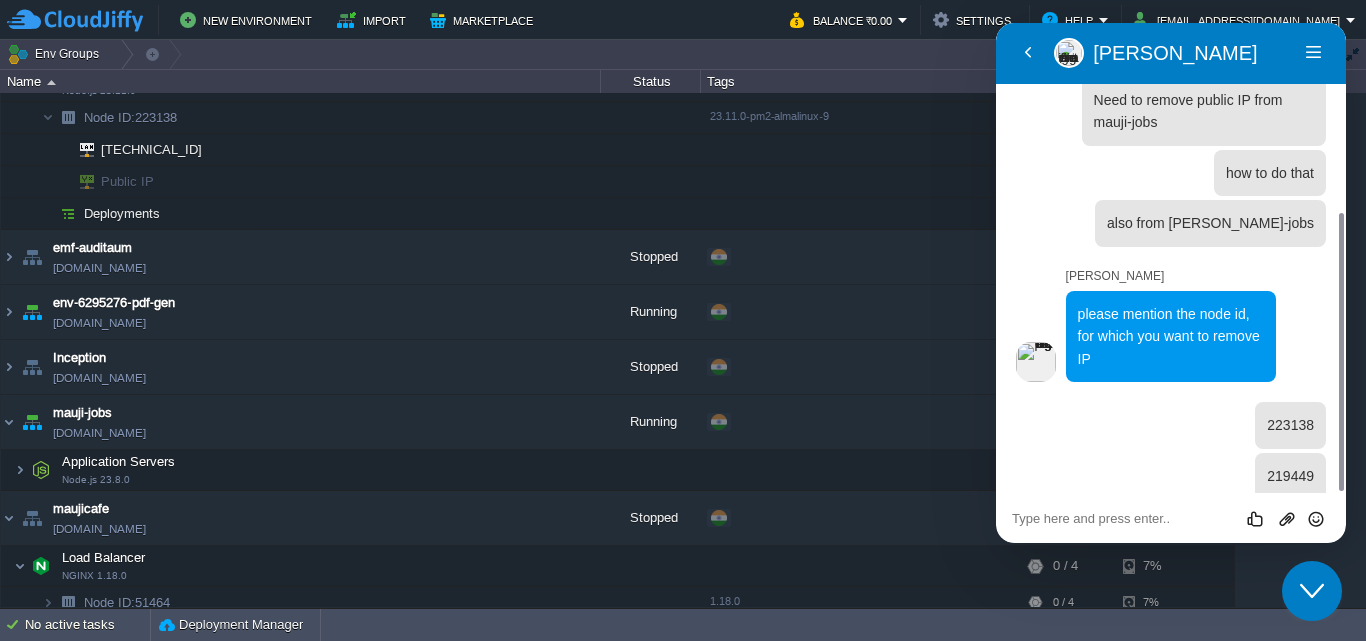 scroll, scrollTop: 204, scrollLeft: 0, axis: vertical 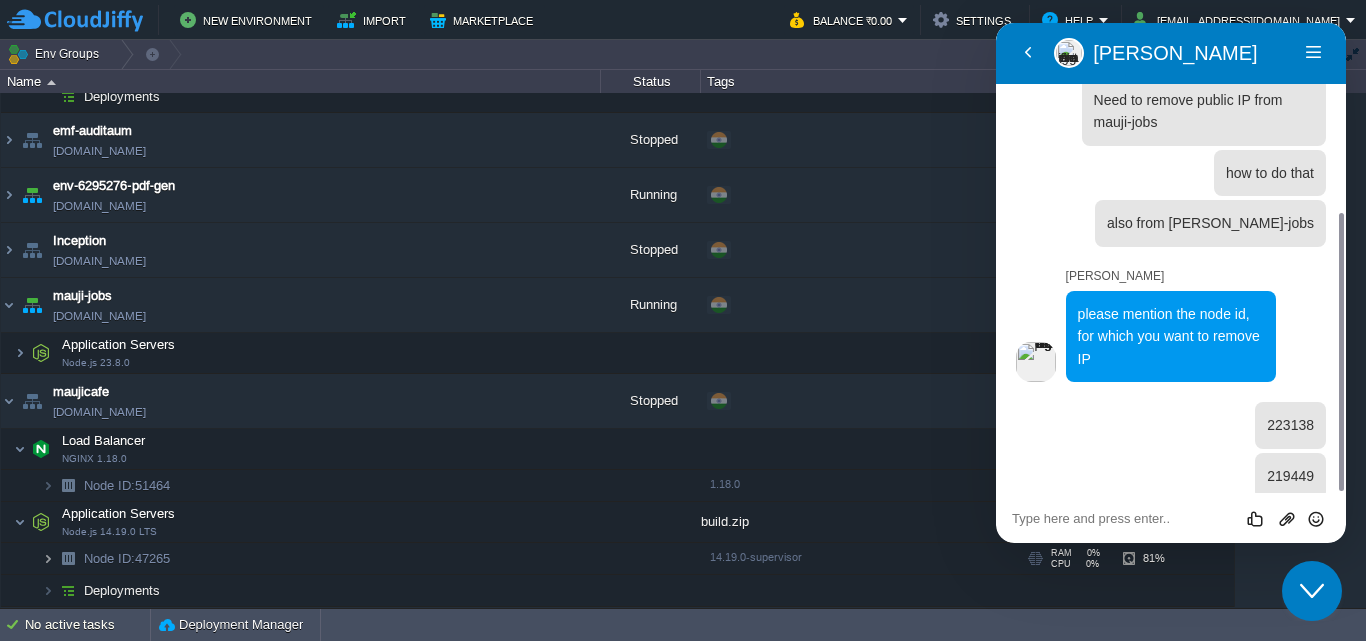 click at bounding box center (48, 558) 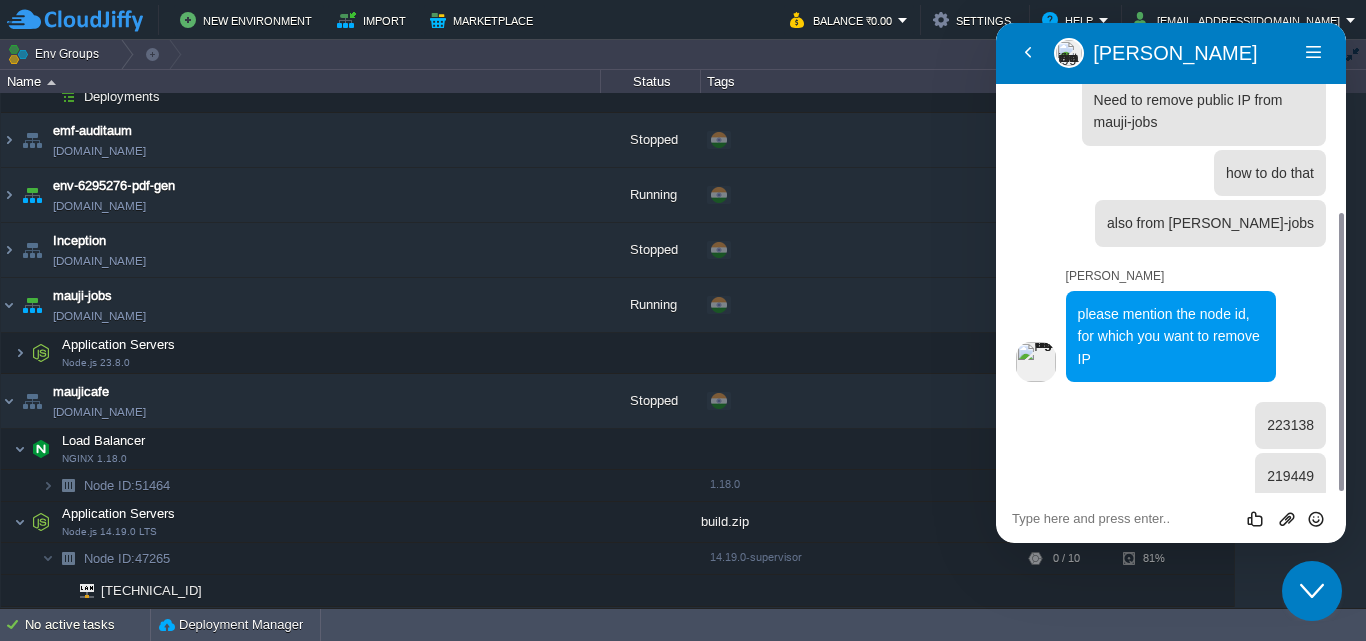scroll, scrollTop: 236, scrollLeft: 0, axis: vertical 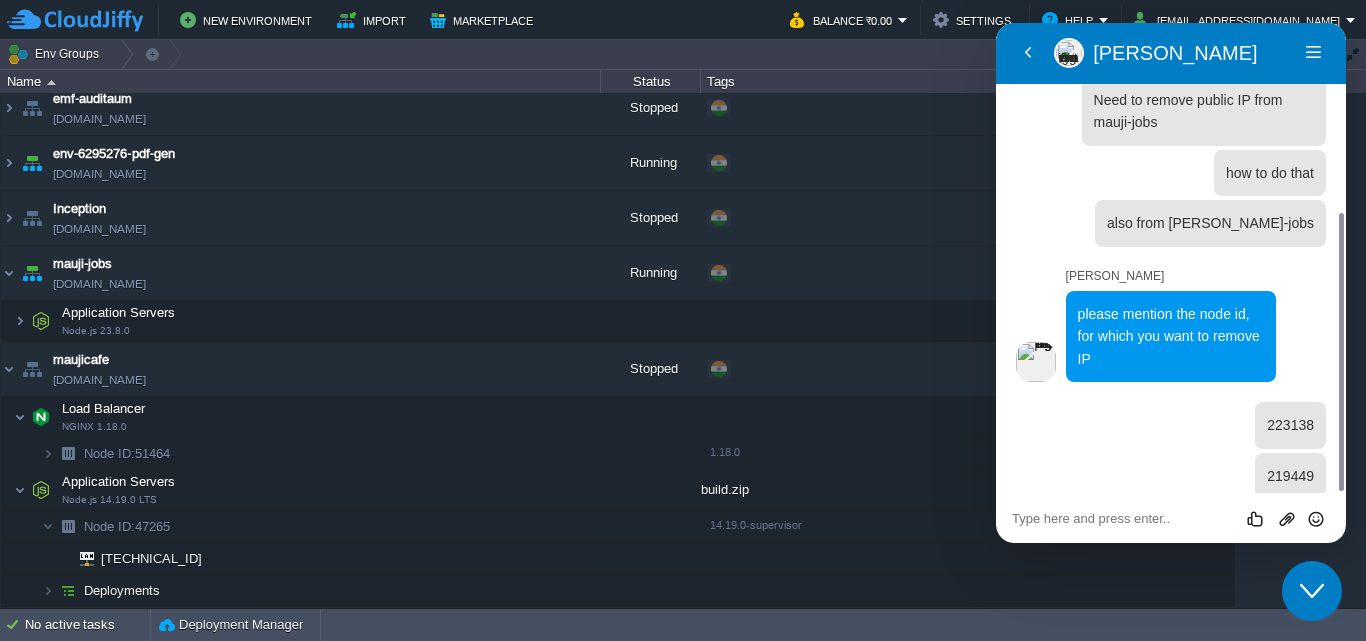 click on "Node ID:  47265" at bounding box center (127, 526) 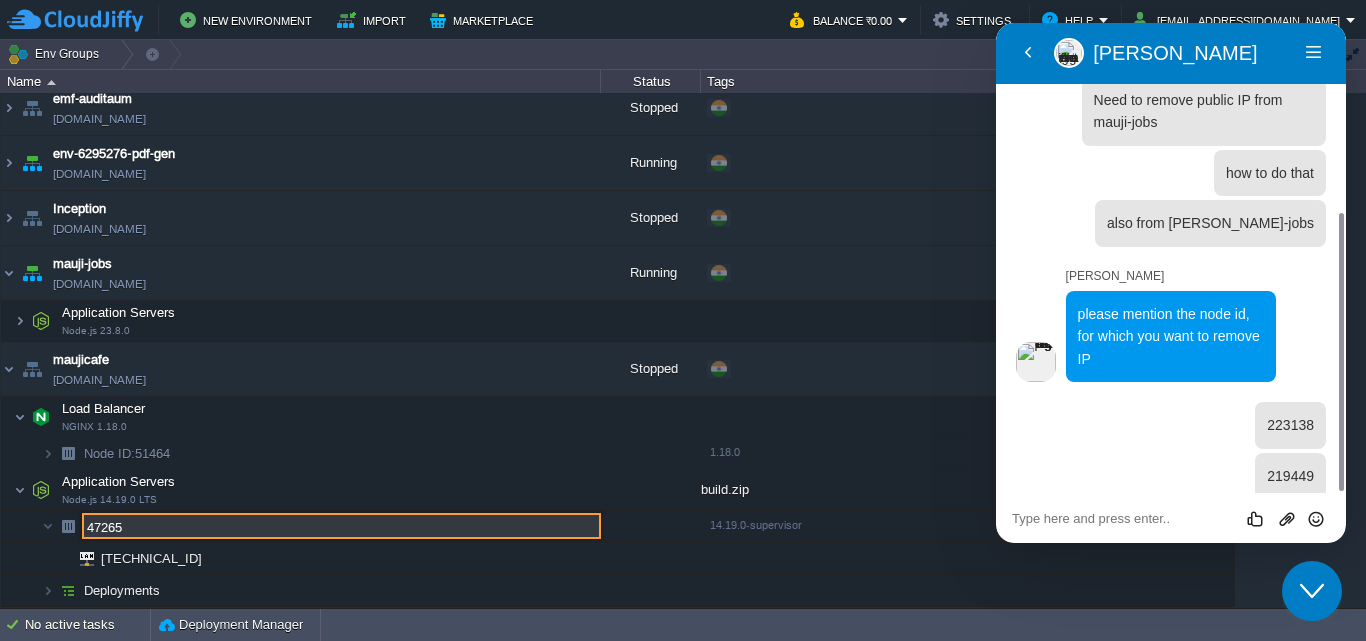 click at bounding box center [996, 23] 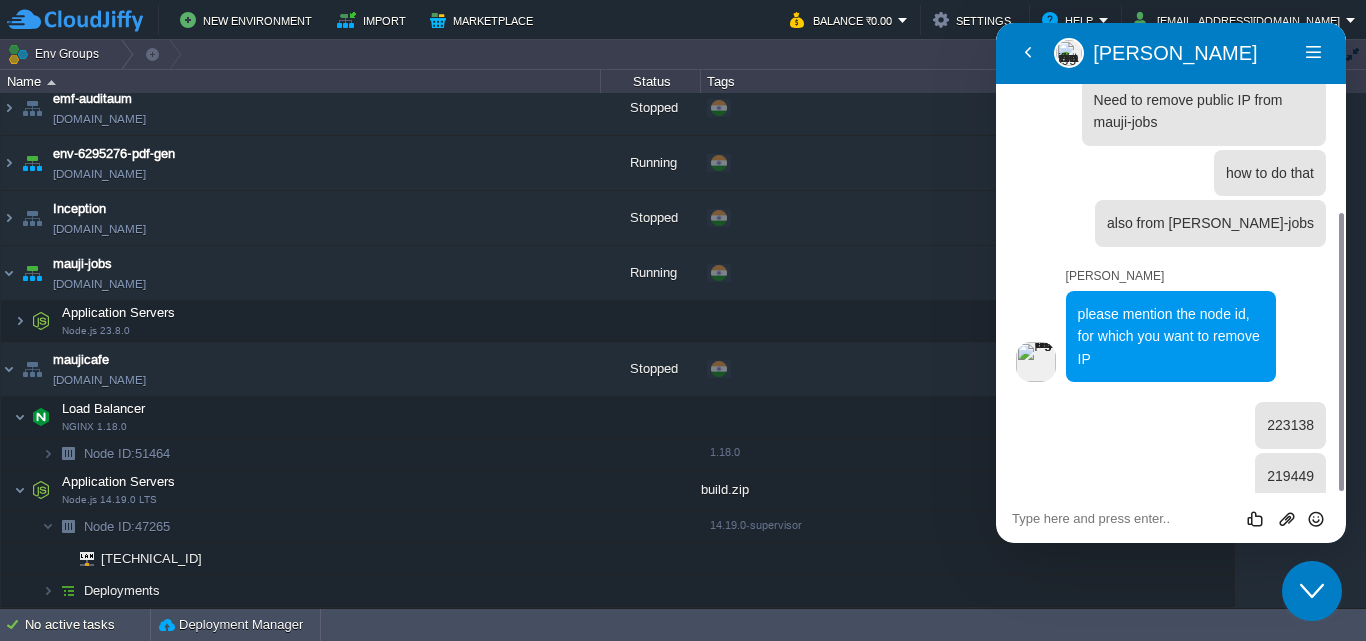 click at bounding box center [996, 23] 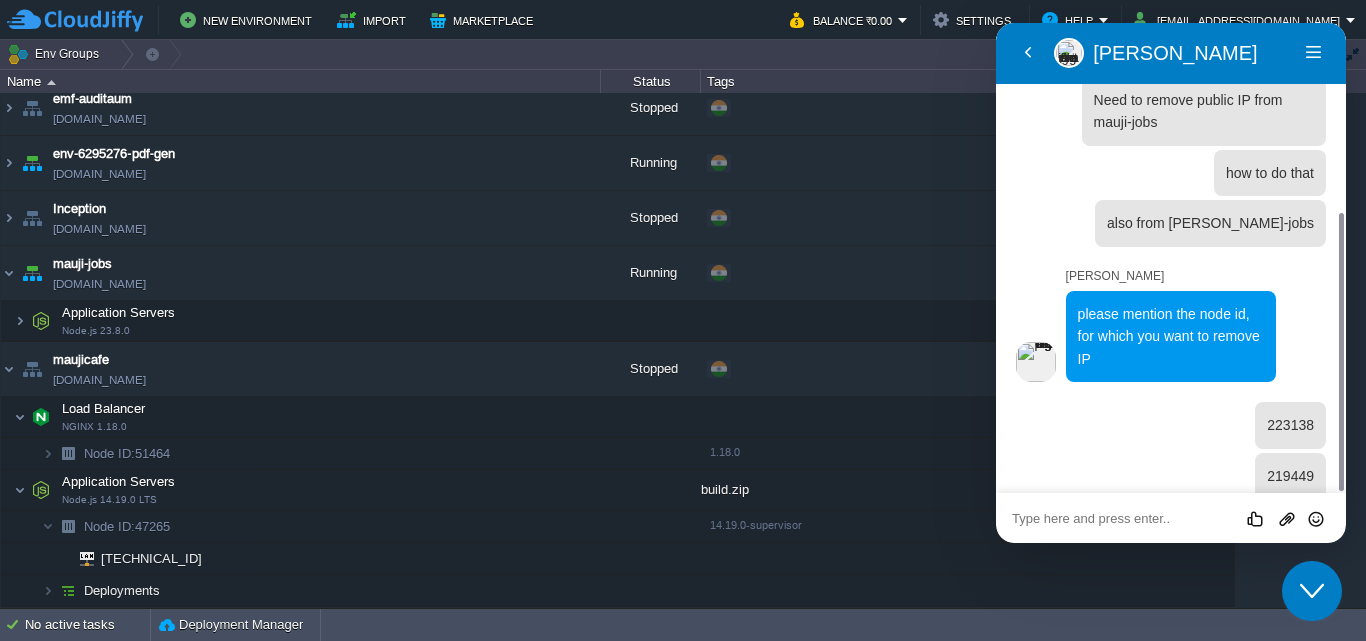 click at bounding box center (996, 23) 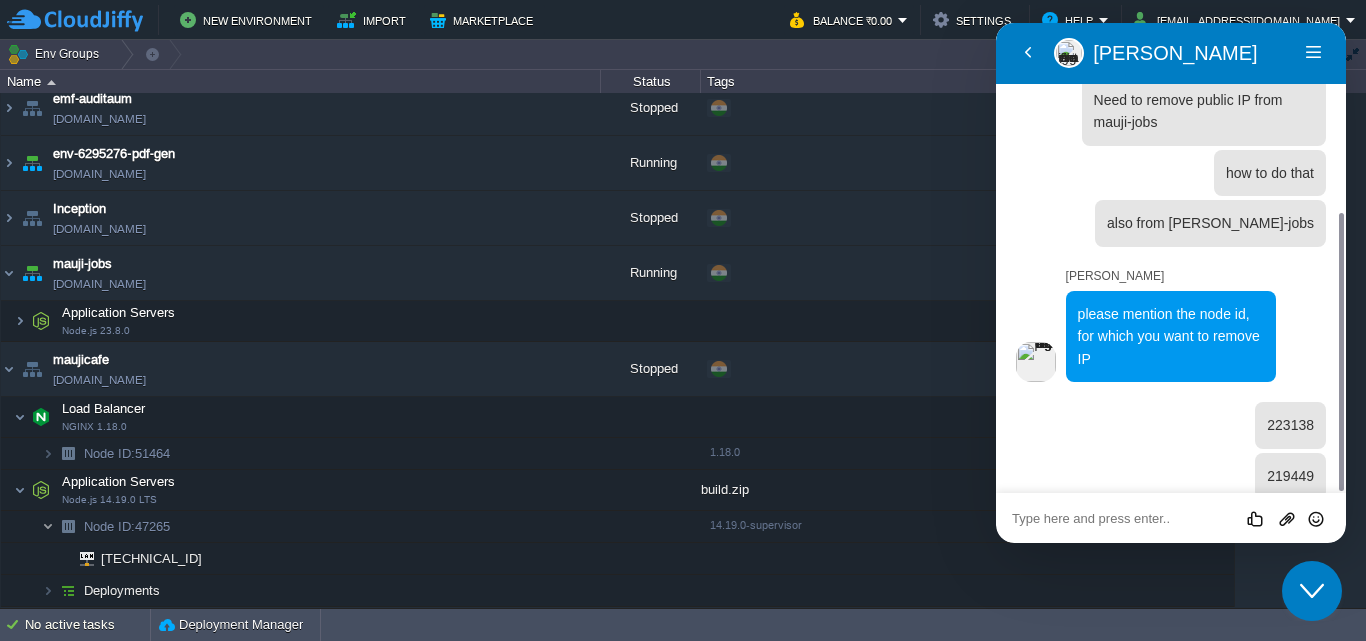 click at bounding box center [48, 526] 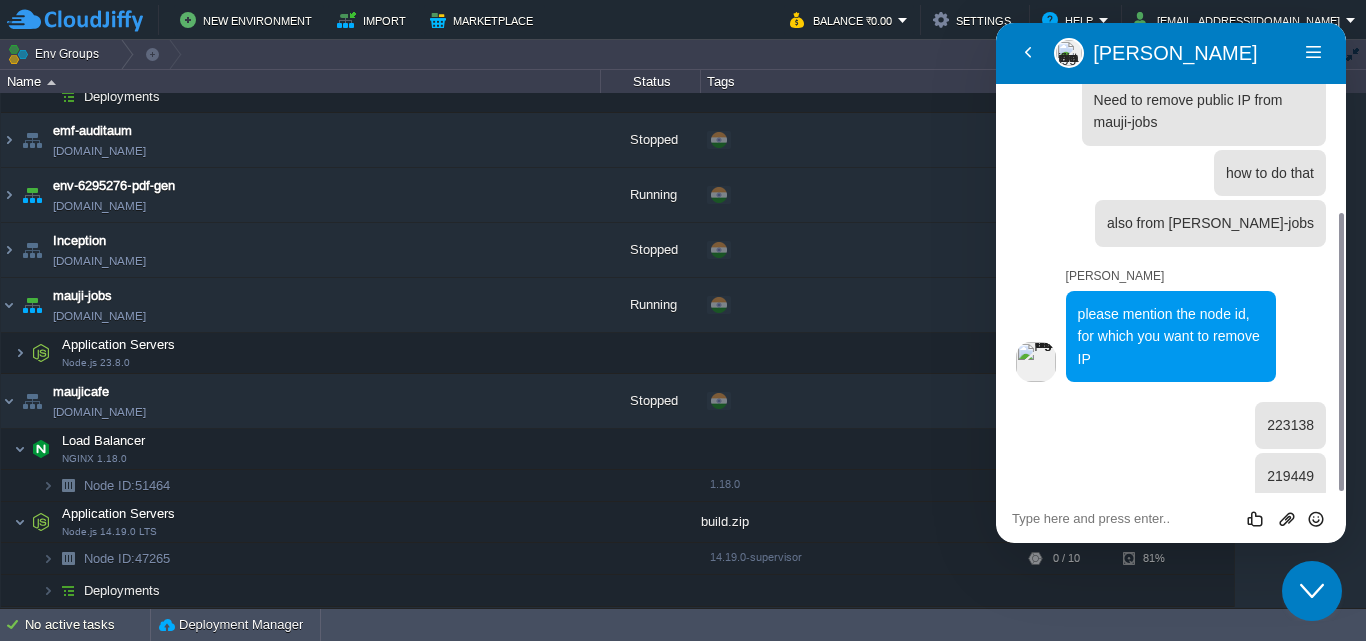 scroll, scrollTop: 204, scrollLeft: 0, axis: vertical 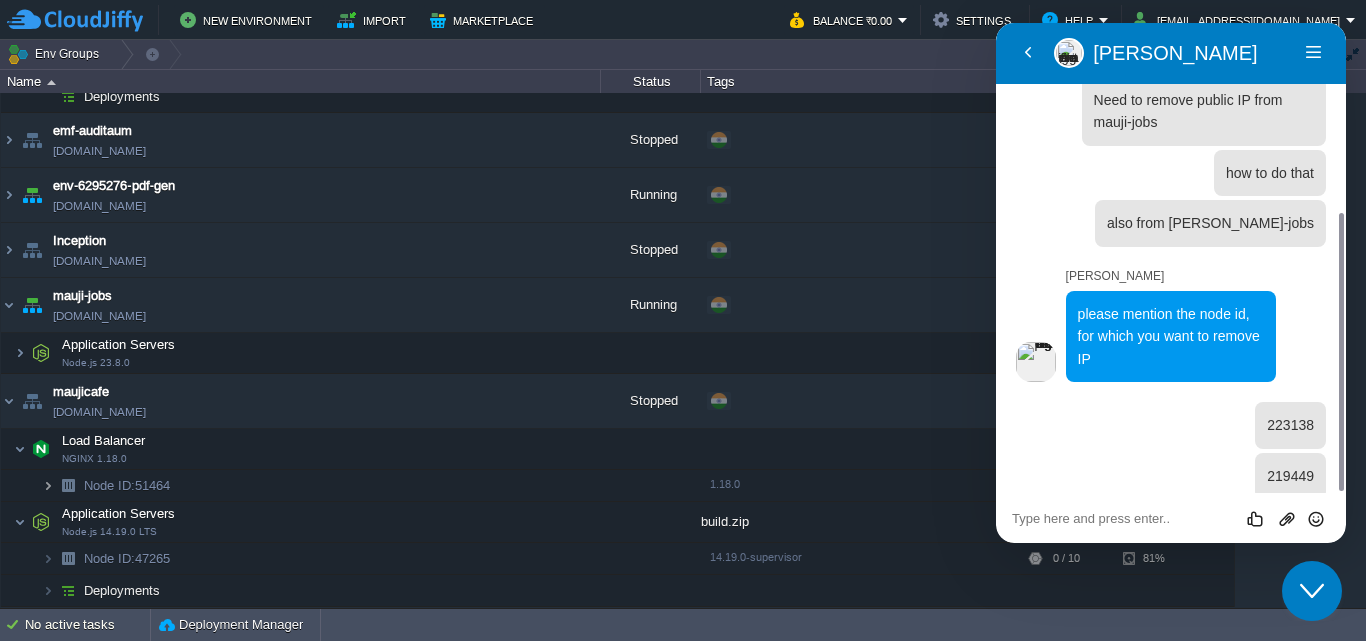 click at bounding box center [48, 485] 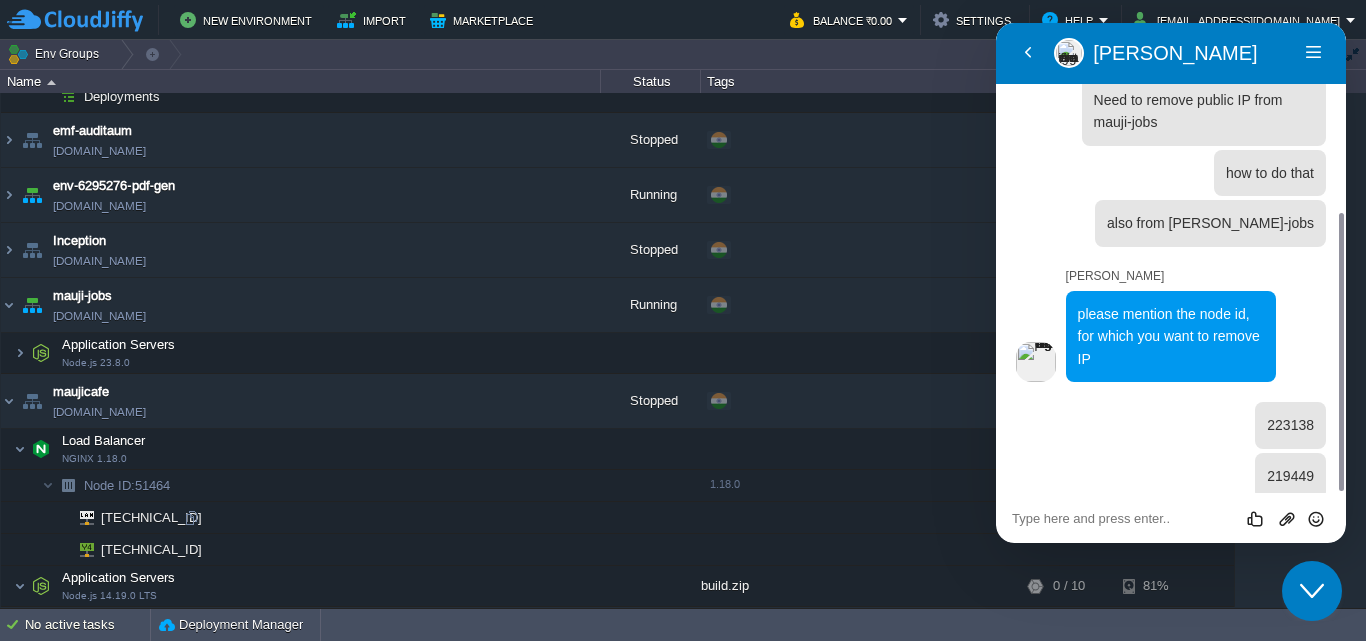 scroll, scrollTop: 375, scrollLeft: 0, axis: vertical 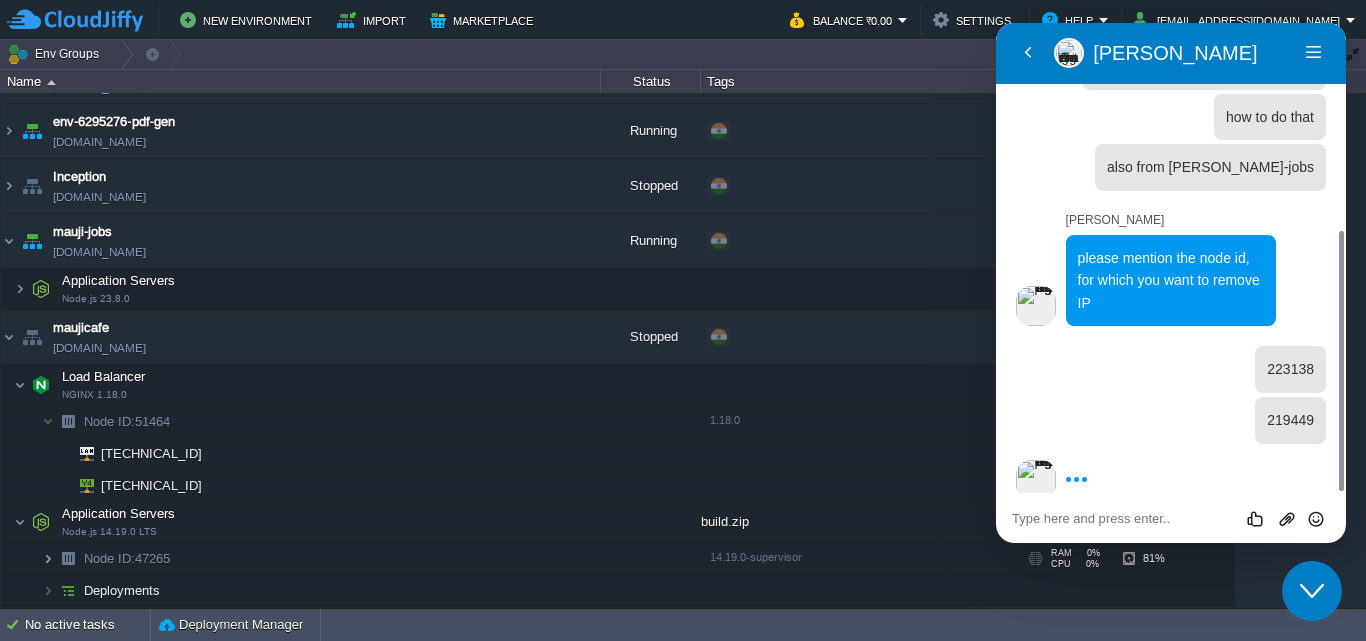 click at bounding box center (48, 558) 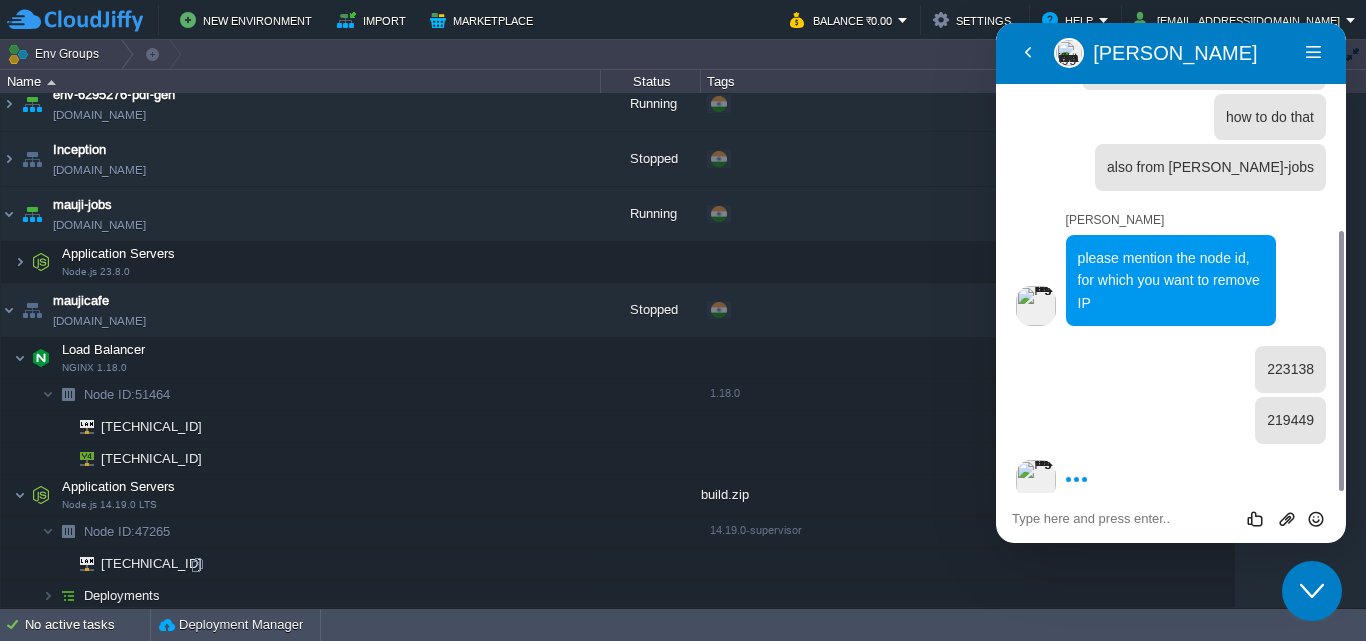 scroll, scrollTop: 300, scrollLeft: 0, axis: vertical 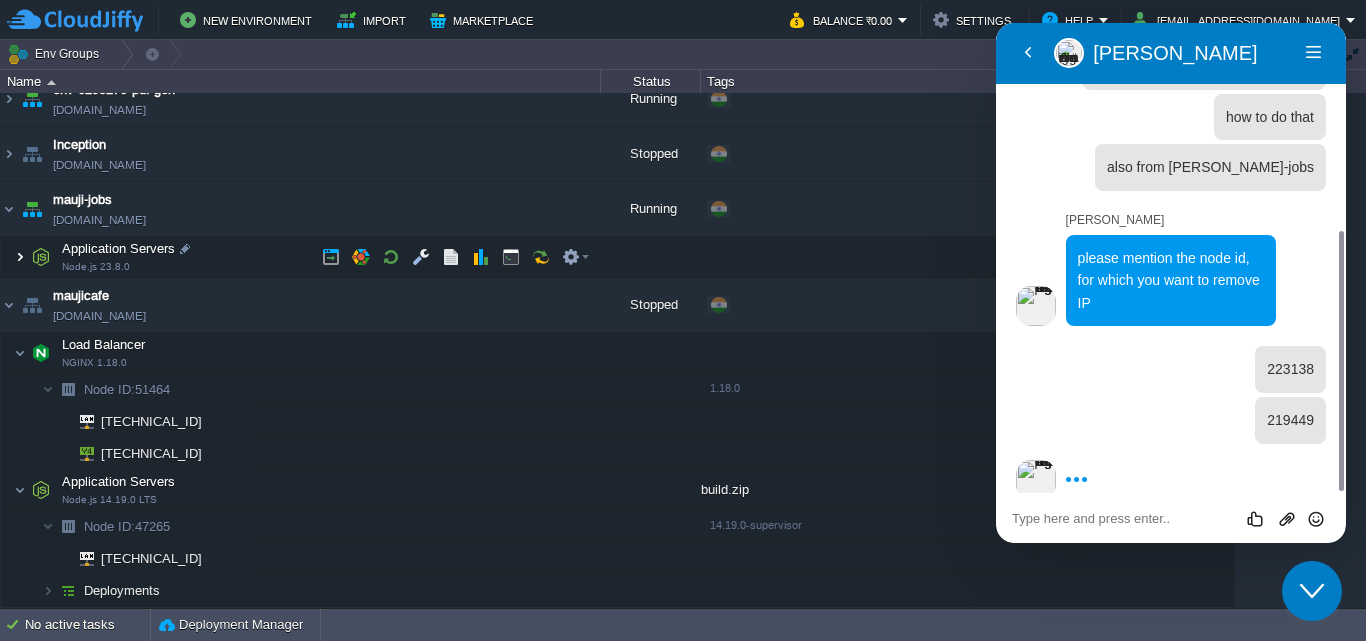 click at bounding box center [20, 257] 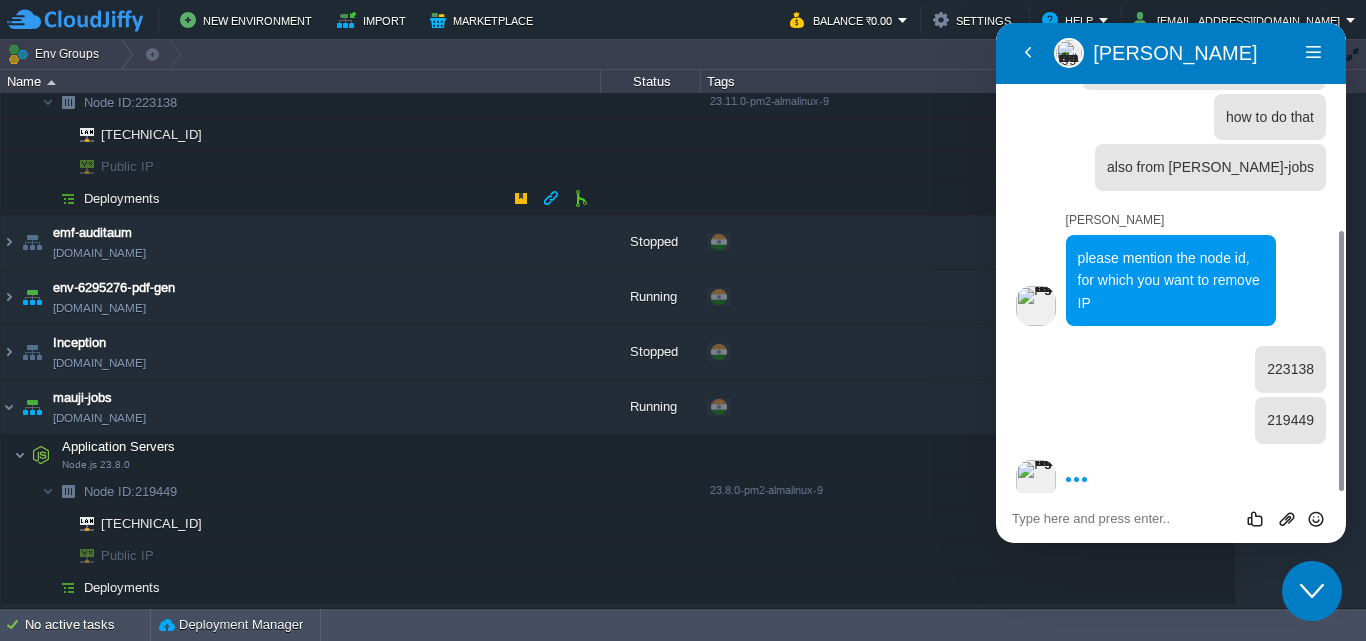 scroll, scrollTop: 100, scrollLeft: 0, axis: vertical 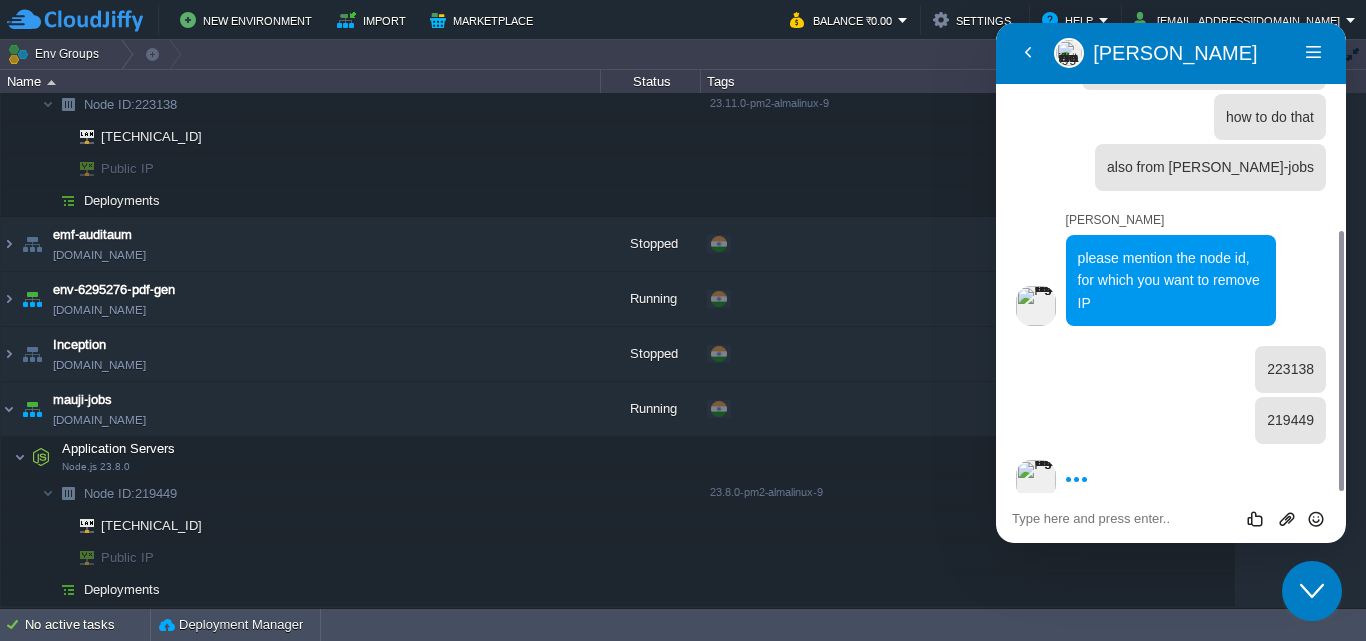 click at bounding box center (996, 23) 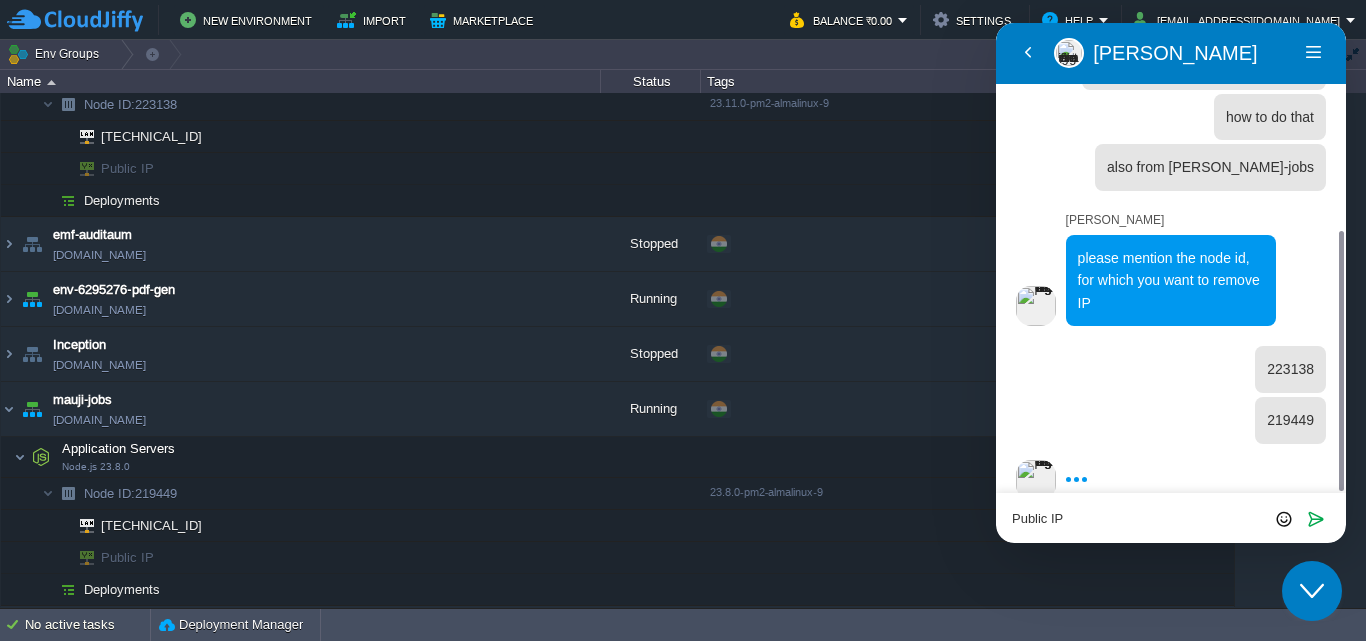 type on "Public IPs" 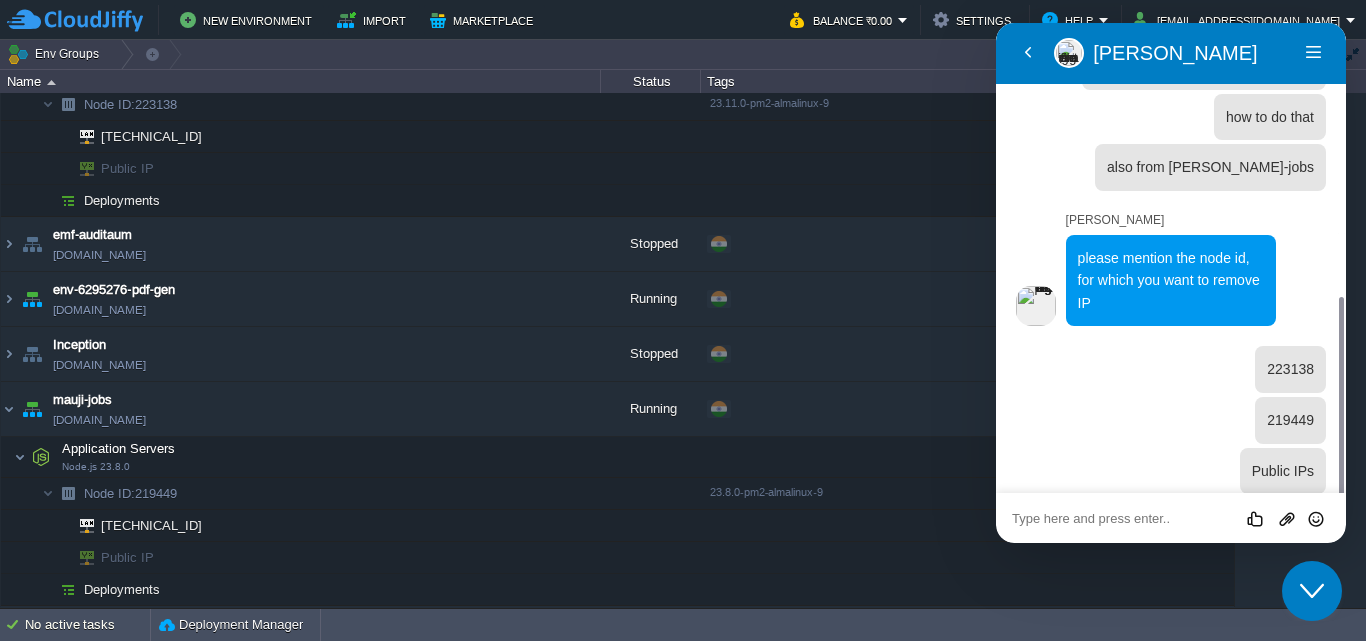scroll, scrollTop: 426, scrollLeft: 0, axis: vertical 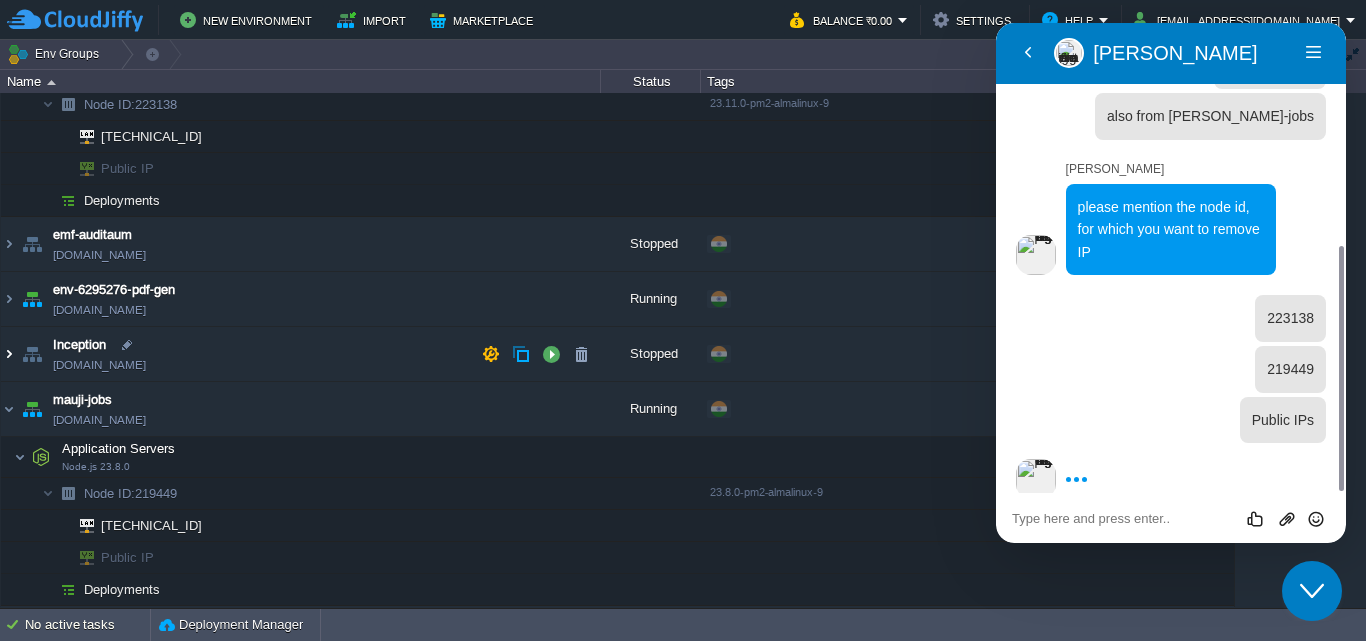 click at bounding box center (9, 354) 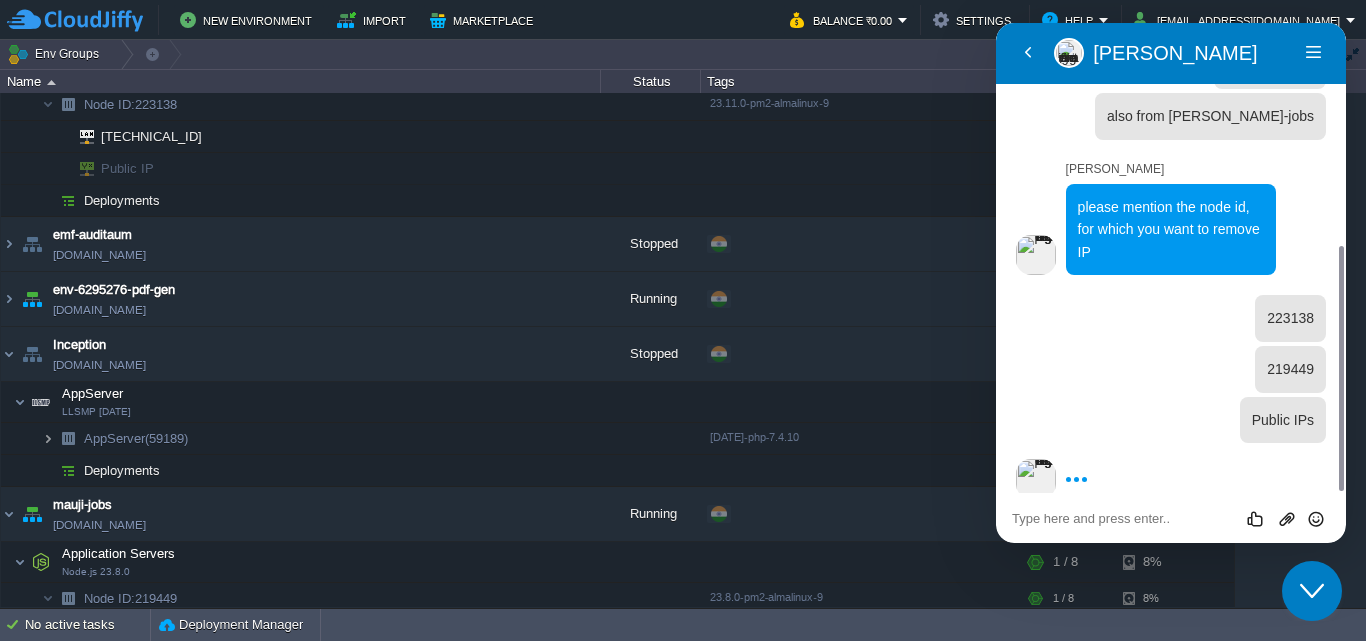 click at bounding box center [48, 438] 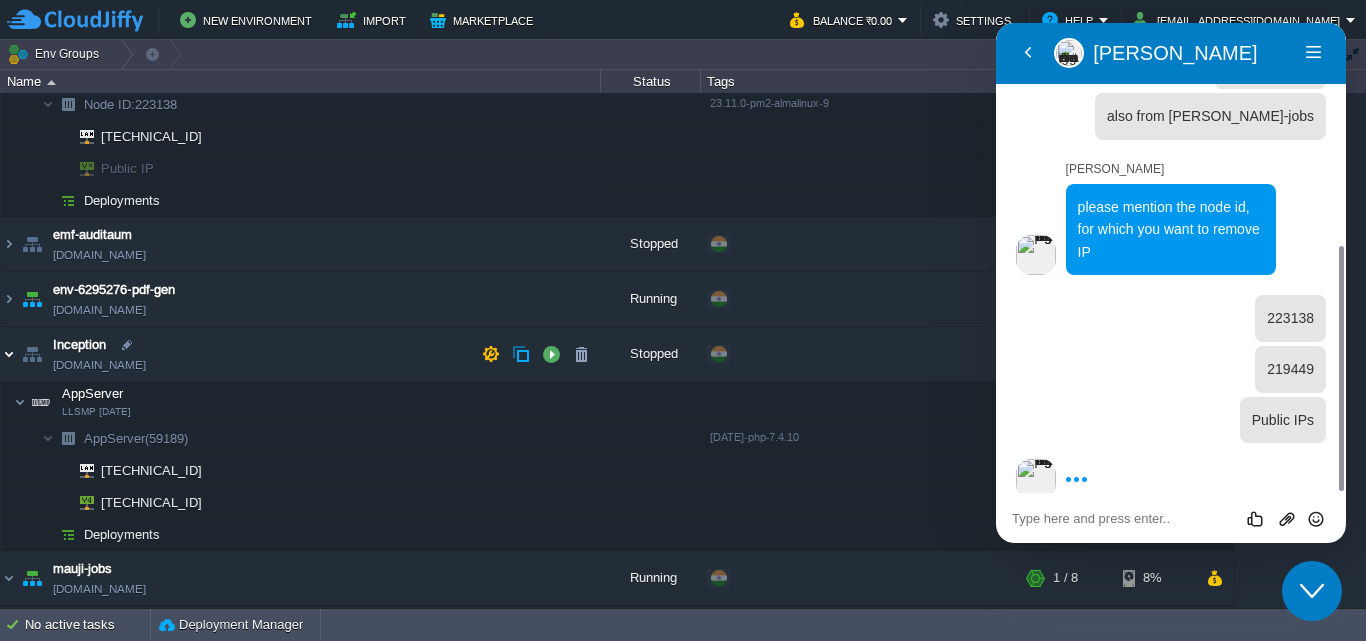 click at bounding box center [9, 354] 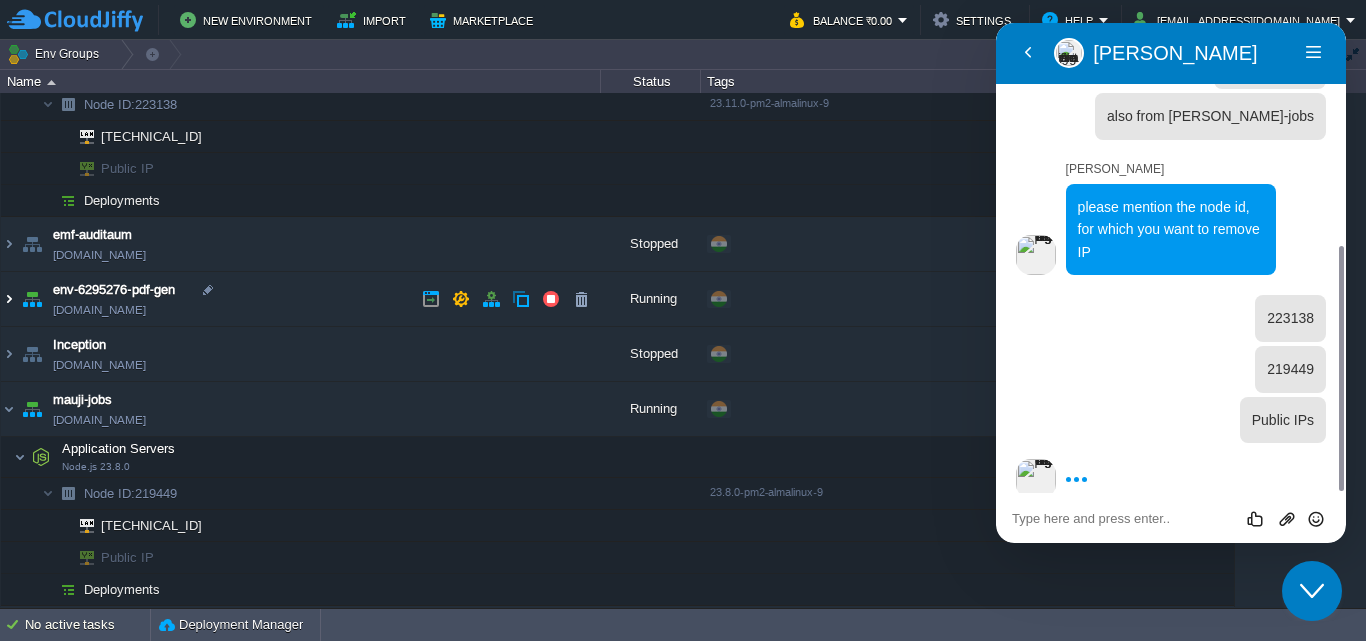 click at bounding box center (9, 299) 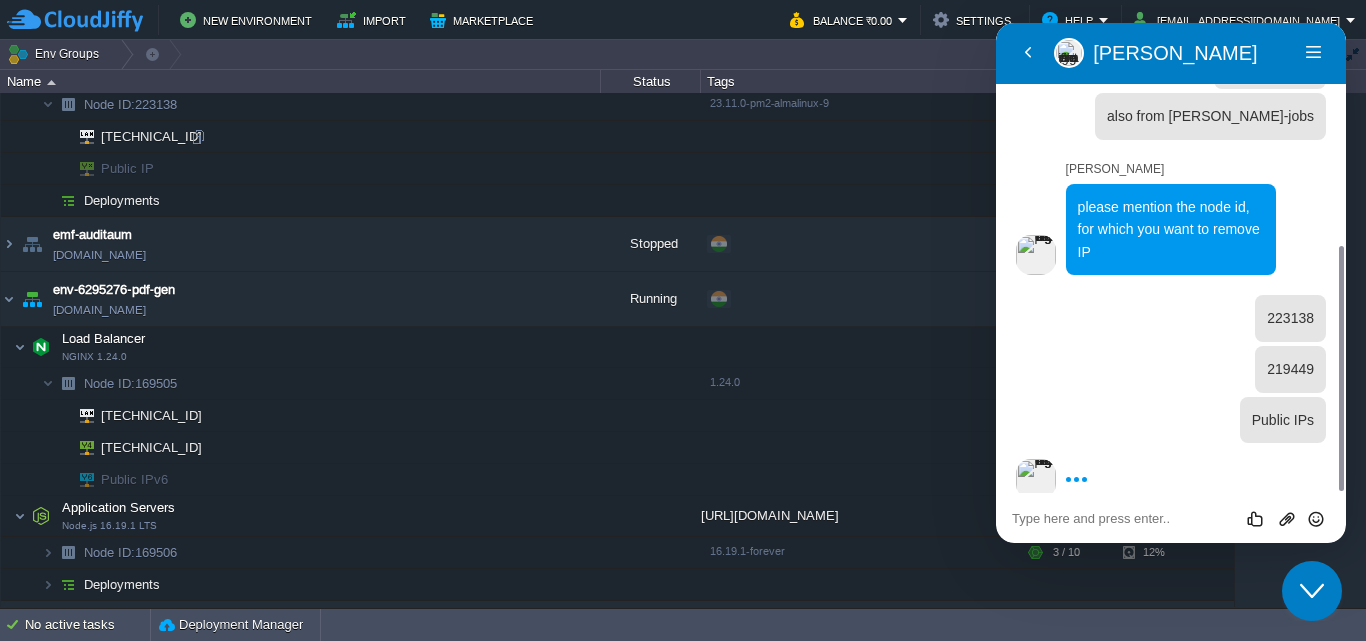 scroll, scrollTop: 0, scrollLeft: 0, axis: both 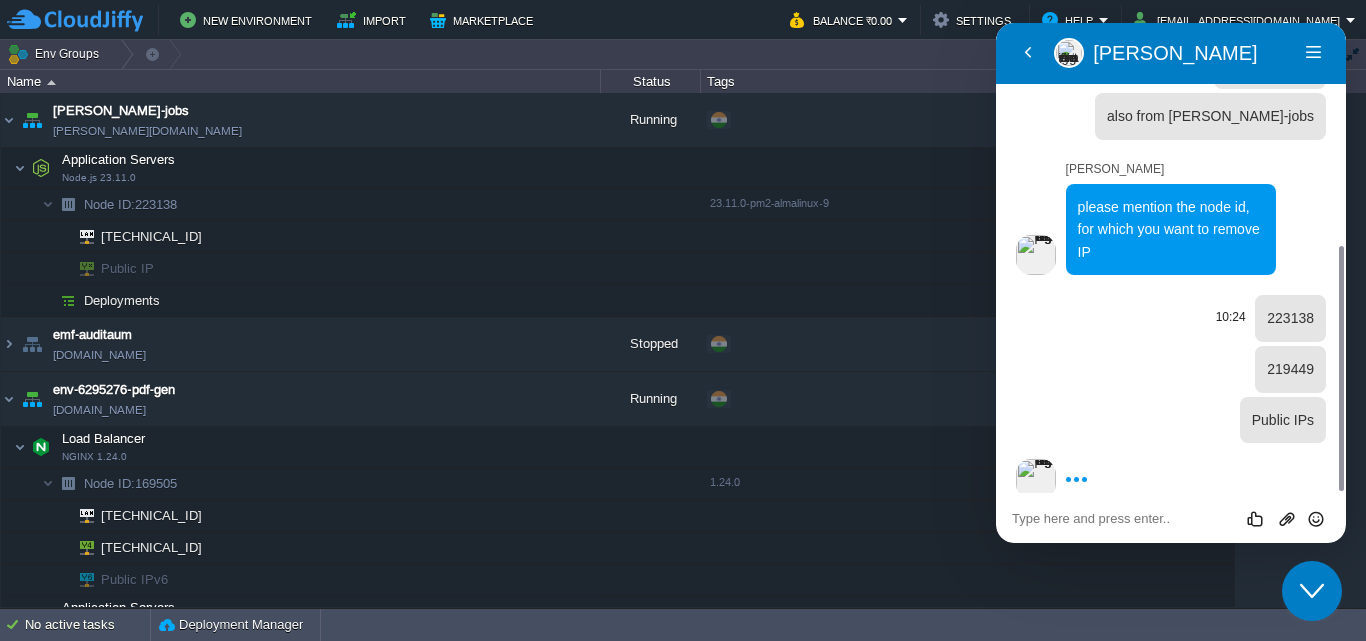 click on "223138" at bounding box center (1290, 318) 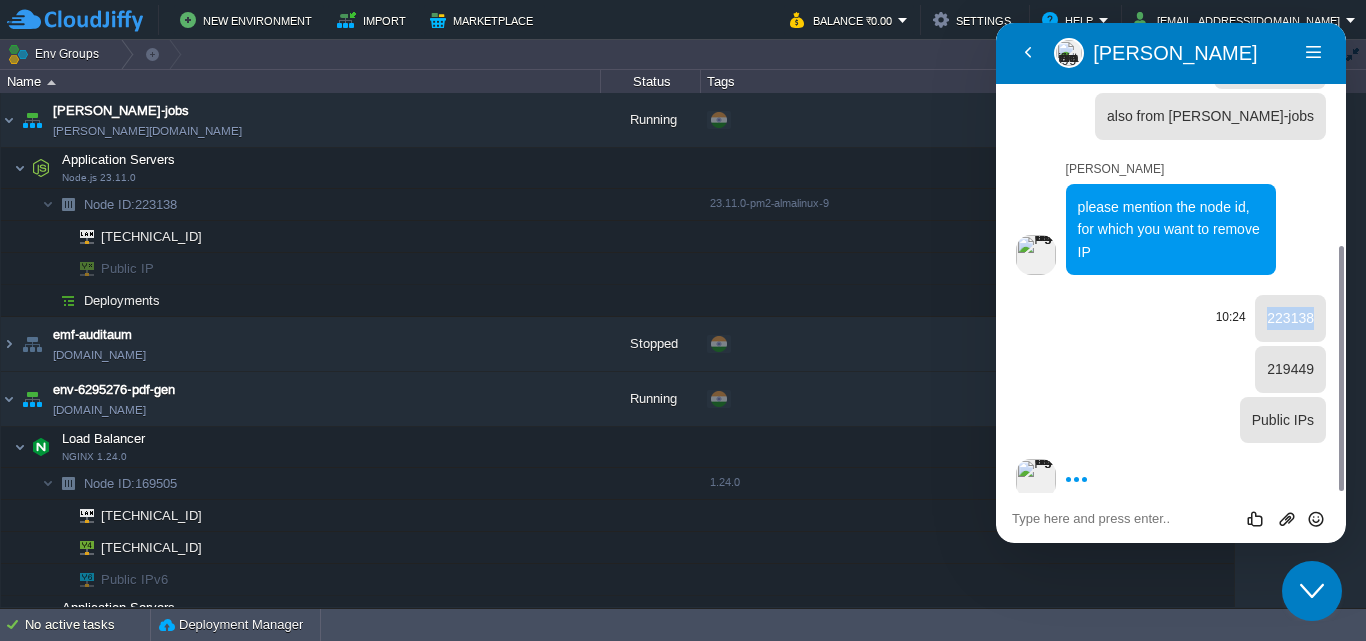 click on "223138" at bounding box center [1290, 318] 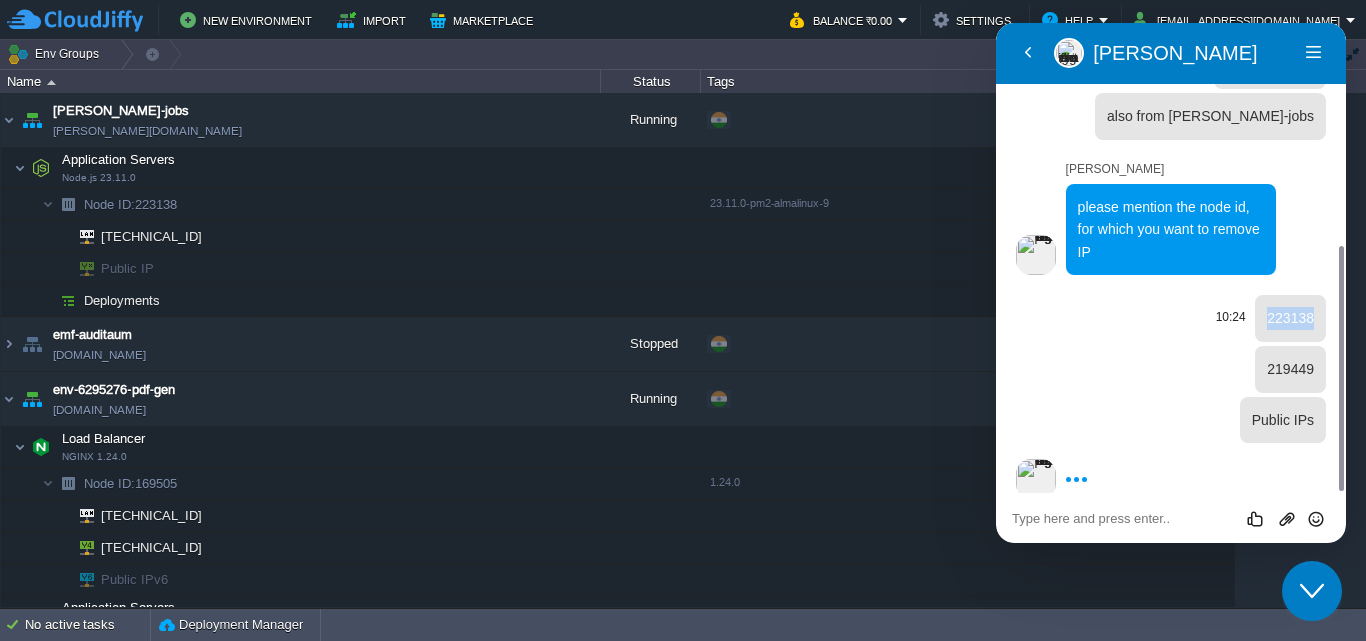 copy on "223138" 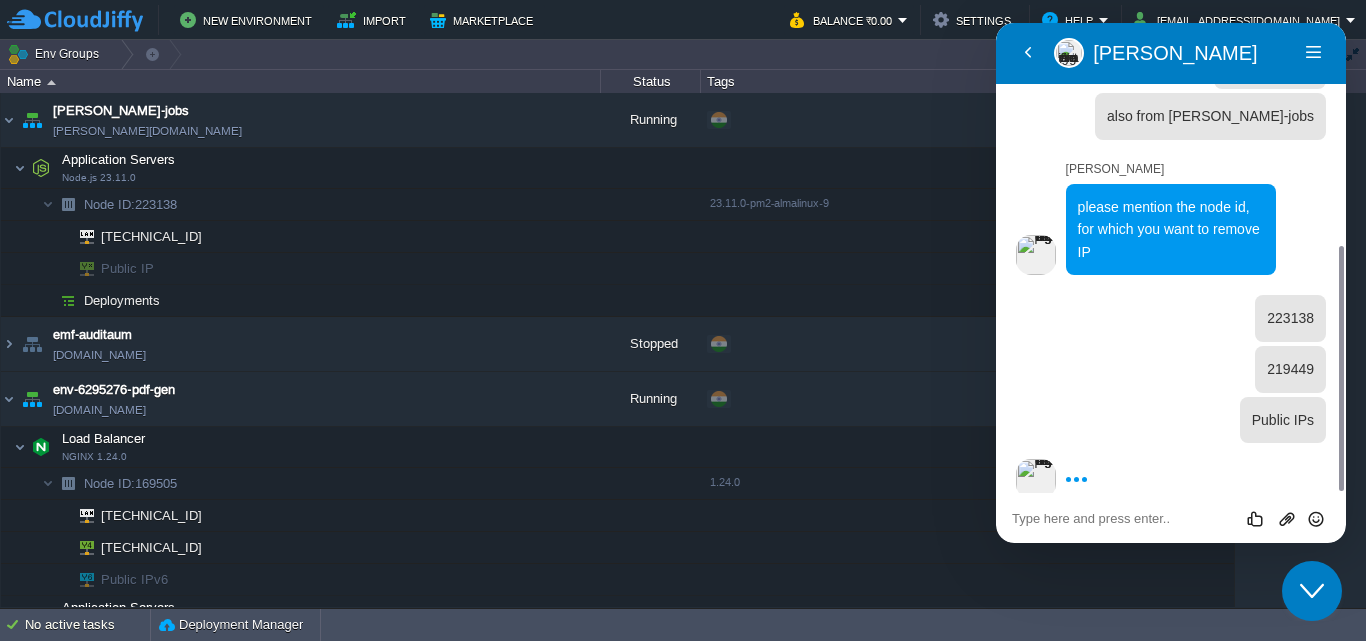 click at bounding box center [996, 23] 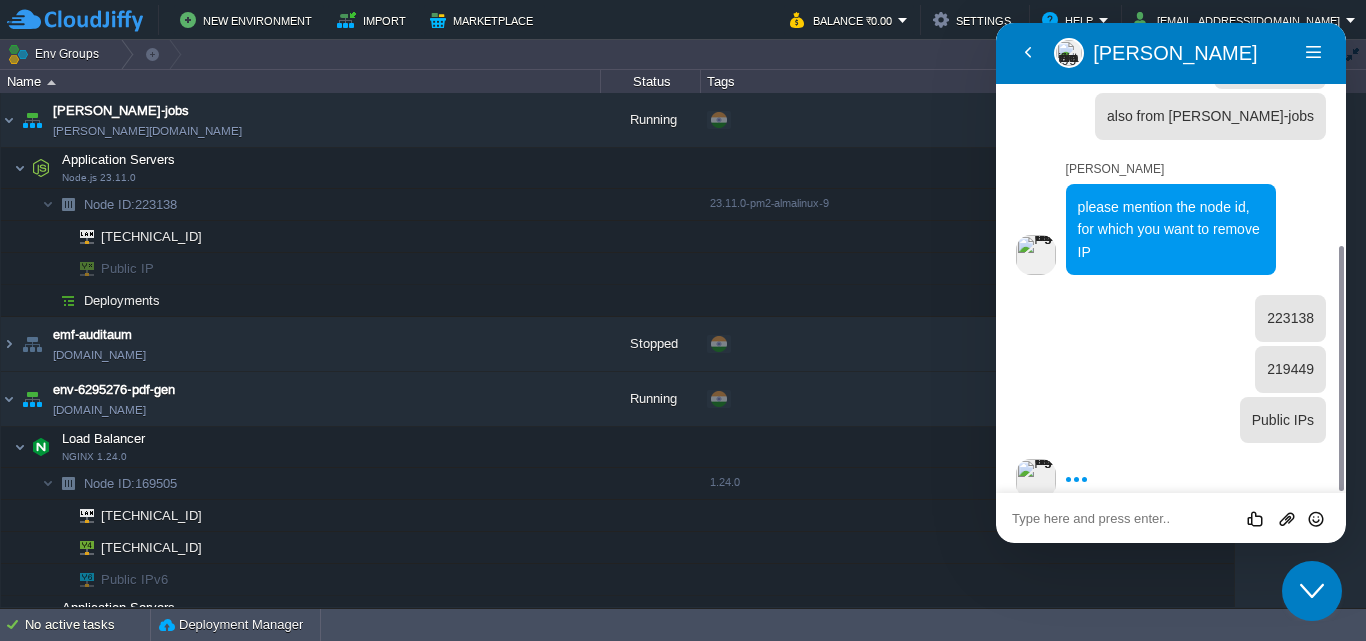 paste on "223138" 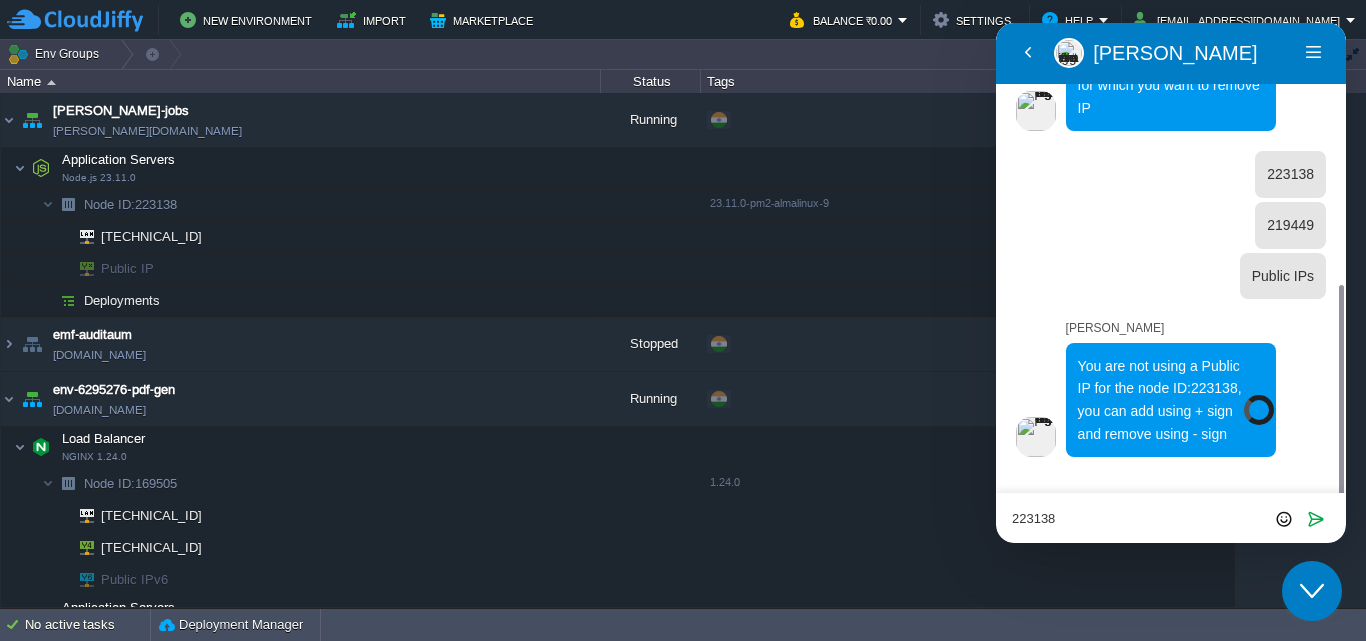 type on "223138" 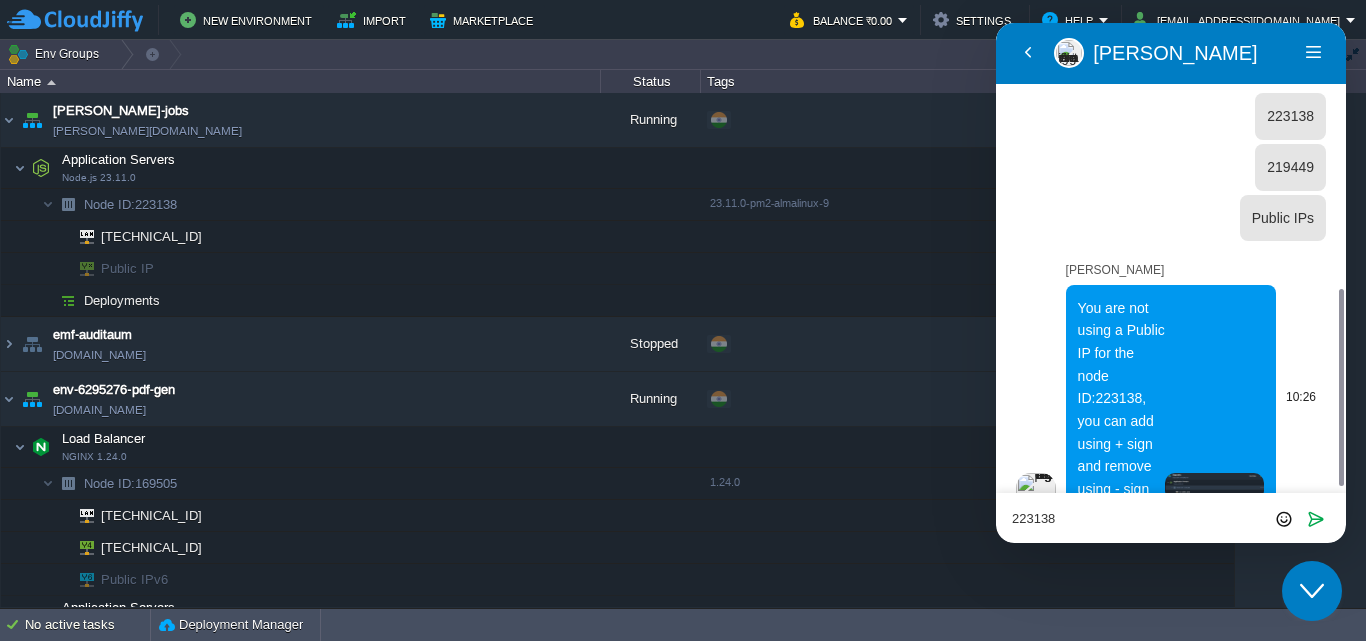 scroll, scrollTop: 641, scrollLeft: 0, axis: vertical 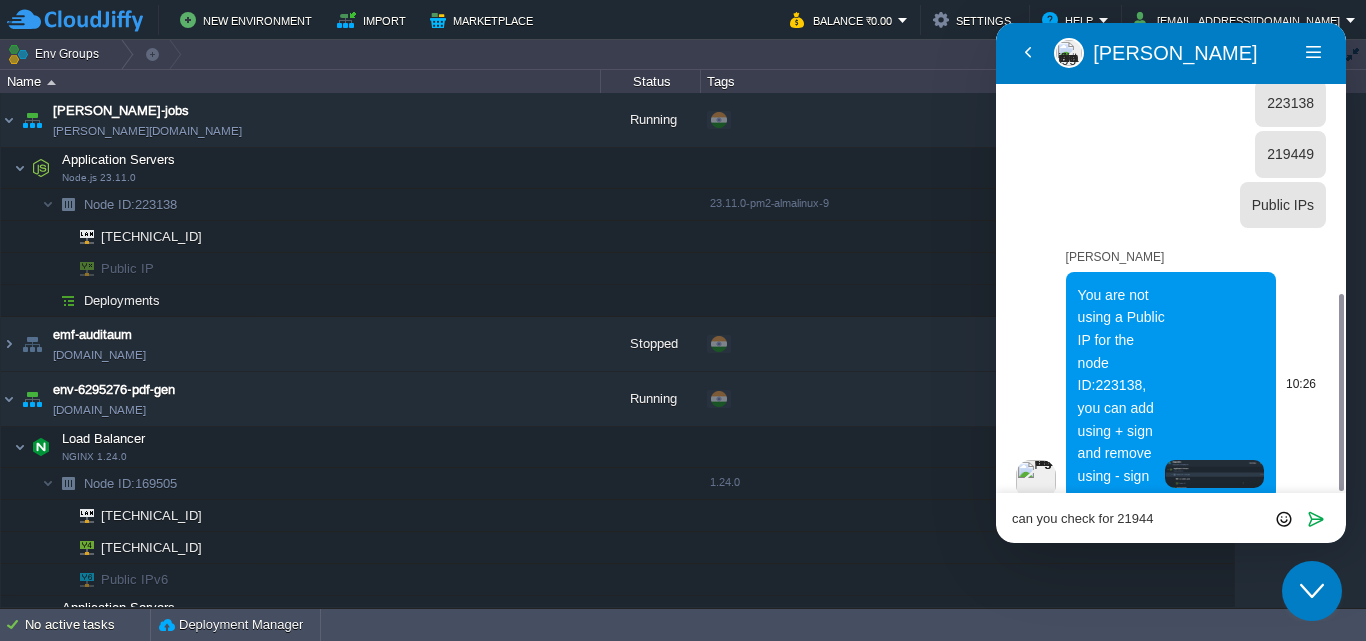 type on "can you check for 219449" 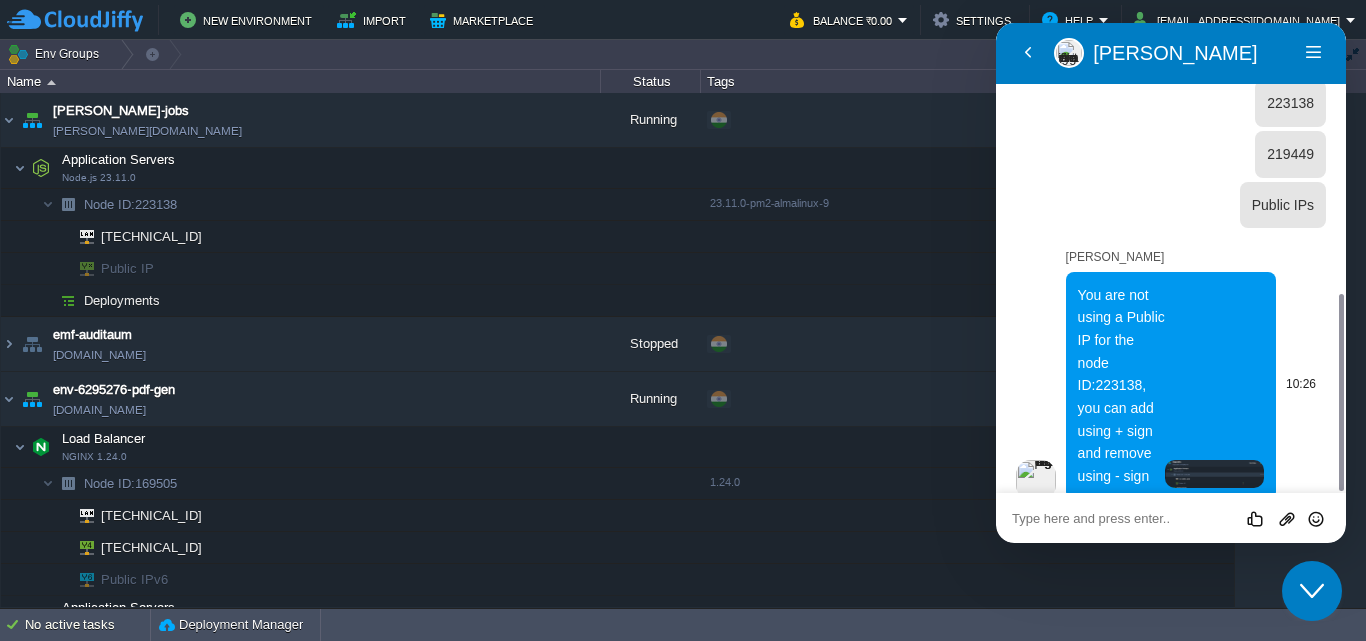 scroll, scrollTop: 708, scrollLeft: 0, axis: vertical 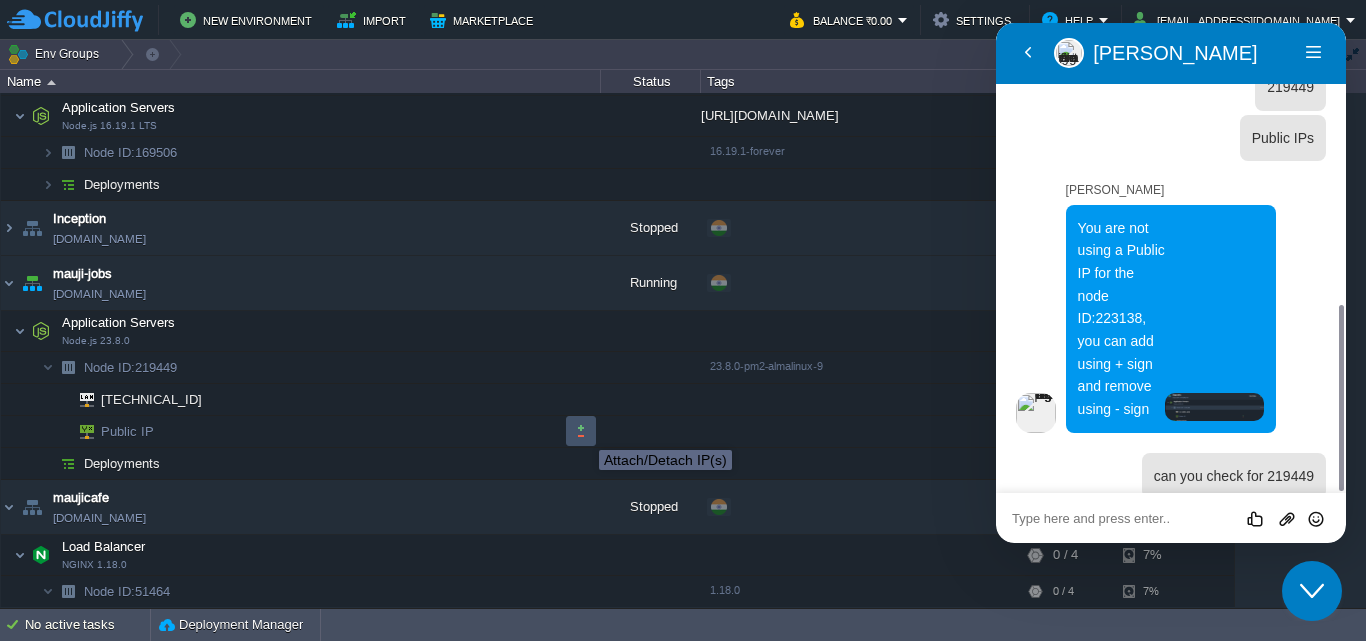 click at bounding box center [581, 431] 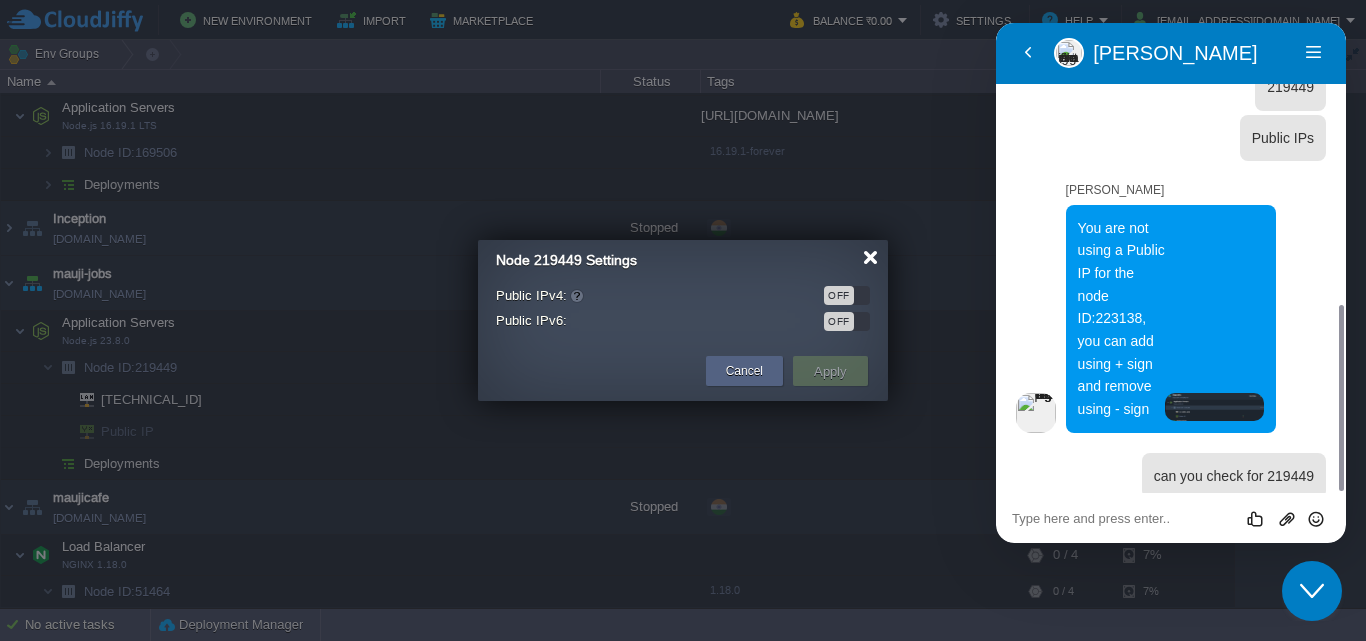 click at bounding box center (870, 257) 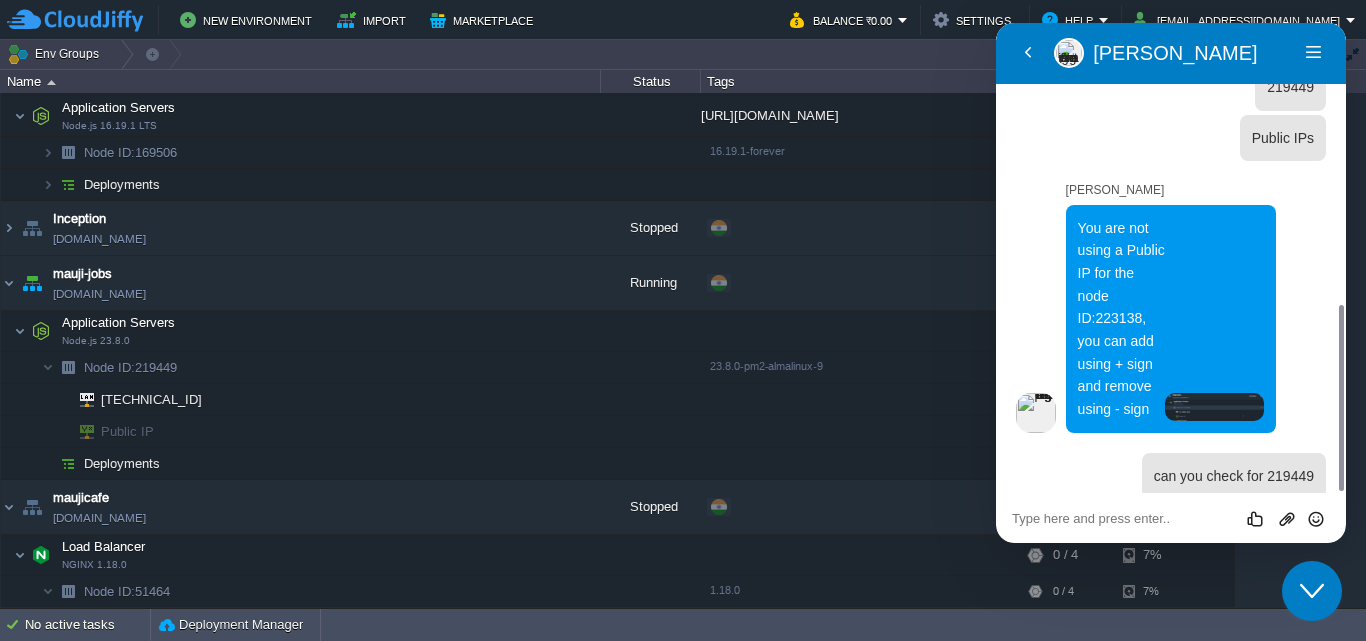 click on "Rate this chat Upload File Insert emoji" at bounding box center [996, 23] 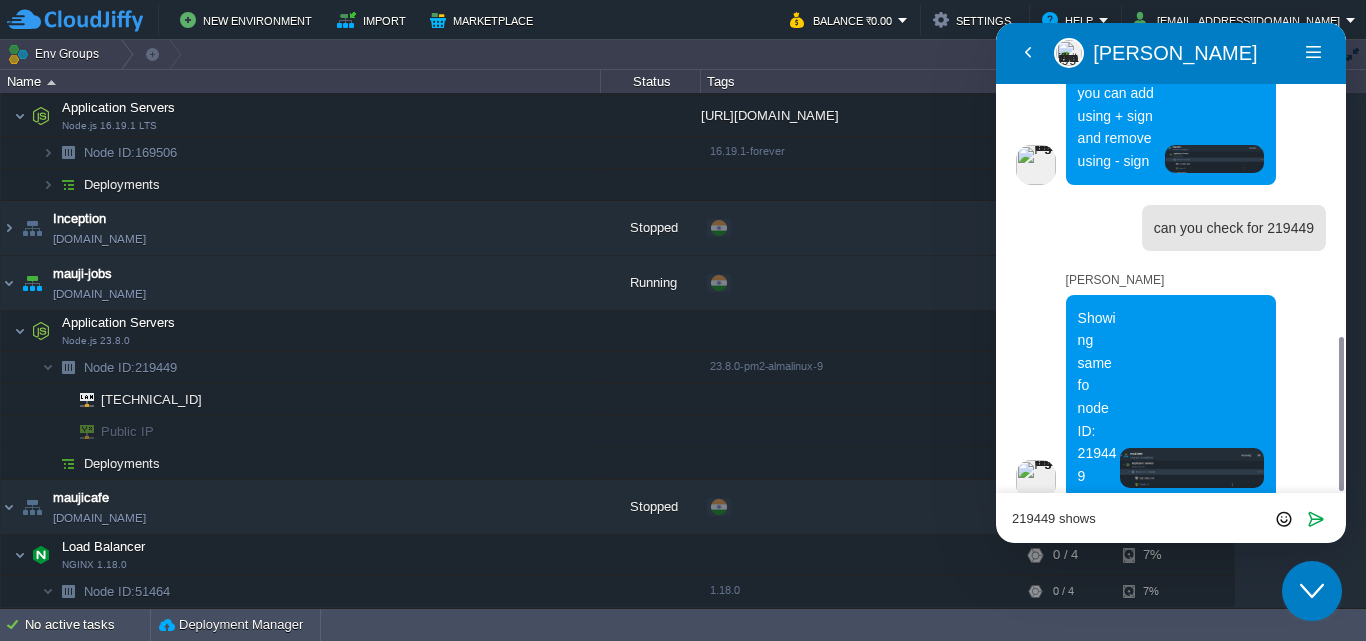 scroll, scrollTop: 1012, scrollLeft: 0, axis: vertical 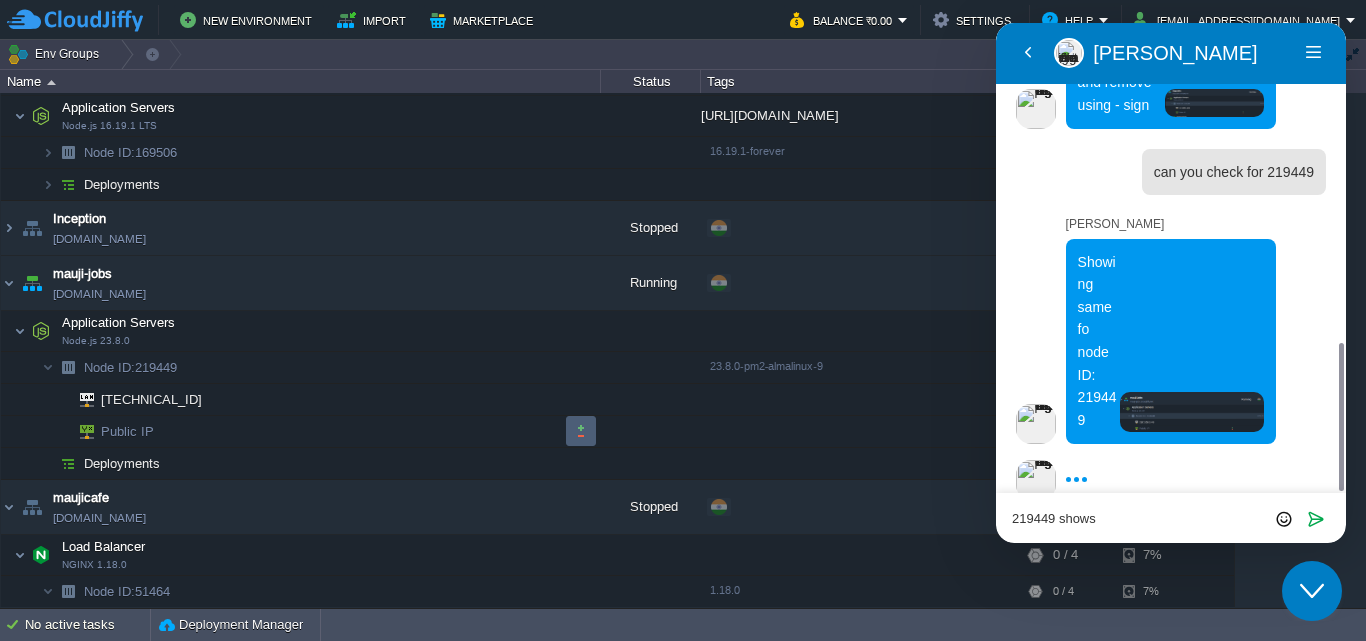 type on "219449 shows" 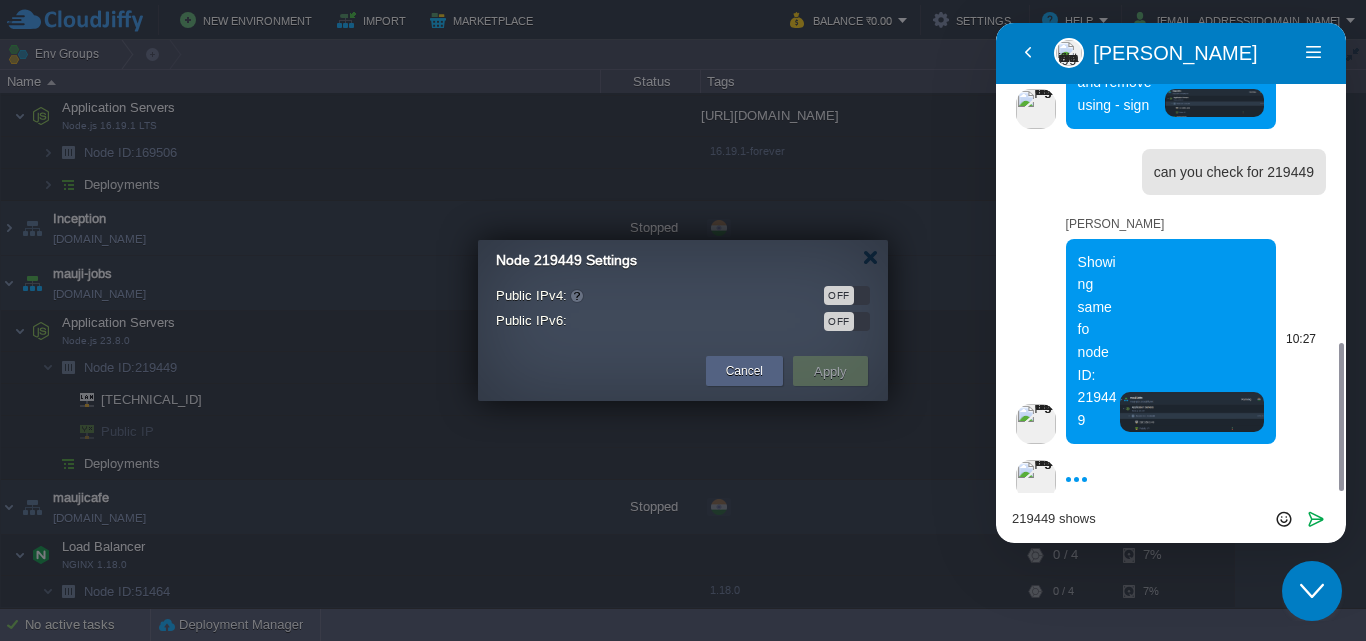 click on "Showing same fo node ID: 219449 10:27" at bounding box center [1191, 341] 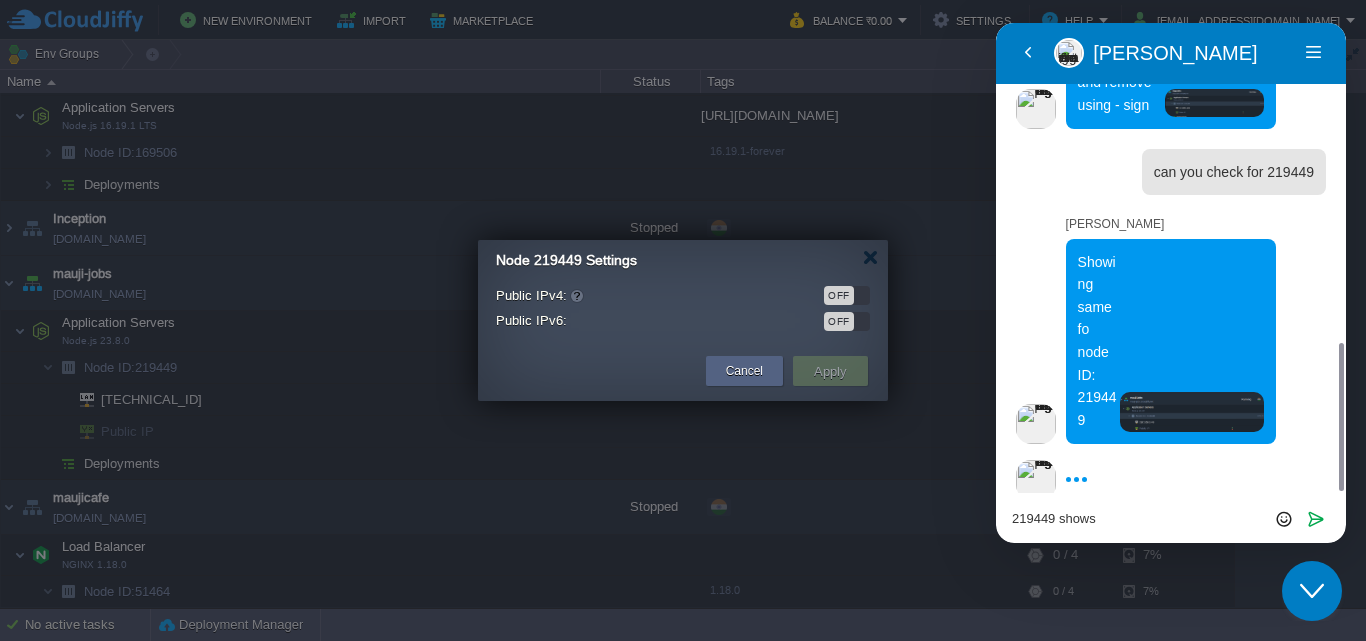 click at bounding box center (683, 320) 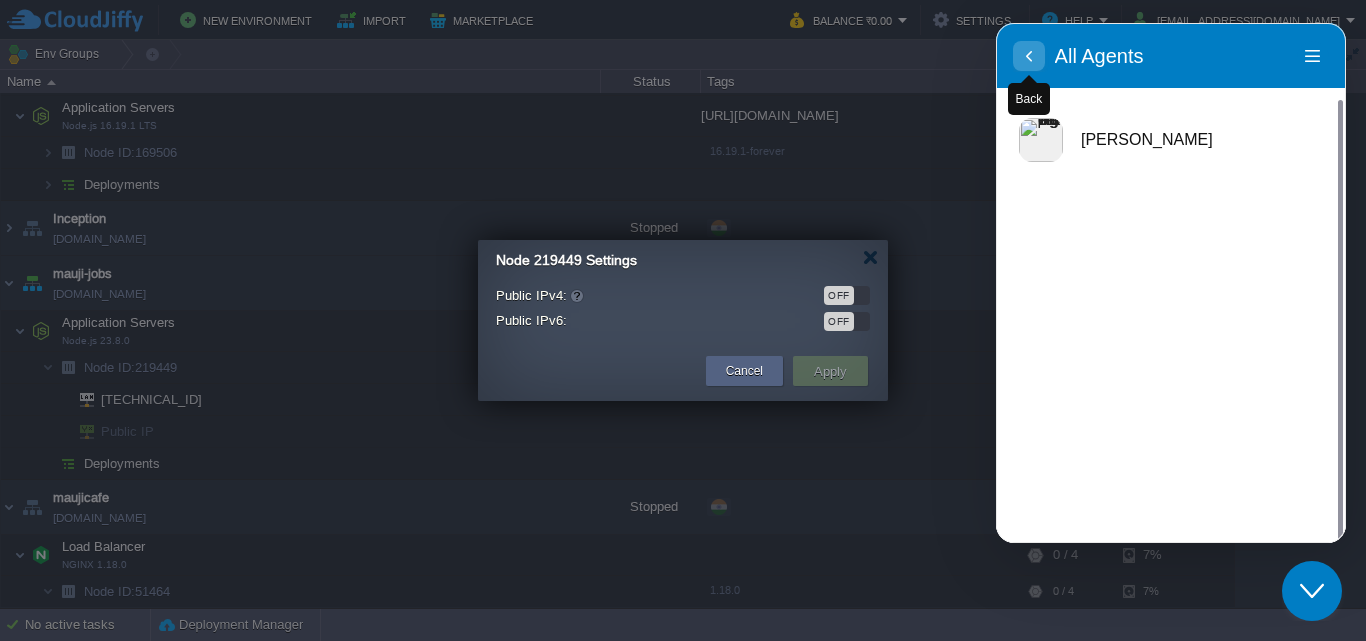 click at bounding box center (1029, 56) 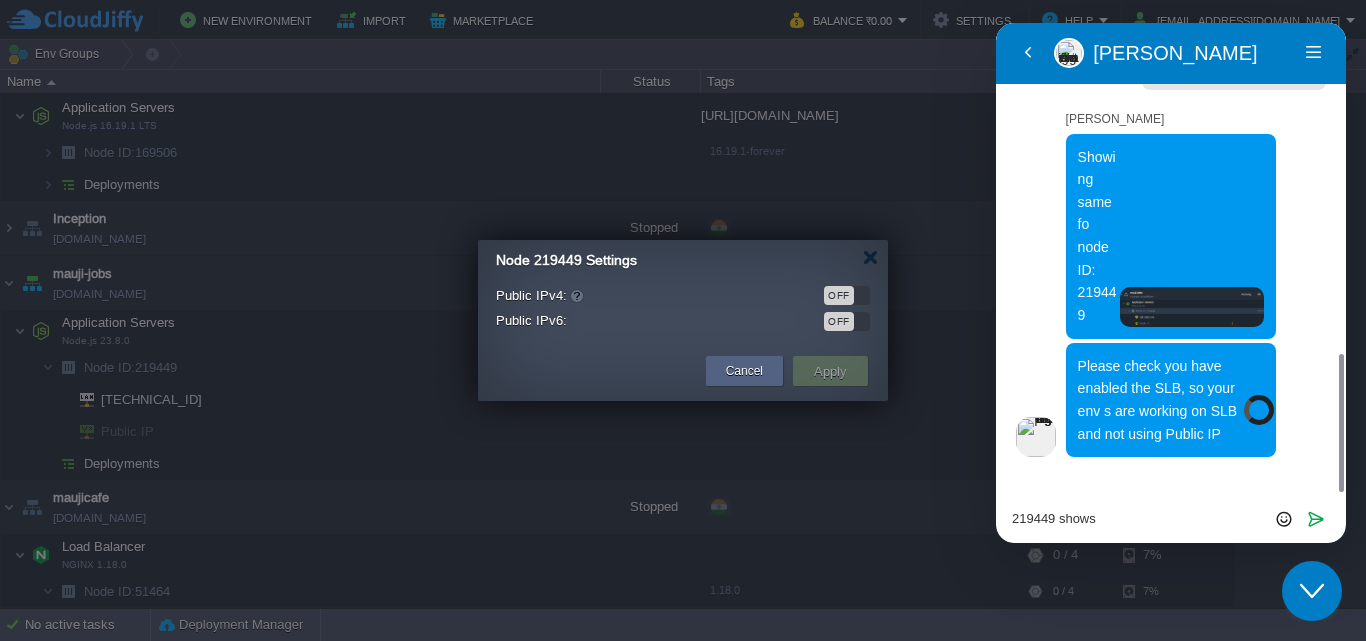 scroll, scrollTop: 1075, scrollLeft: 0, axis: vertical 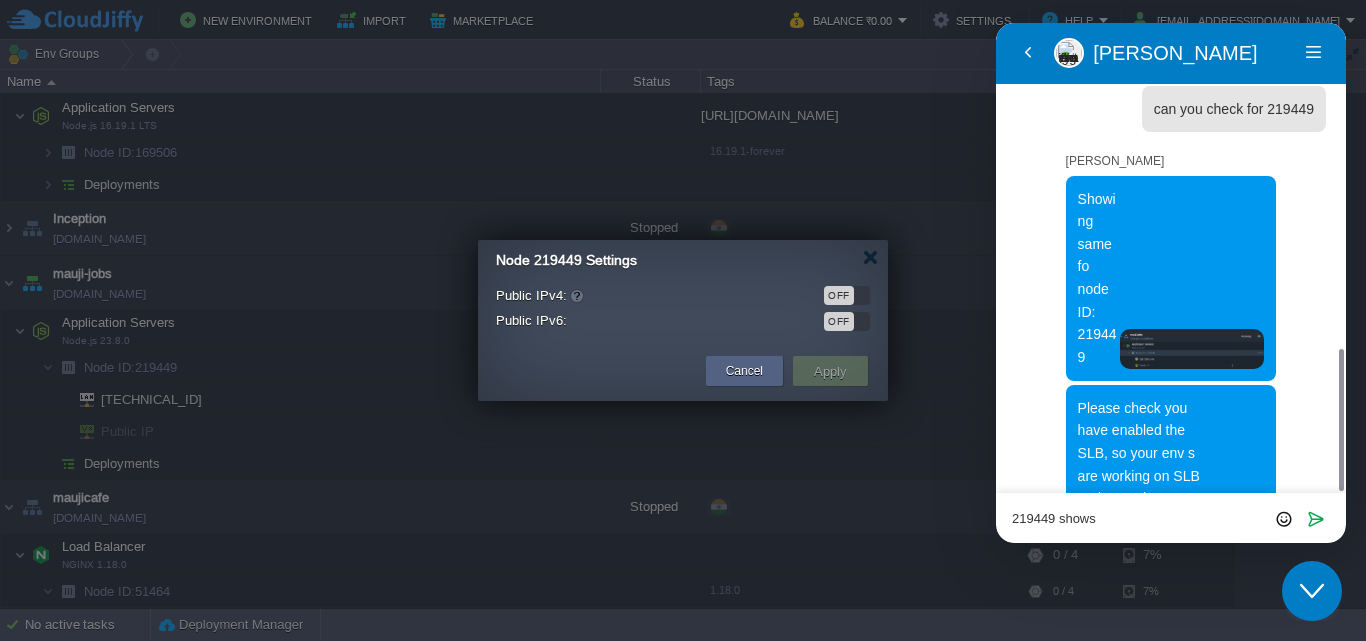 click on "219449 shows" at bounding box center (996, 23) 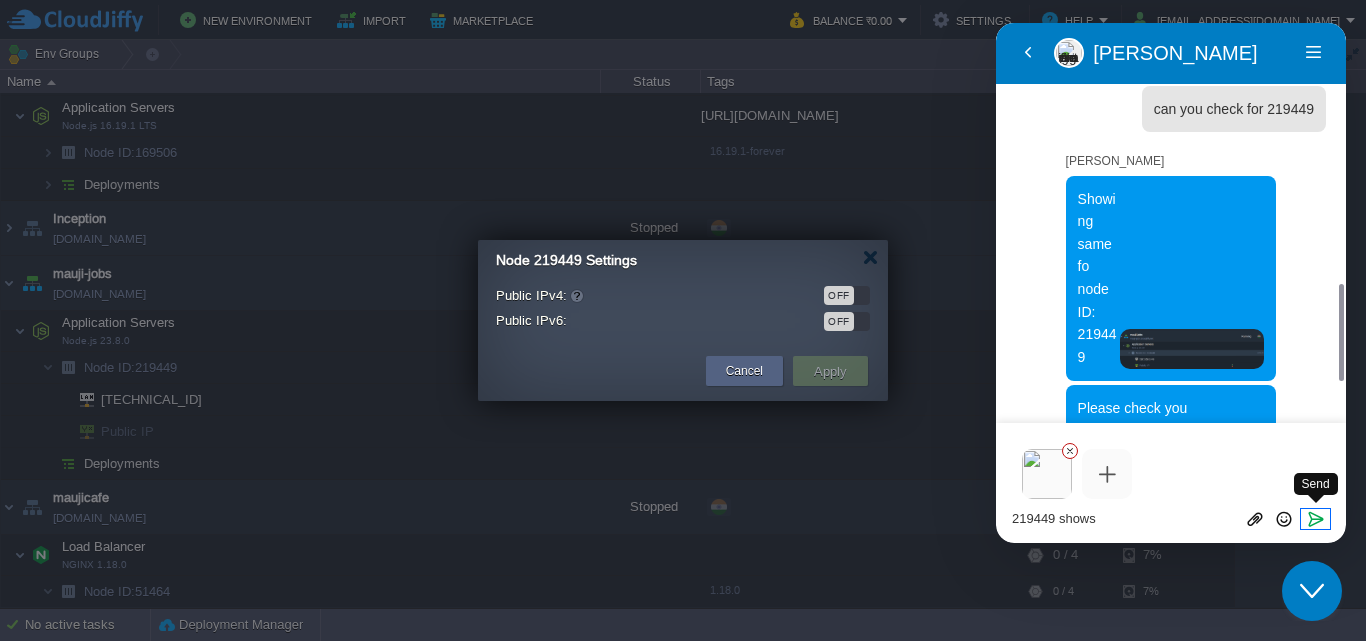 click at bounding box center [1316, 519] 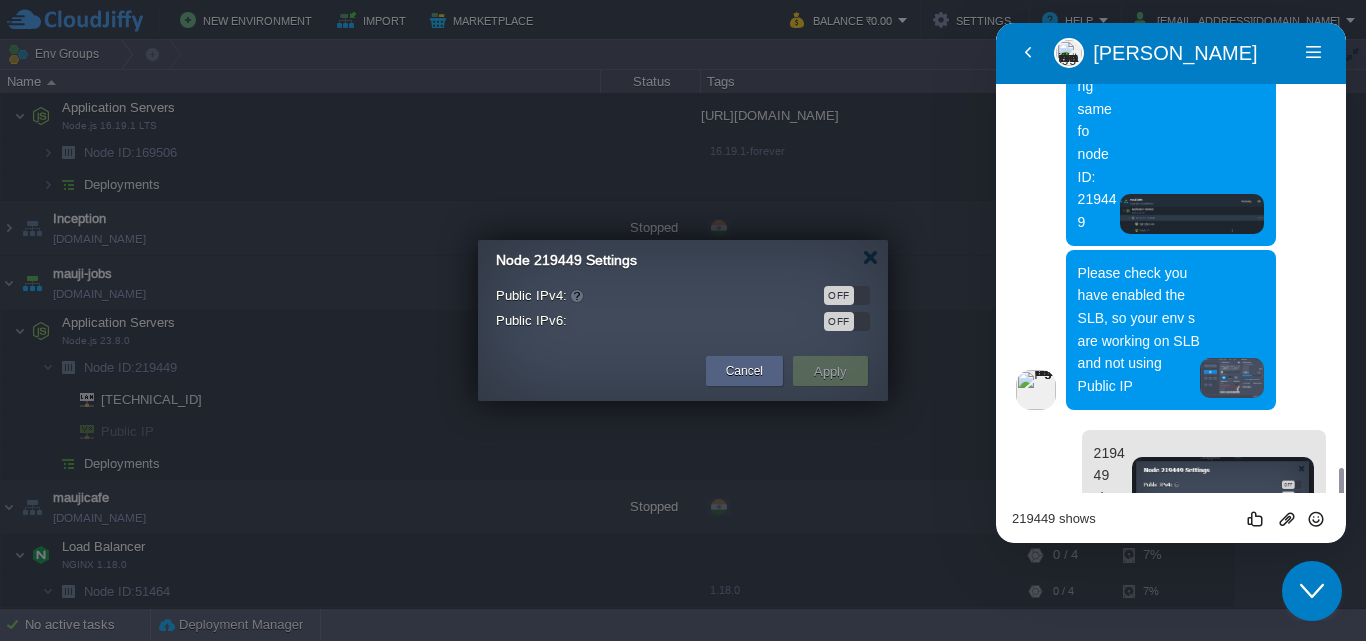 scroll, scrollTop: 1310, scrollLeft: 0, axis: vertical 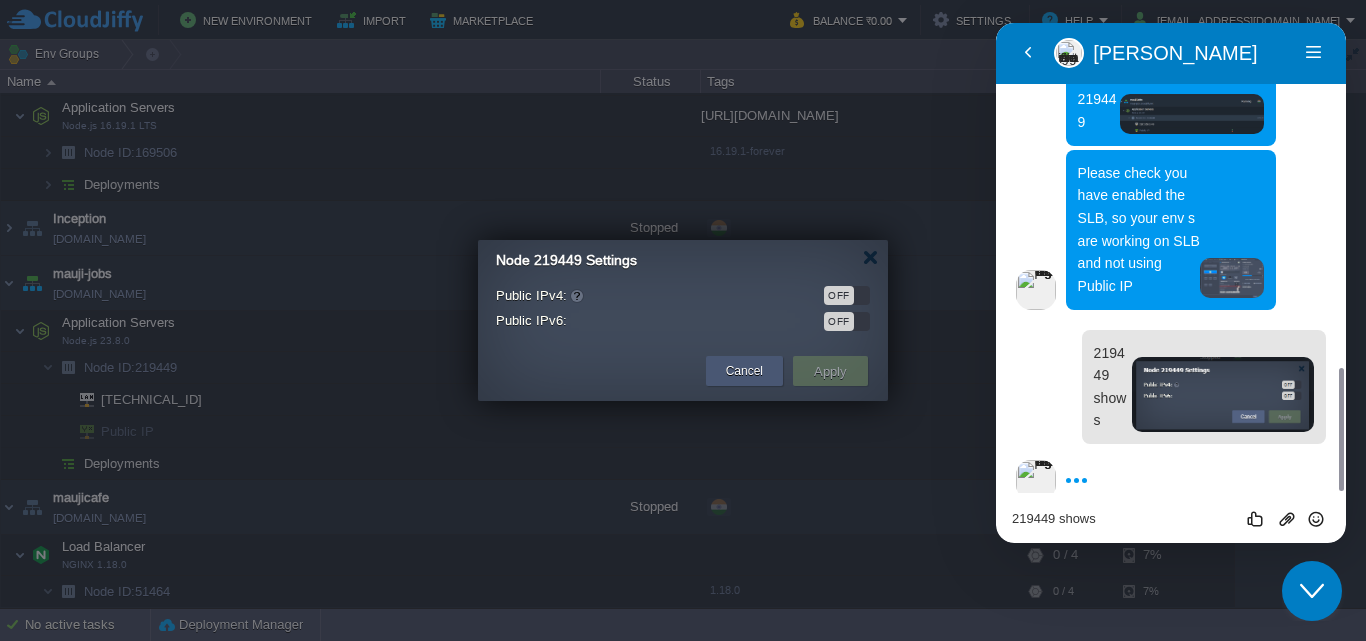 click on "Cancel" at bounding box center (744, 371) 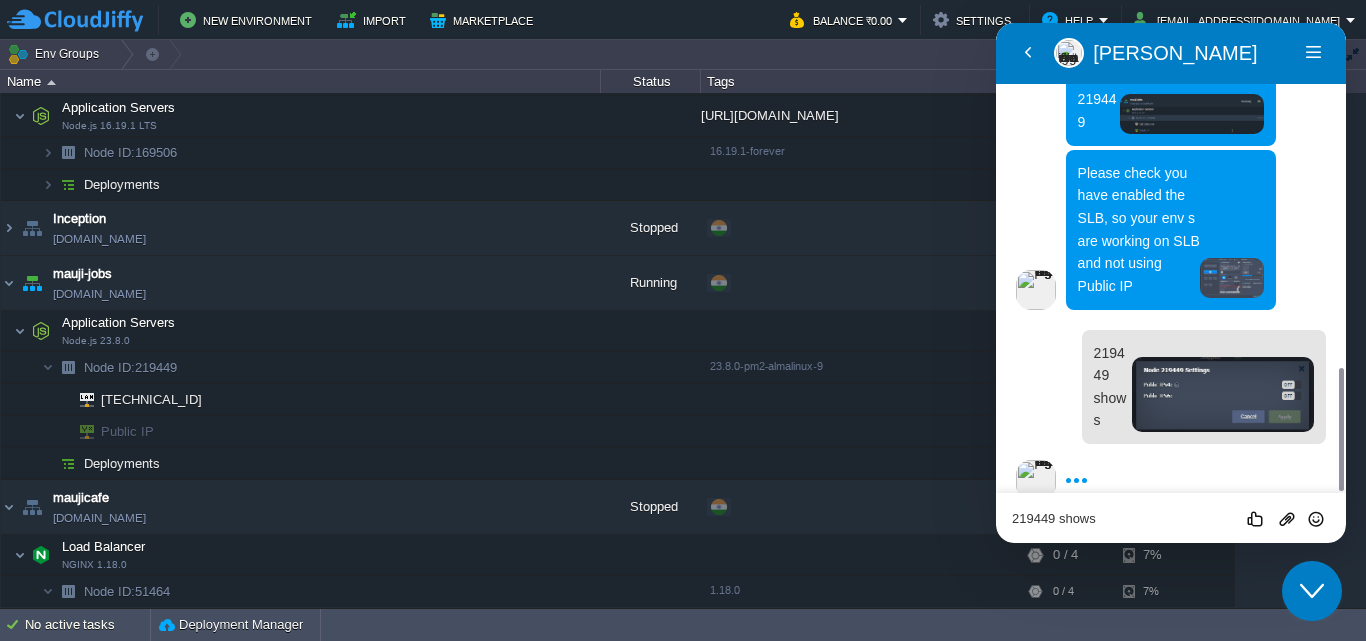 click on "219449 shows" at bounding box center (996, 23) 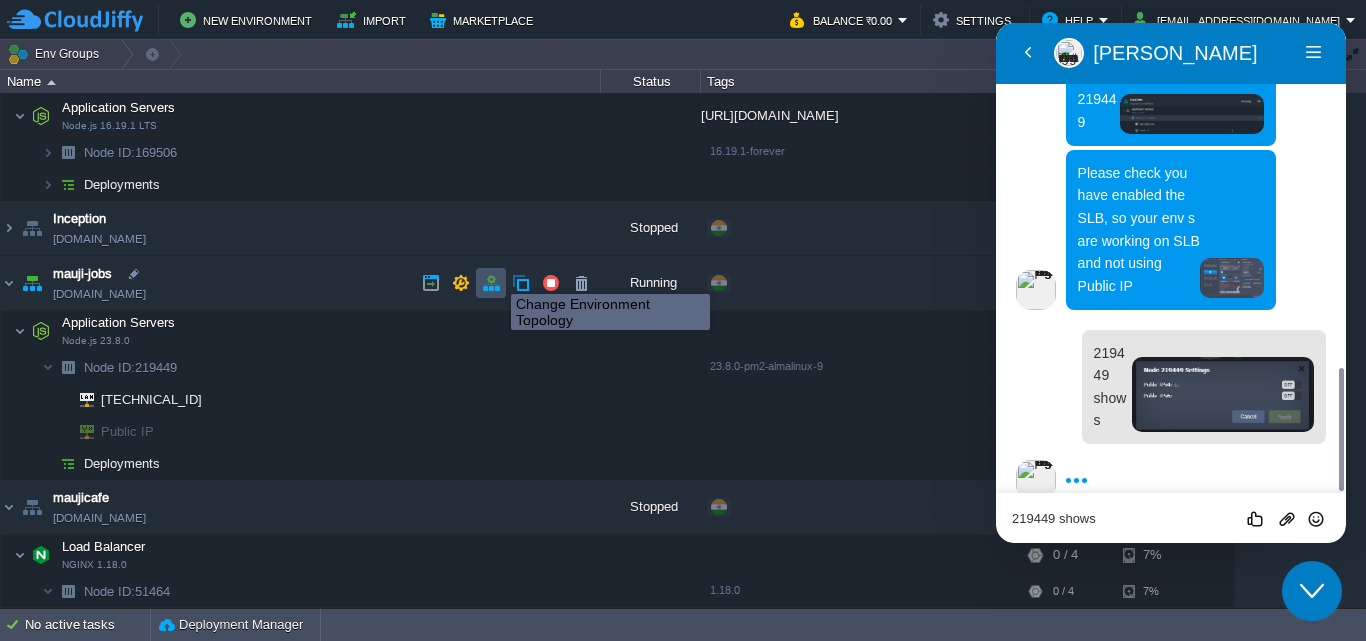 click at bounding box center (491, 283) 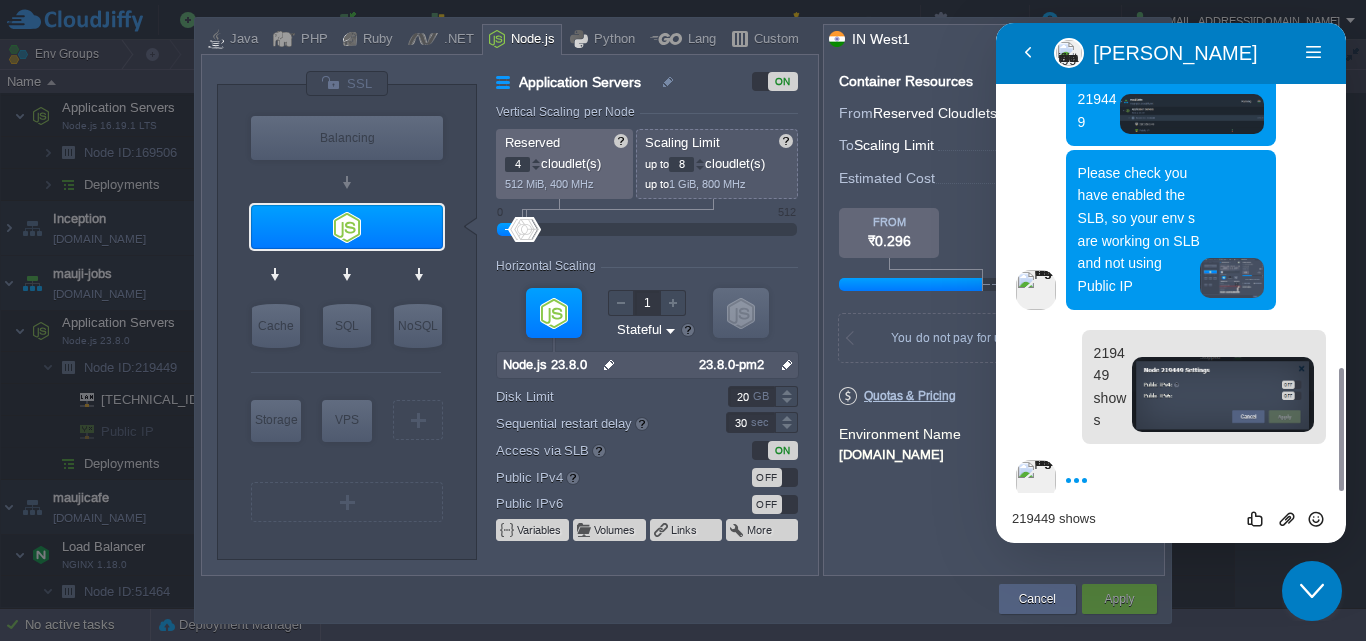 click on "ON" at bounding box center [775, 450] 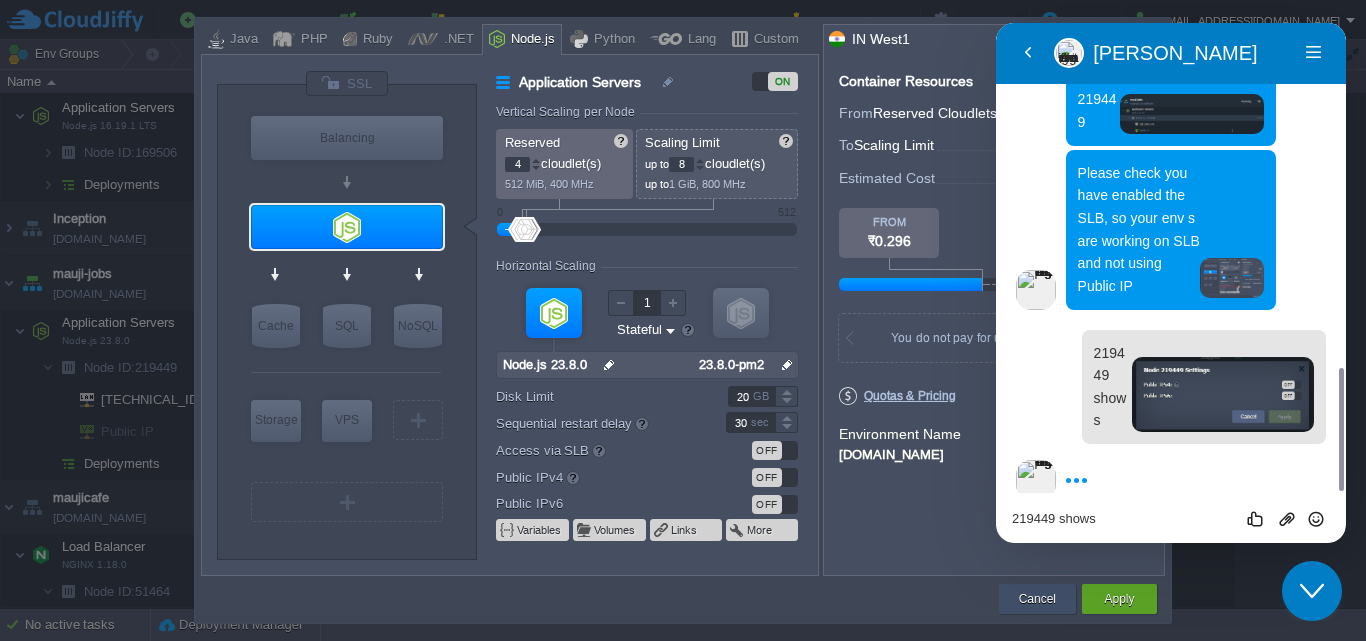 click on "Cancel" at bounding box center [1037, 599] 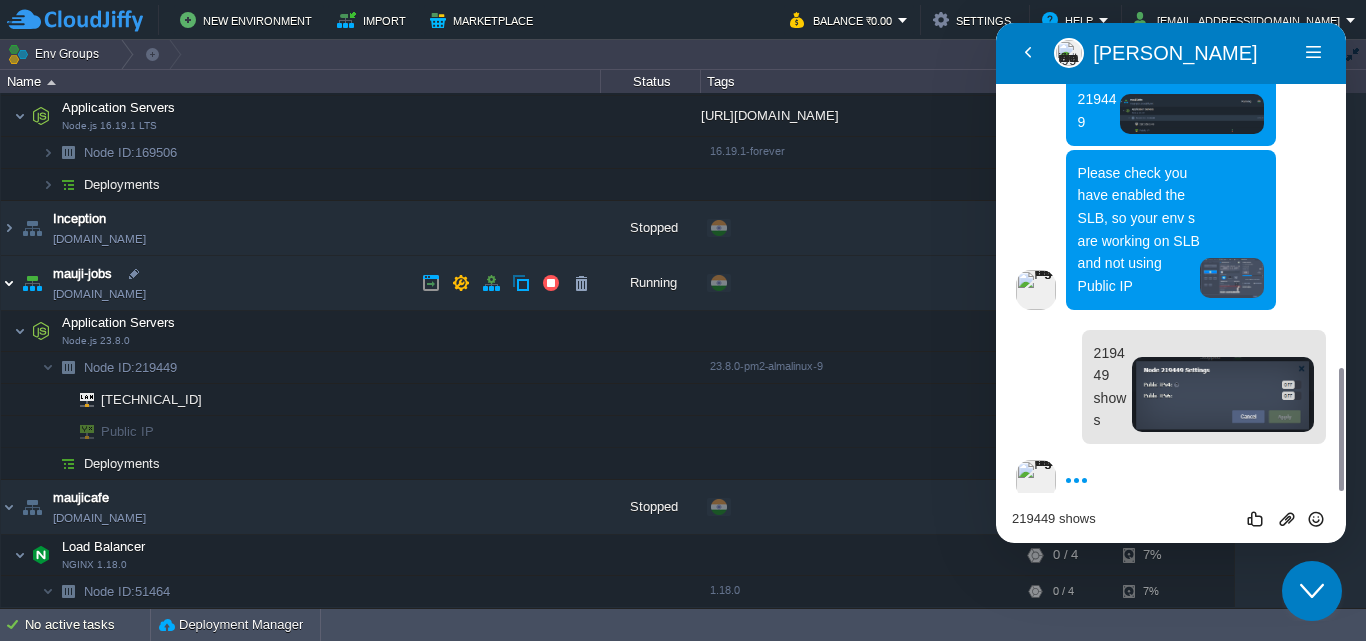 click at bounding box center [9, 283] 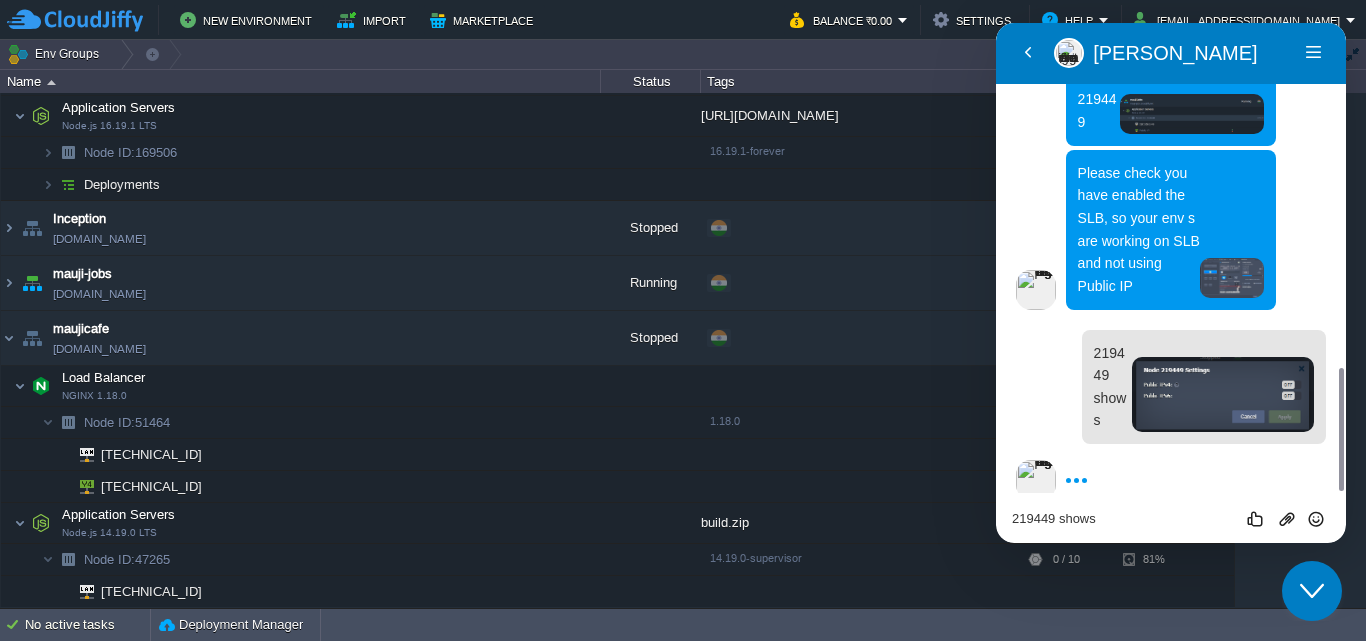 scroll, scrollTop: 533, scrollLeft: 0, axis: vertical 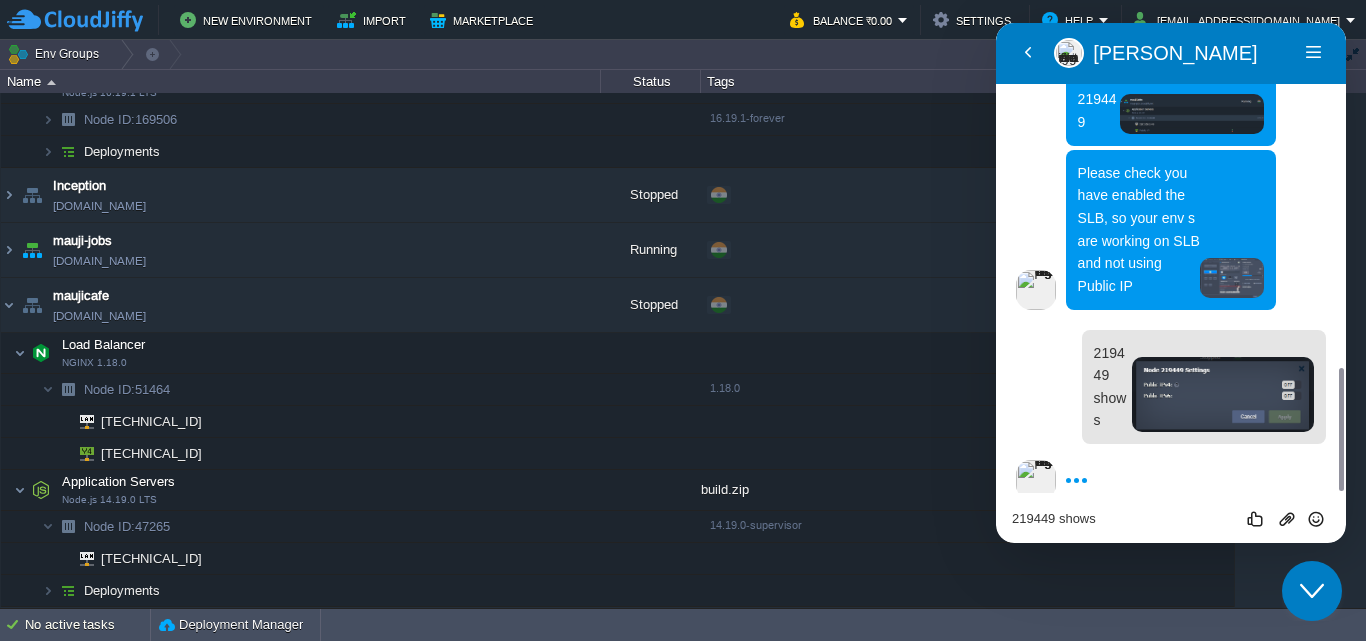 click on "219449 shows" at bounding box center (996, 23) 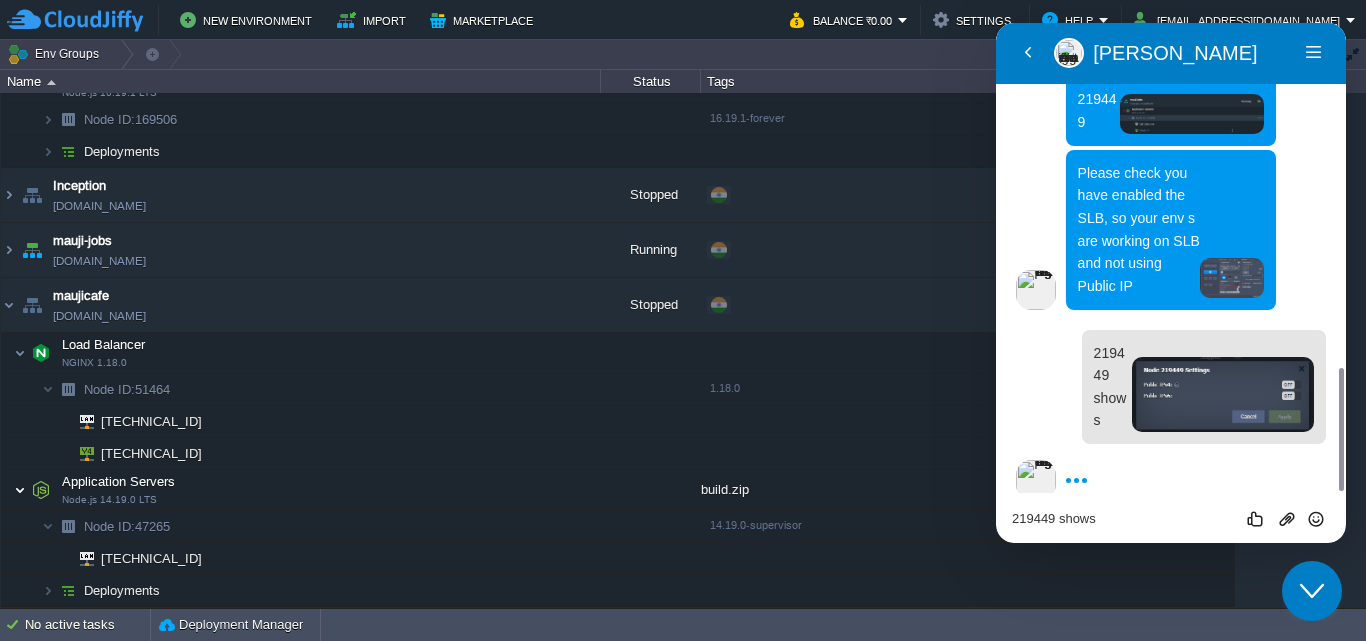click at bounding box center [20, 490] 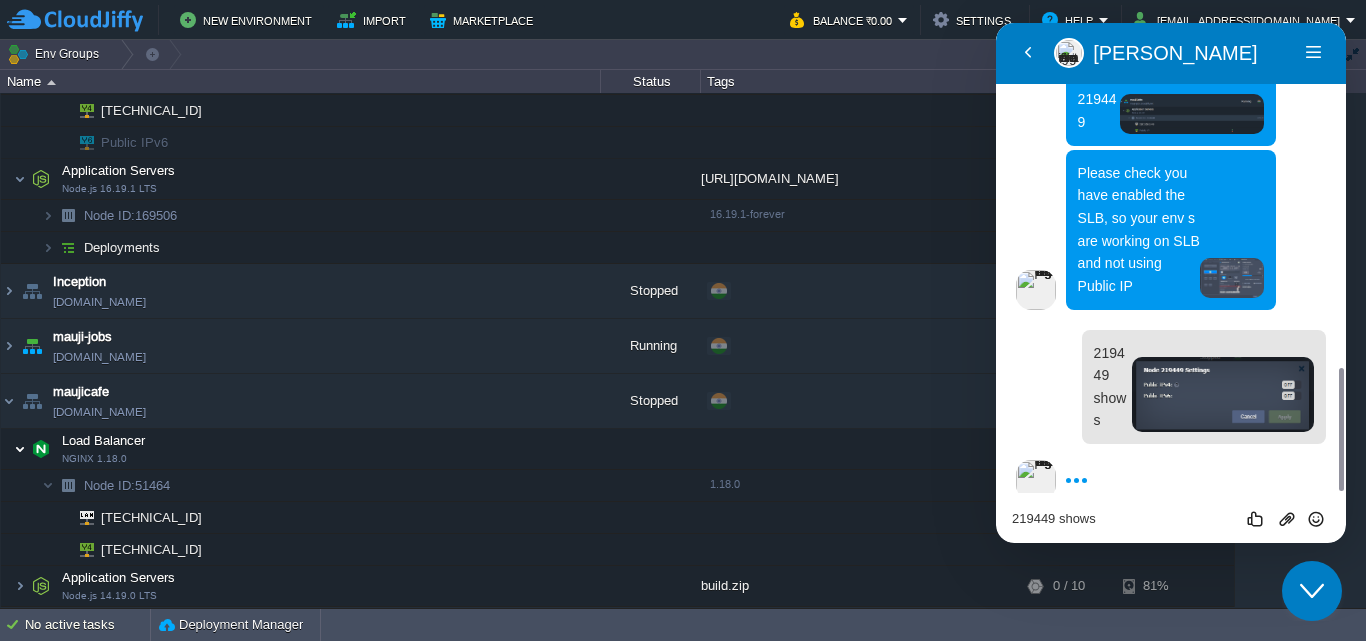 click at bounding box center (20, 449) 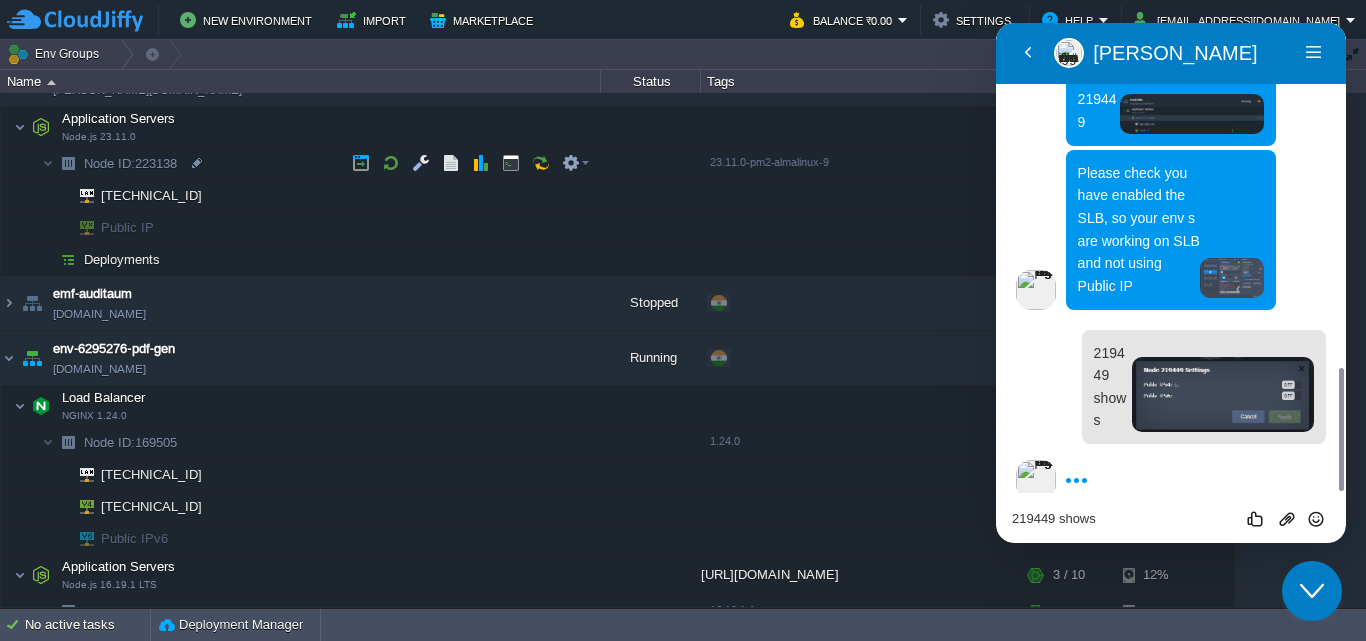 scroll, scrollTop: 0, scrollLeft: 0, axis: both 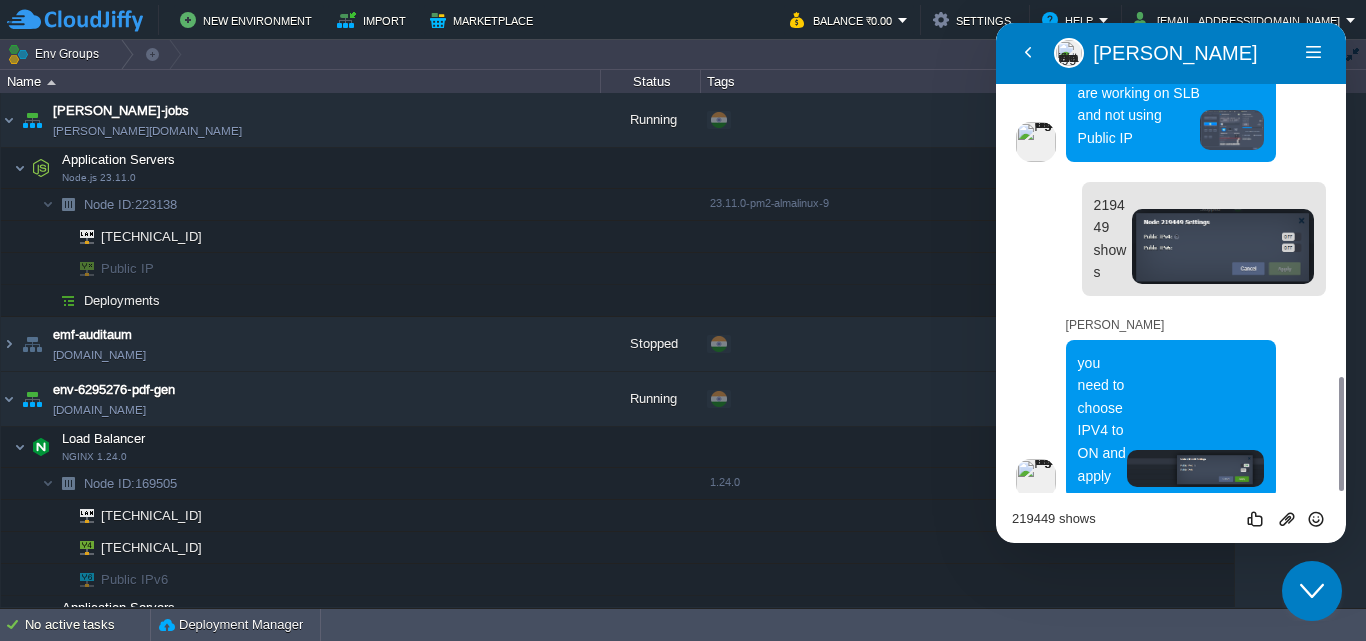 click on "219449 shows" at bounding box center [996, 23] 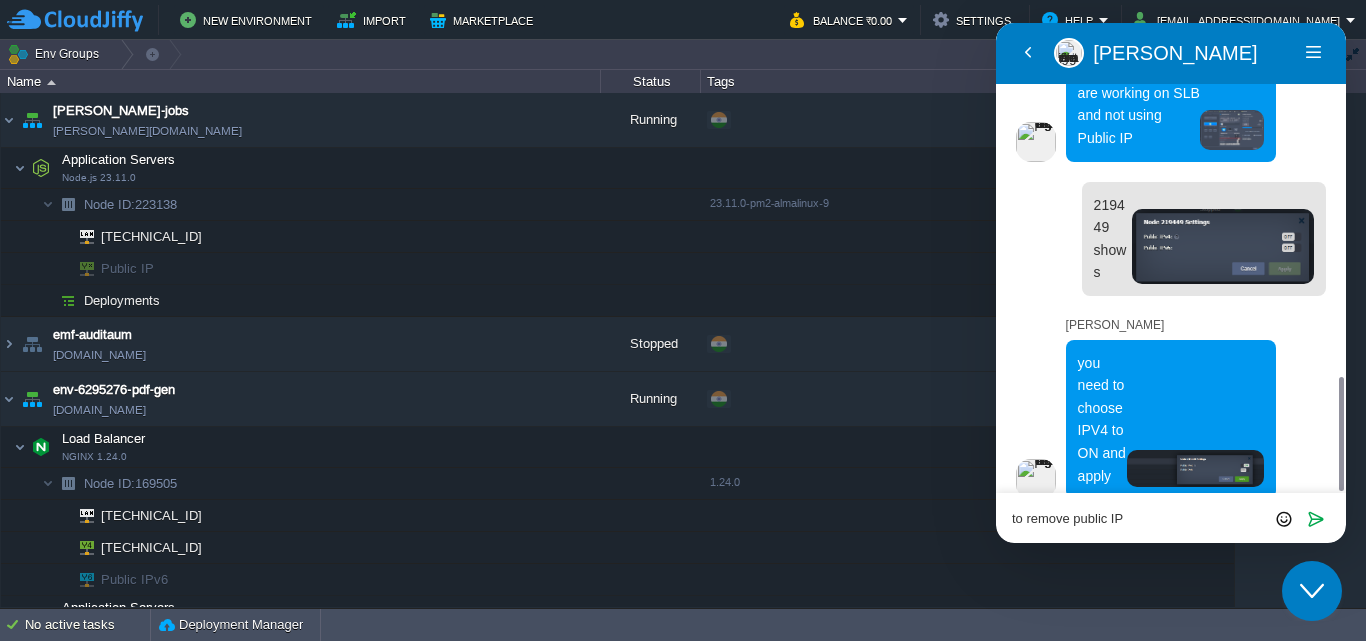 type on "to remove public IP?" 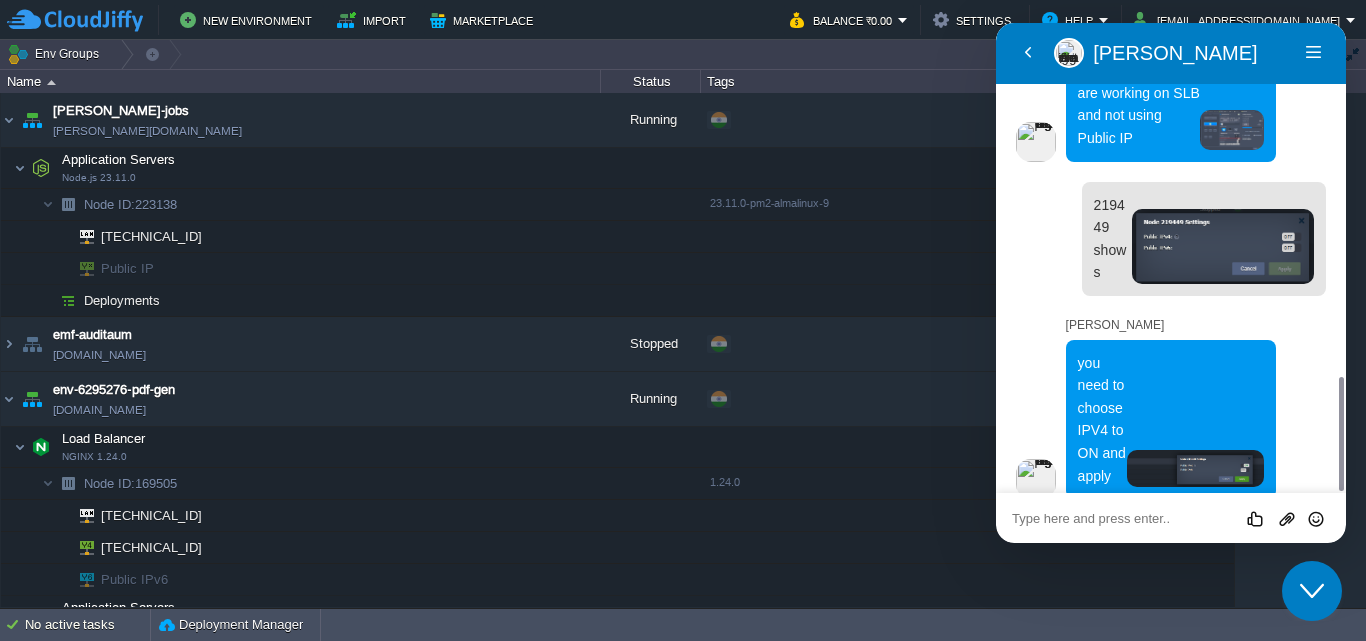 scroll, scrollTop: 1524, scrollLeft: 0, axis: vertical 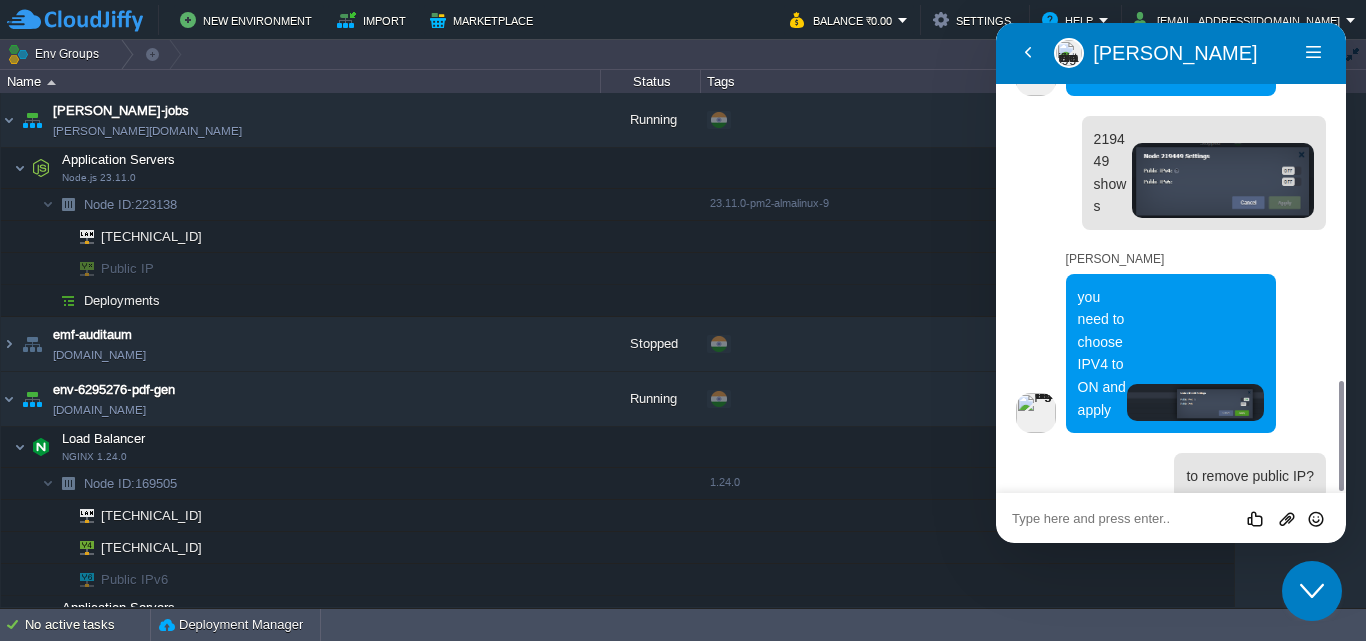 click at bounding box center [996, 23] 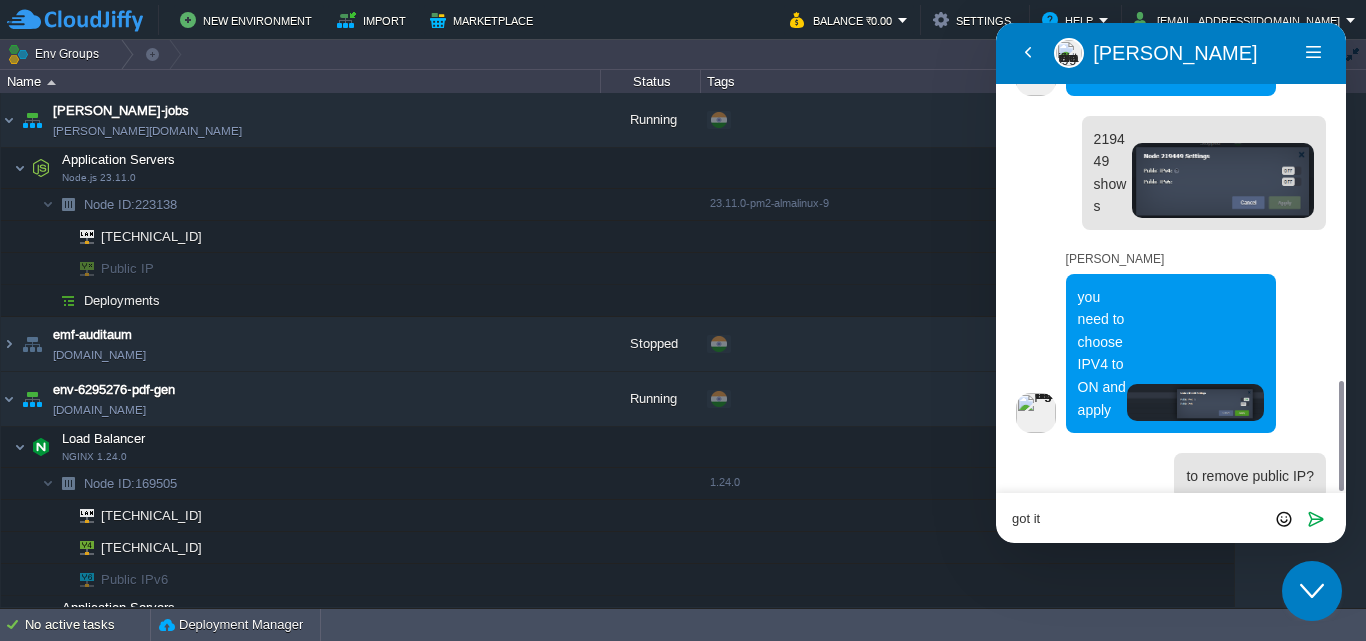 type on "got it" 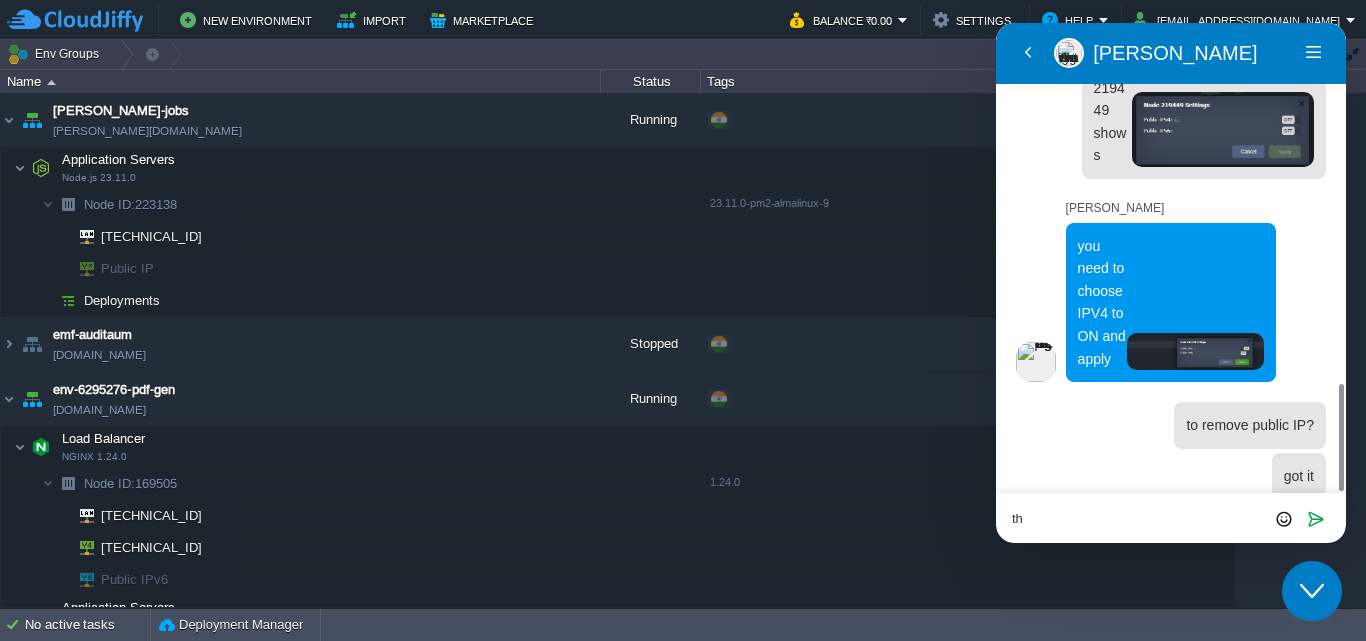 type on "thx" 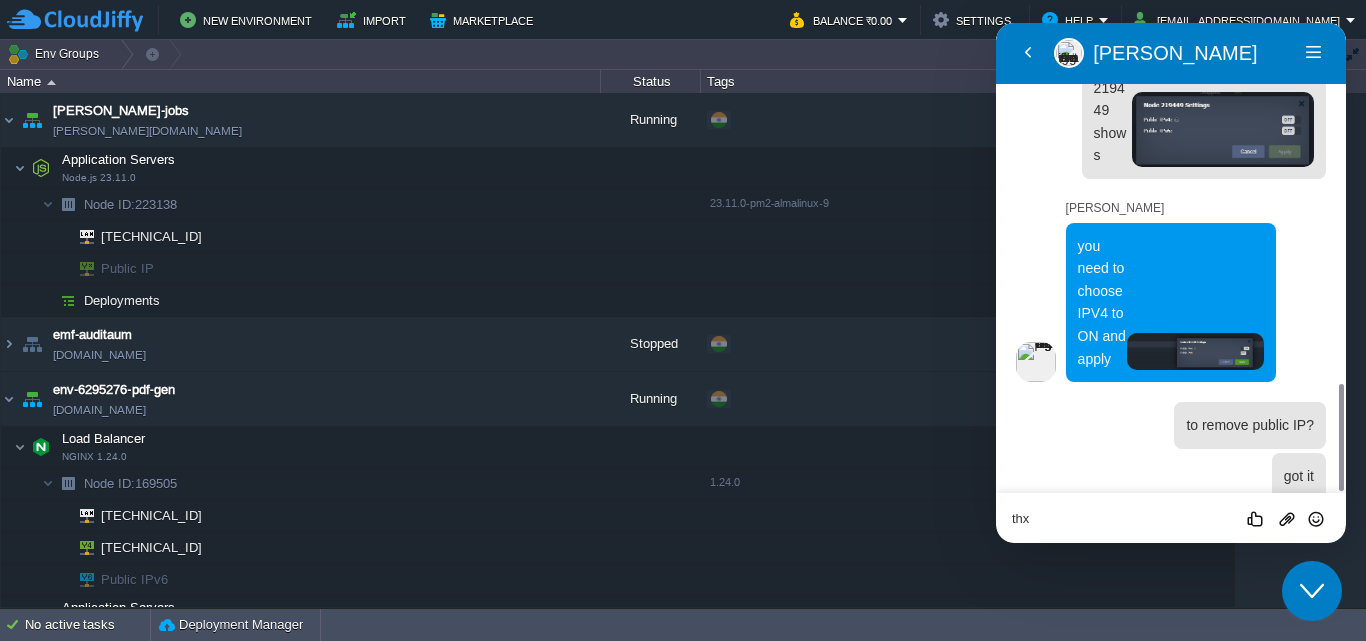 type 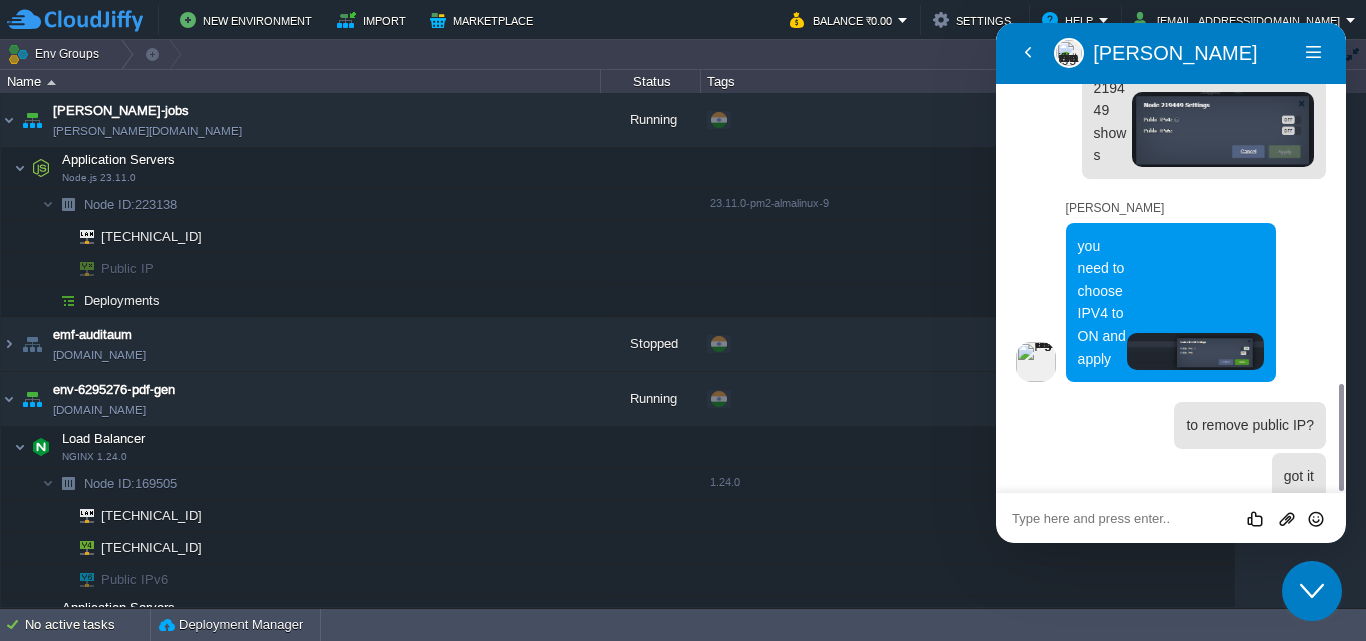 scroll, scrollTop: 1626, scrollLeft: 0, axis: vertical 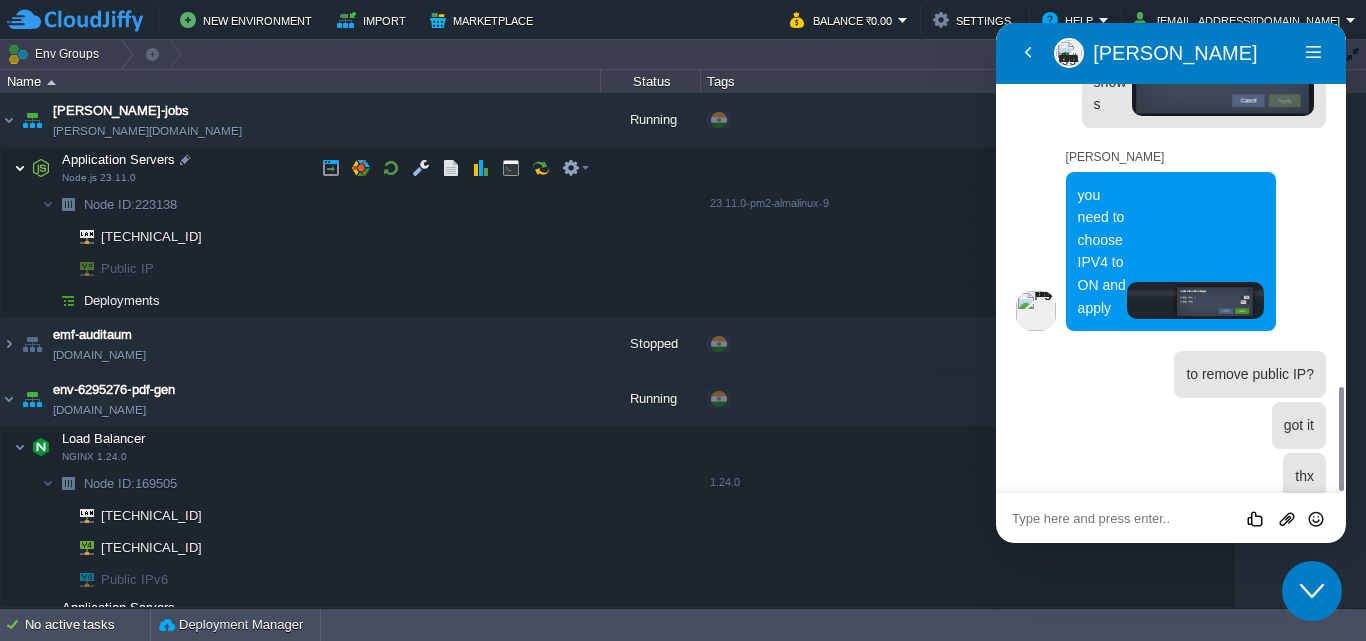 click at bounding box center (20, 168) 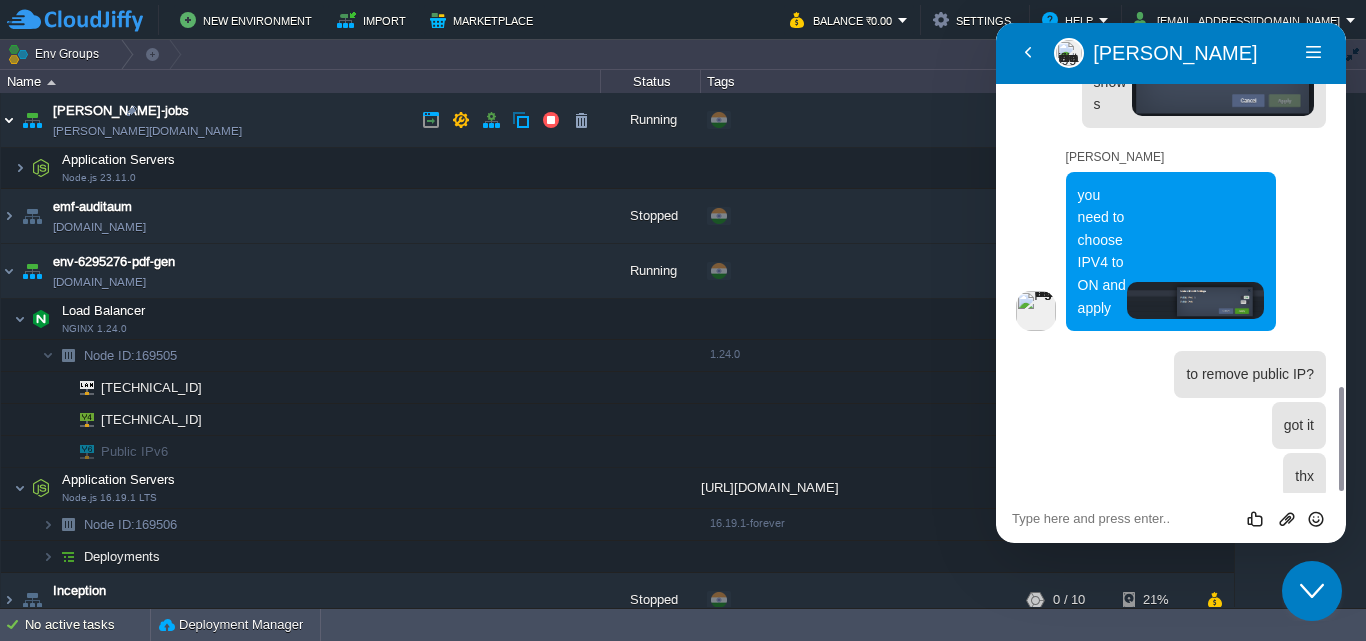 click at bounding box center (9, 120) 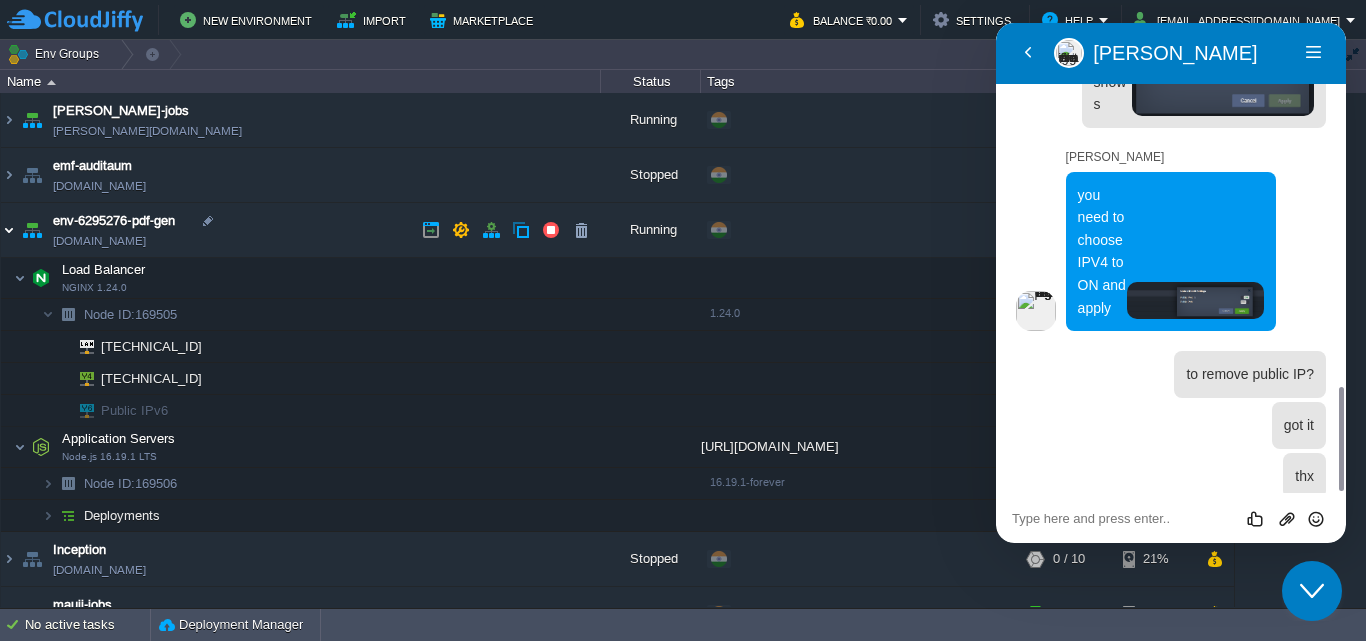 click at bounding box center (9, 230) 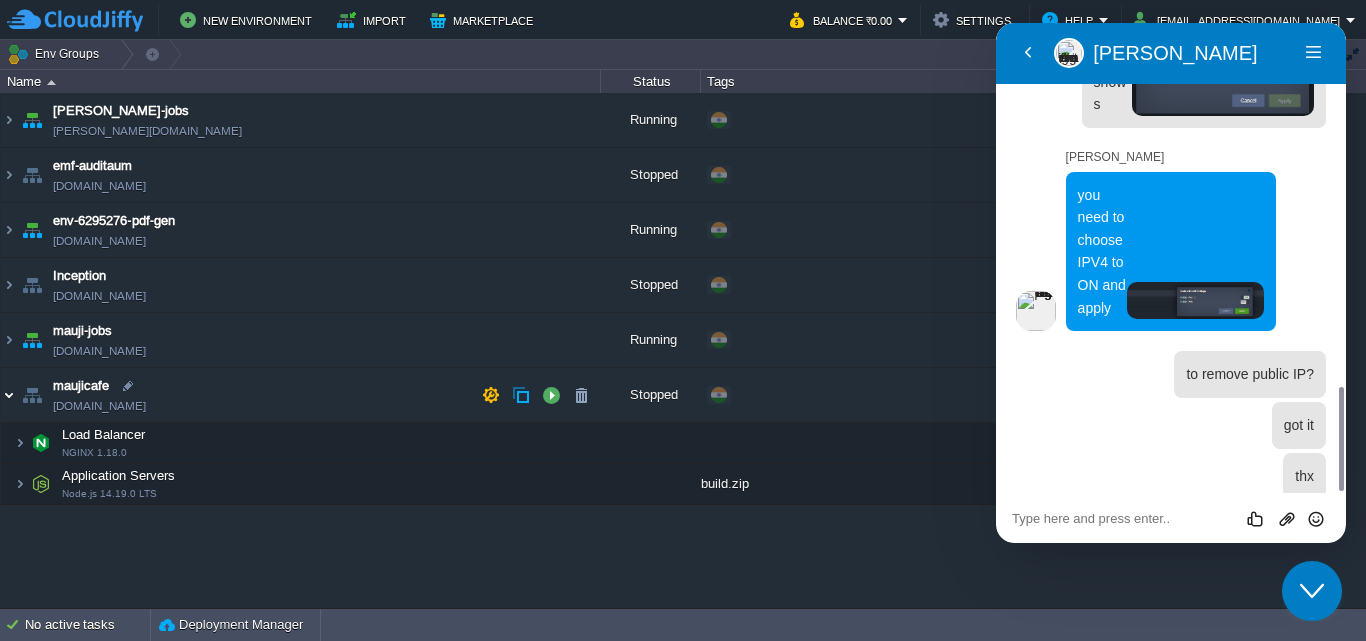 click at bounding box center (9, 395) 